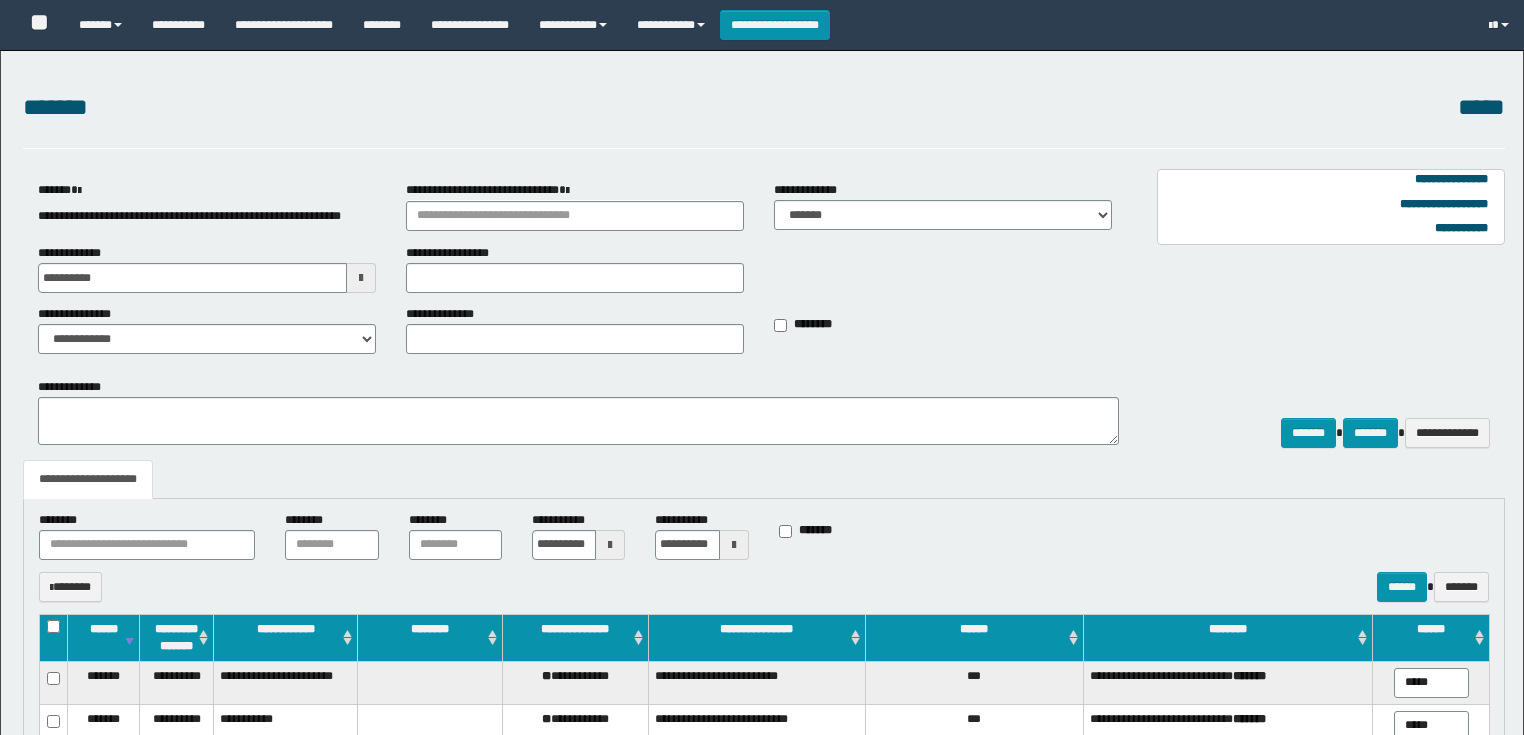 select on "*" 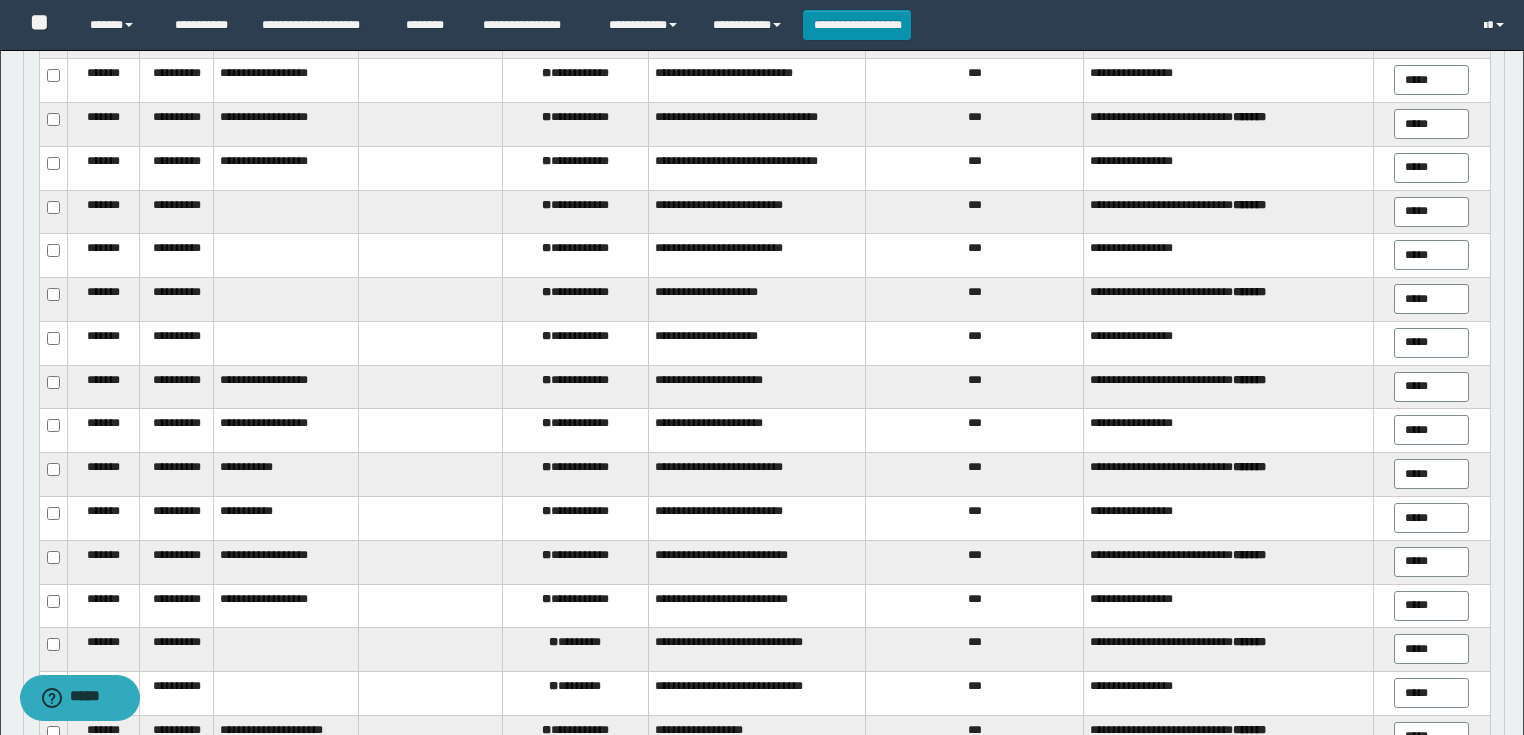 scroll, scrollTop: 0, scrollLeft: 0, axis: both 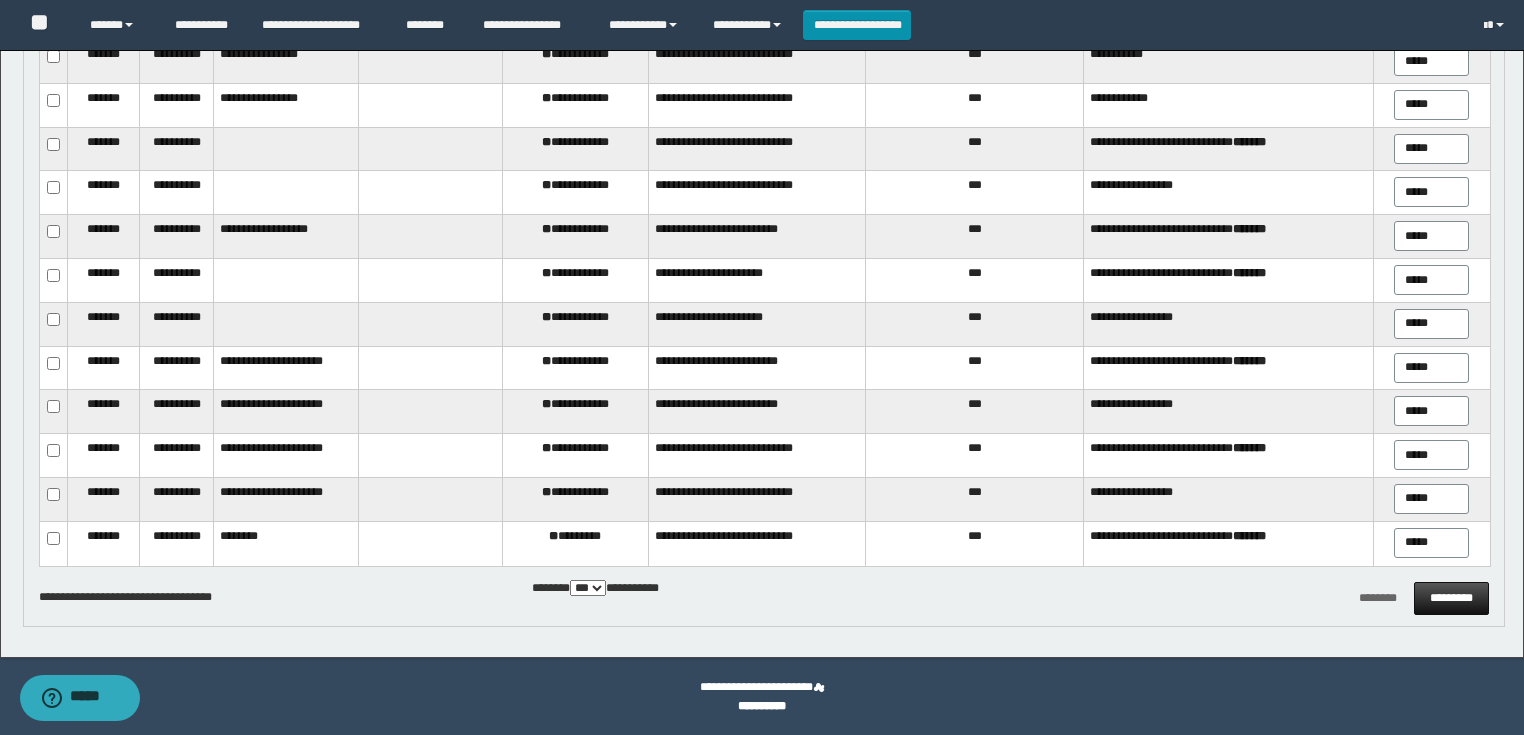 click on "*********" at bounding box center [1451, 598] 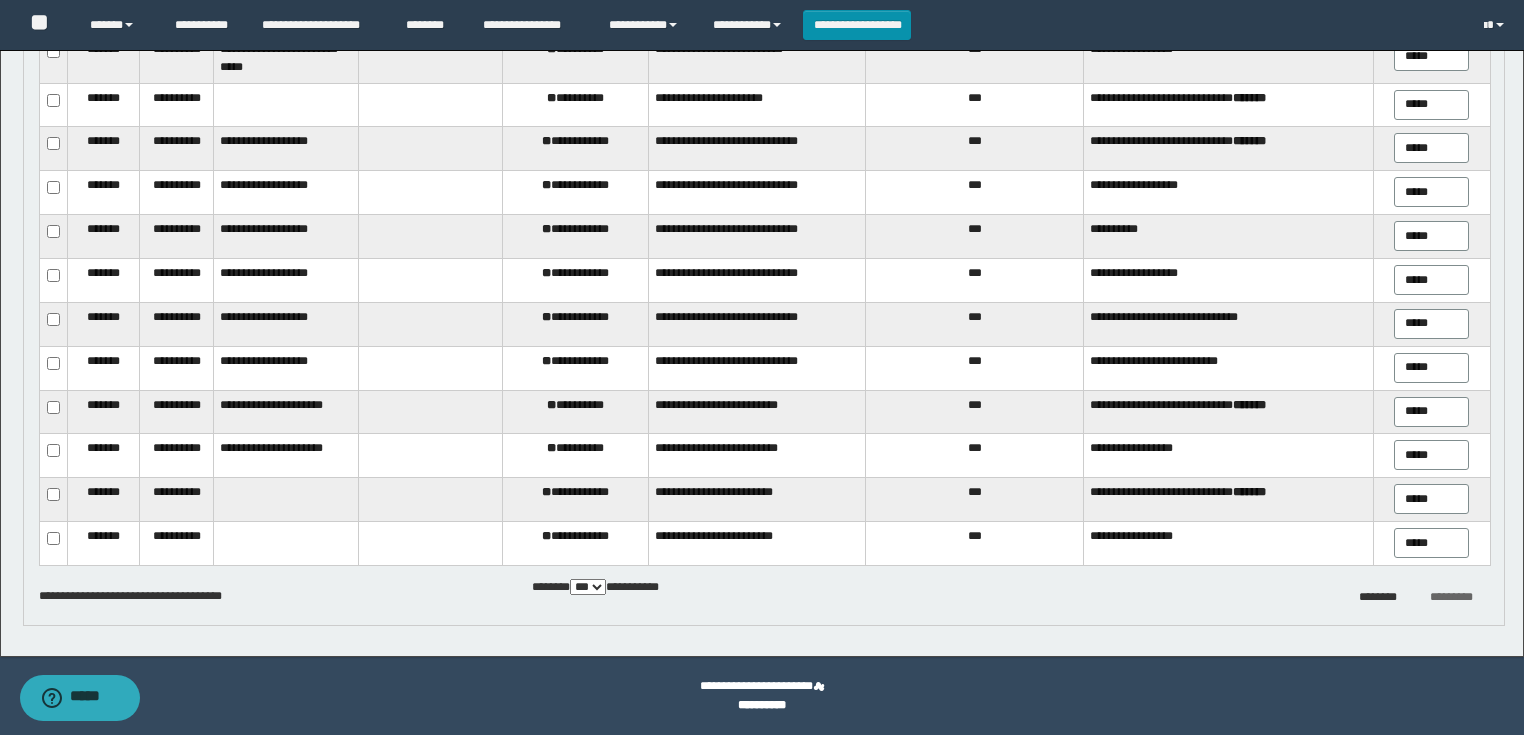 scroll, scrollTop: 1512, scrollLeft: 0, axis: vertical 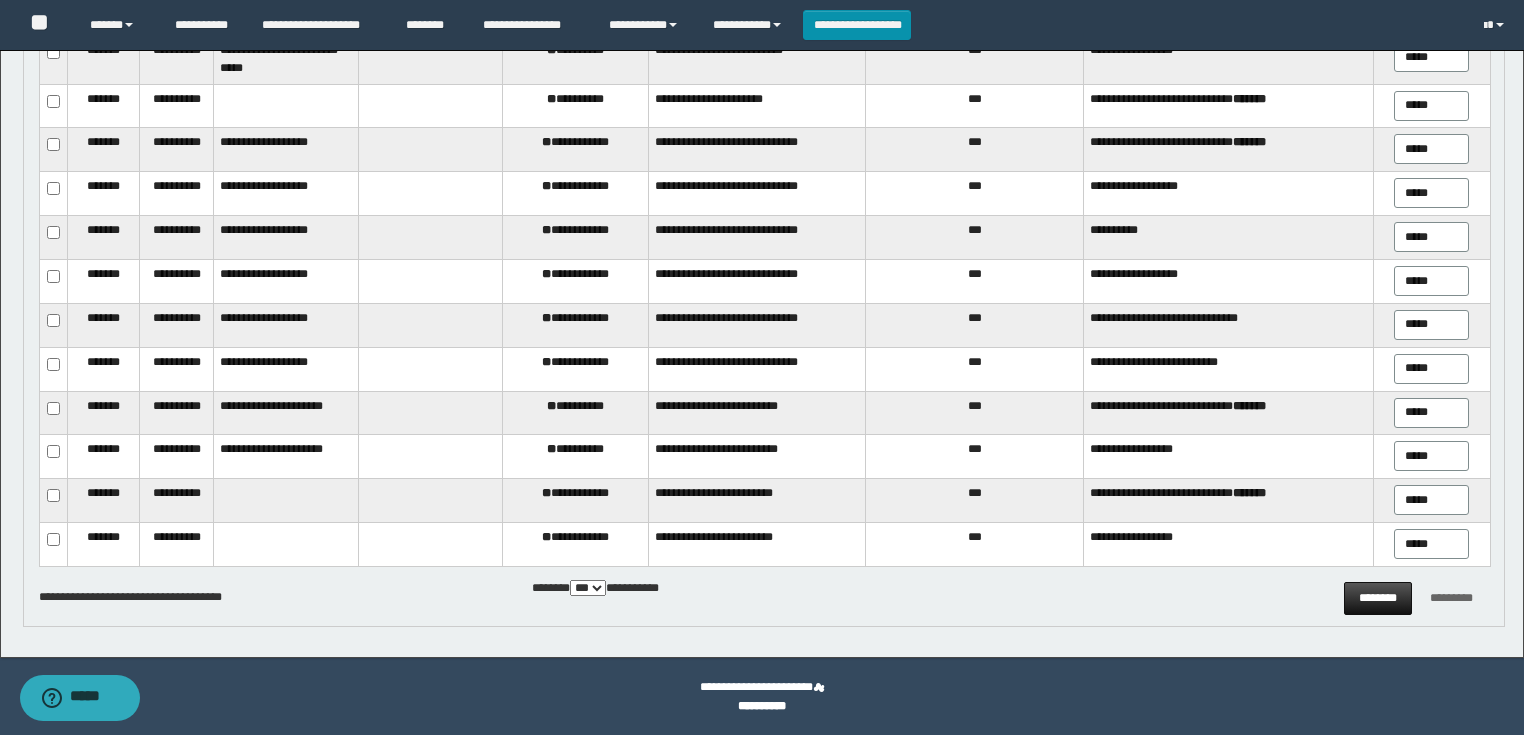 click on "********" at bounding box center [1378, 598] 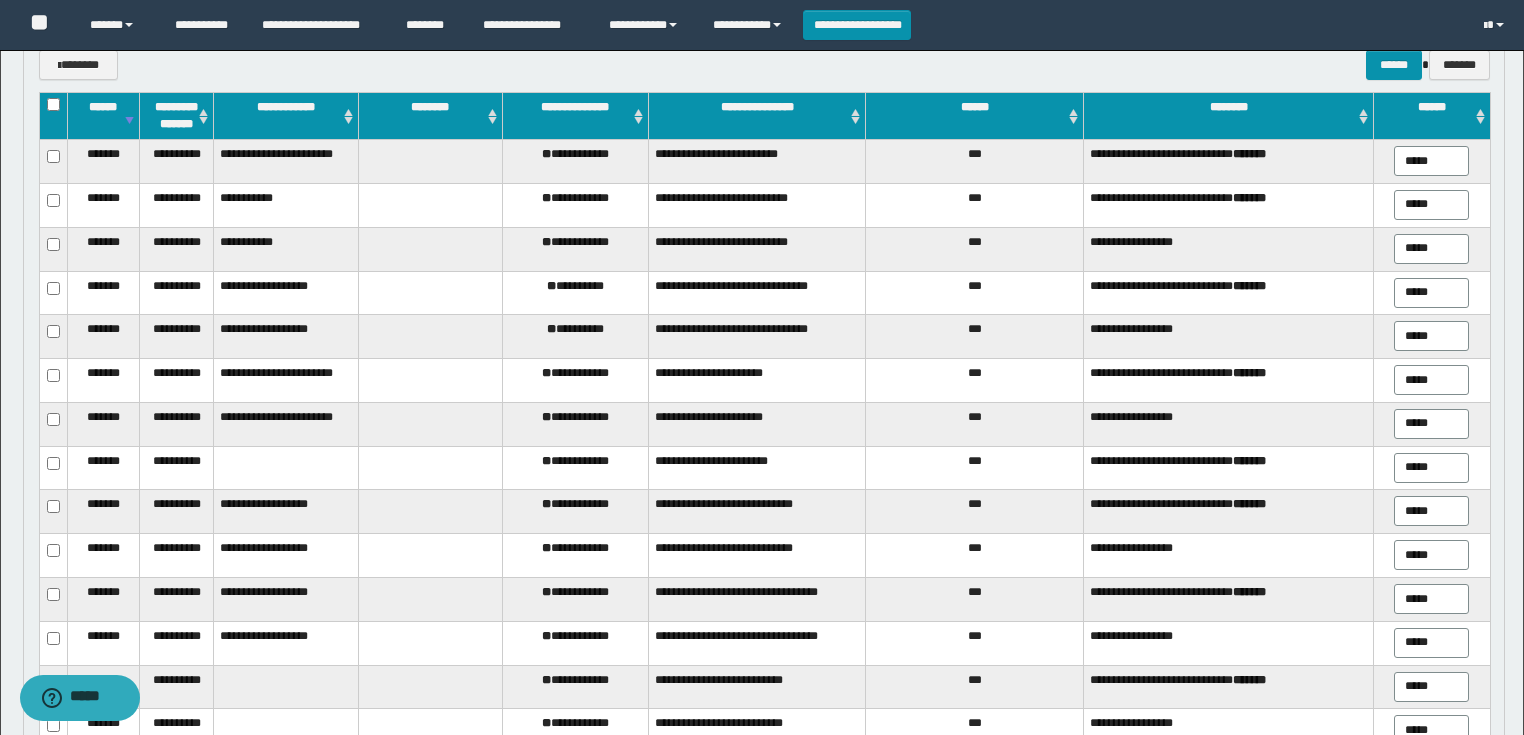 scroll, scrollTop: 552, scrollLeft: 0, axis: vertical 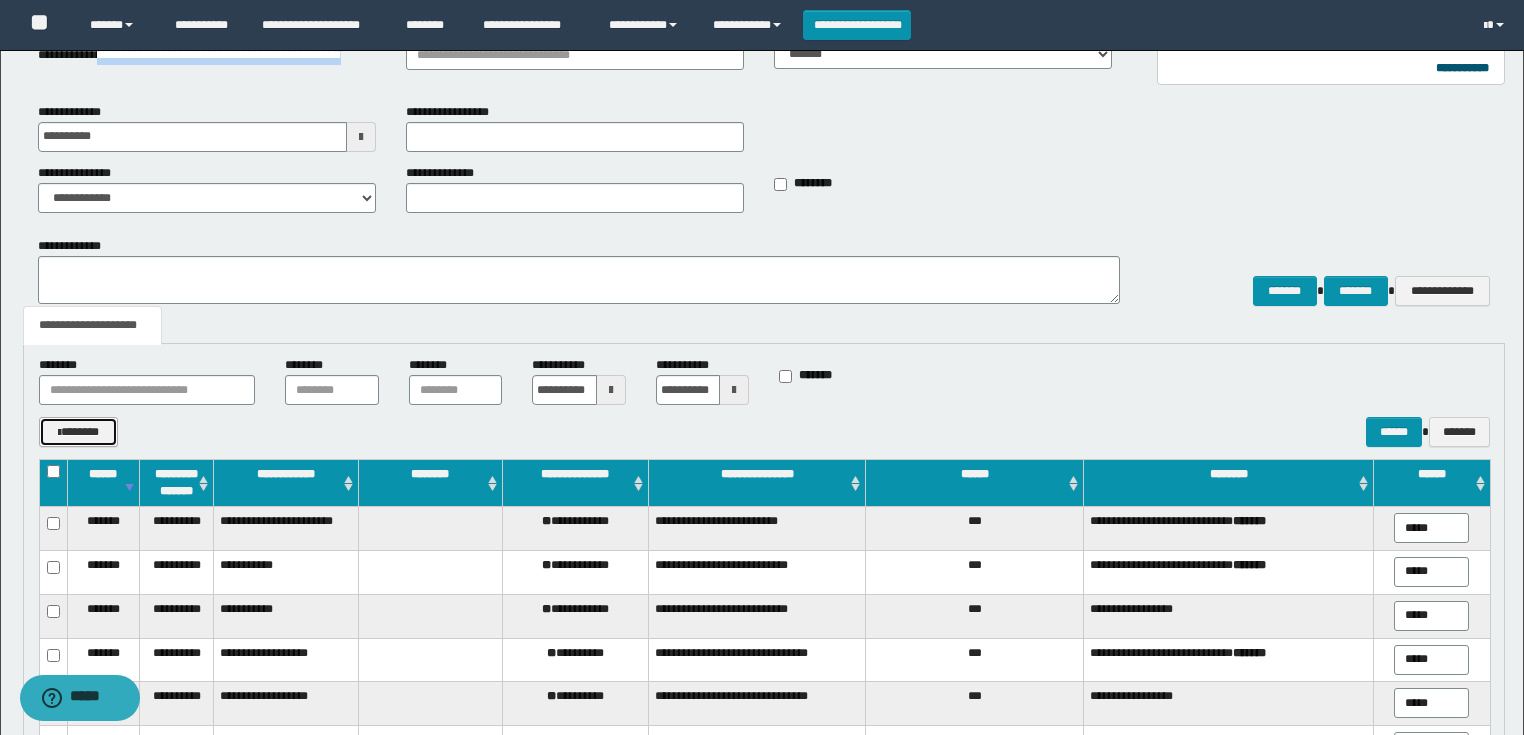 click on "*******" at bounding box center [78, 432] 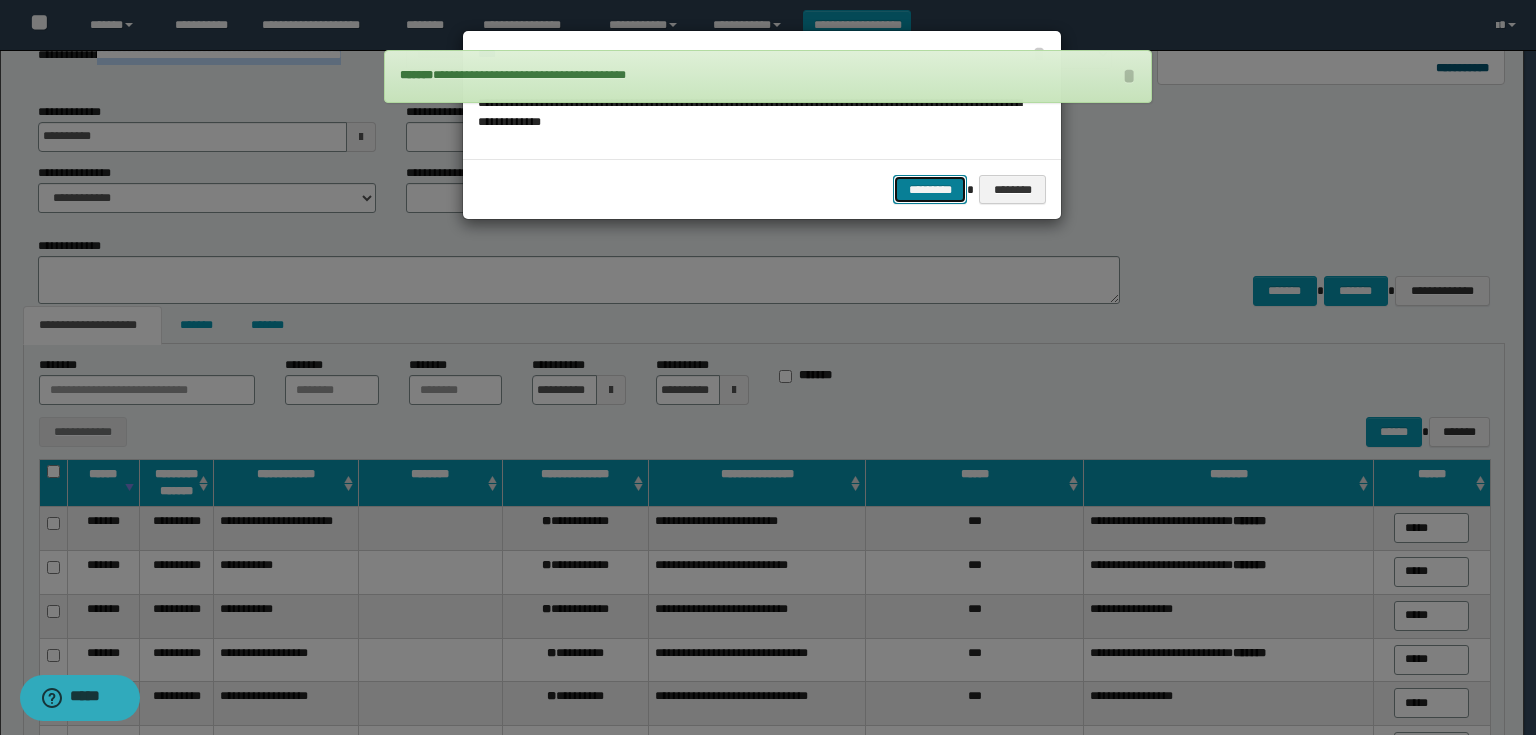 click on "*********" at bounding box center (930, 190) 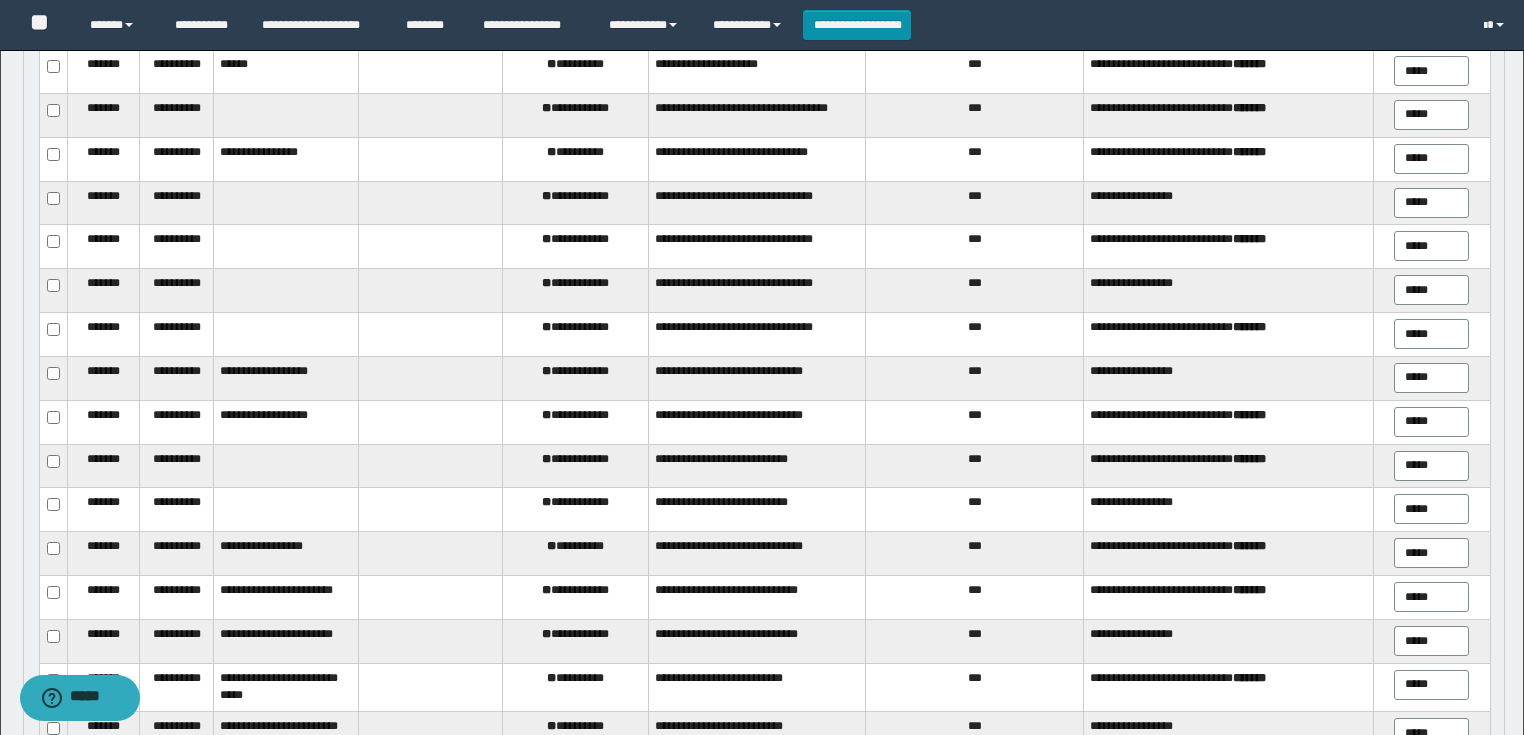scroll, scrollTop: 880, scrollLeft: 0, axis: vertical 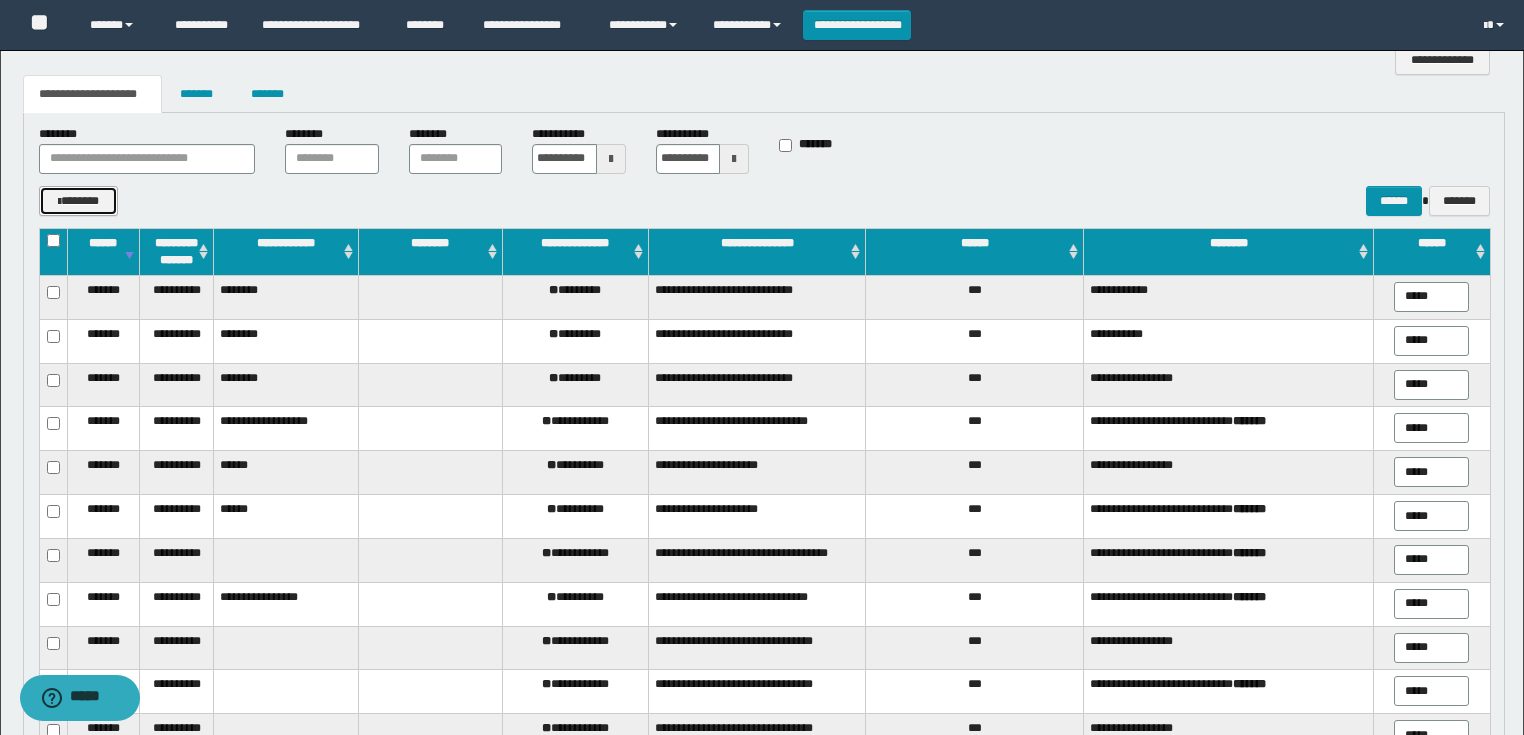 click on "*******" at bounding box center [78, 201] 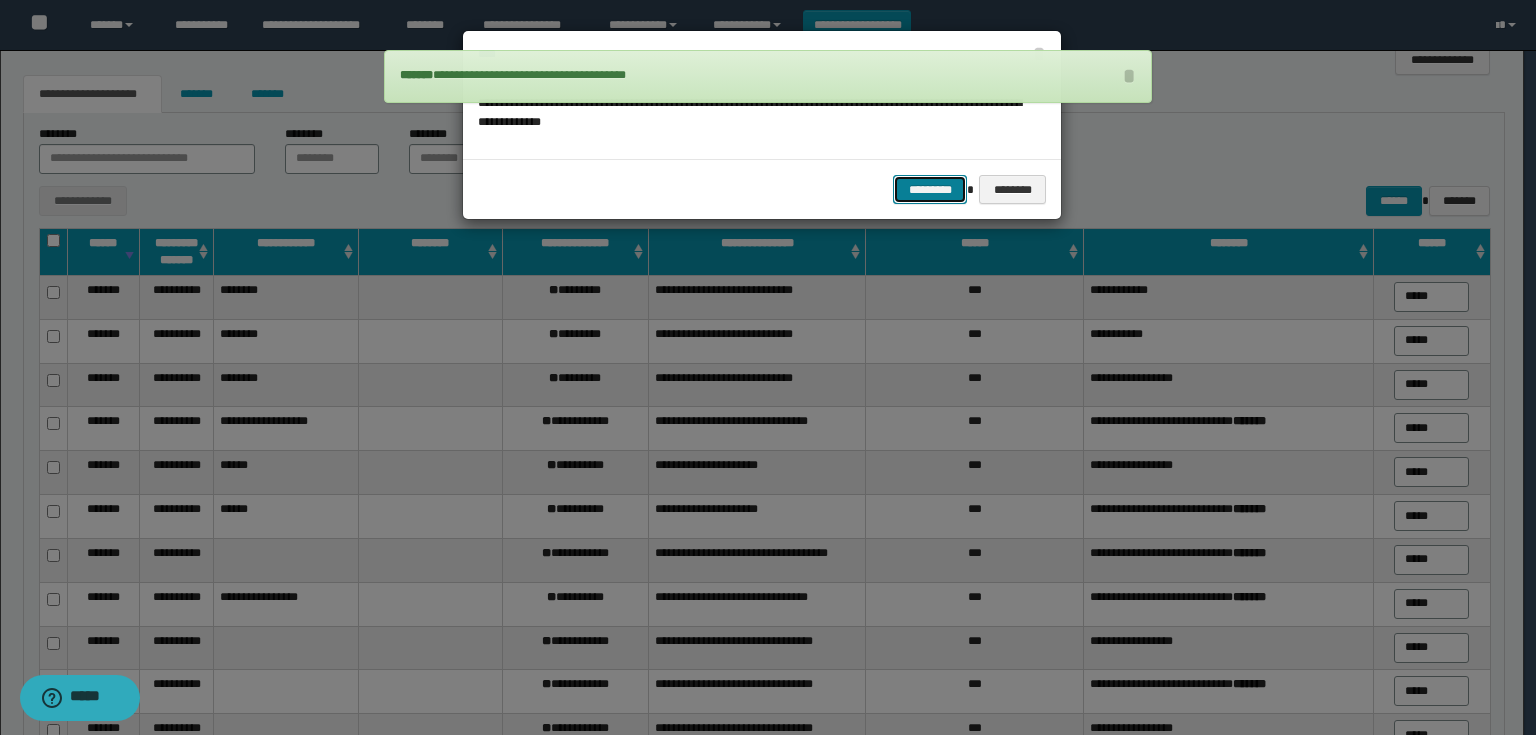 click on "*********" at bounding box center [930, 190] 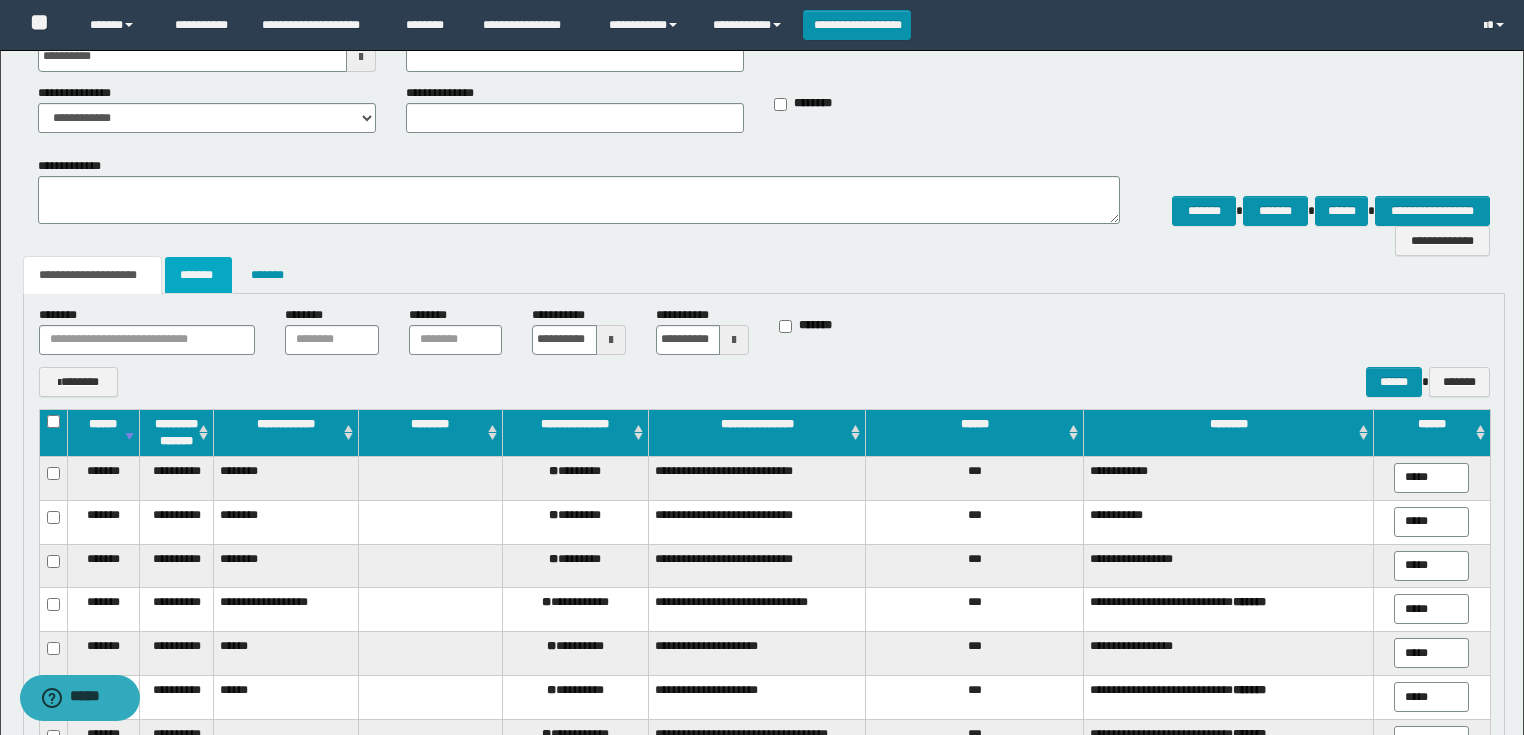 scroll, scrollTop: 159, scrollLeft: 0, axis: vertical 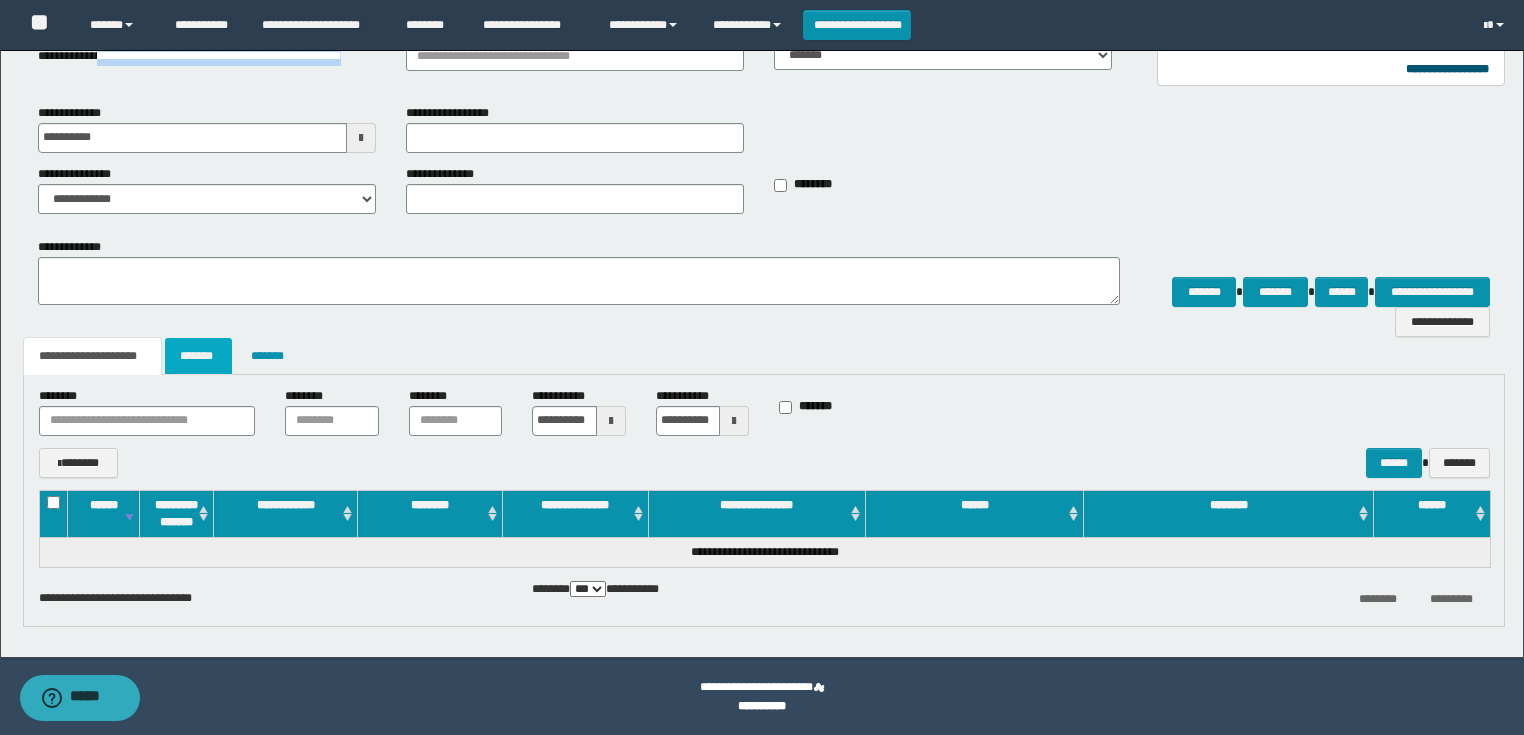 click on "*******" at bounding box center (198, 356) 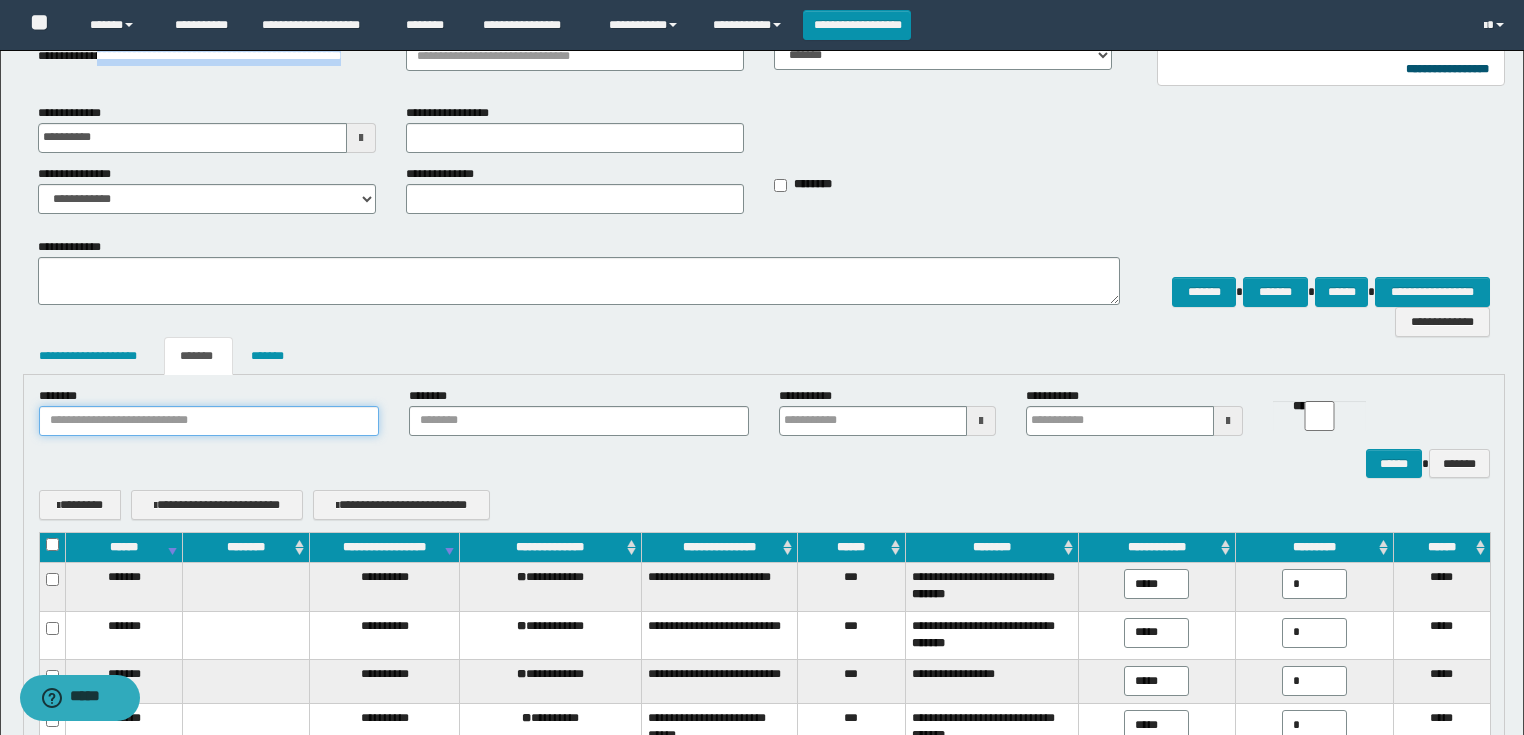 click at bounding box center (209, 421) 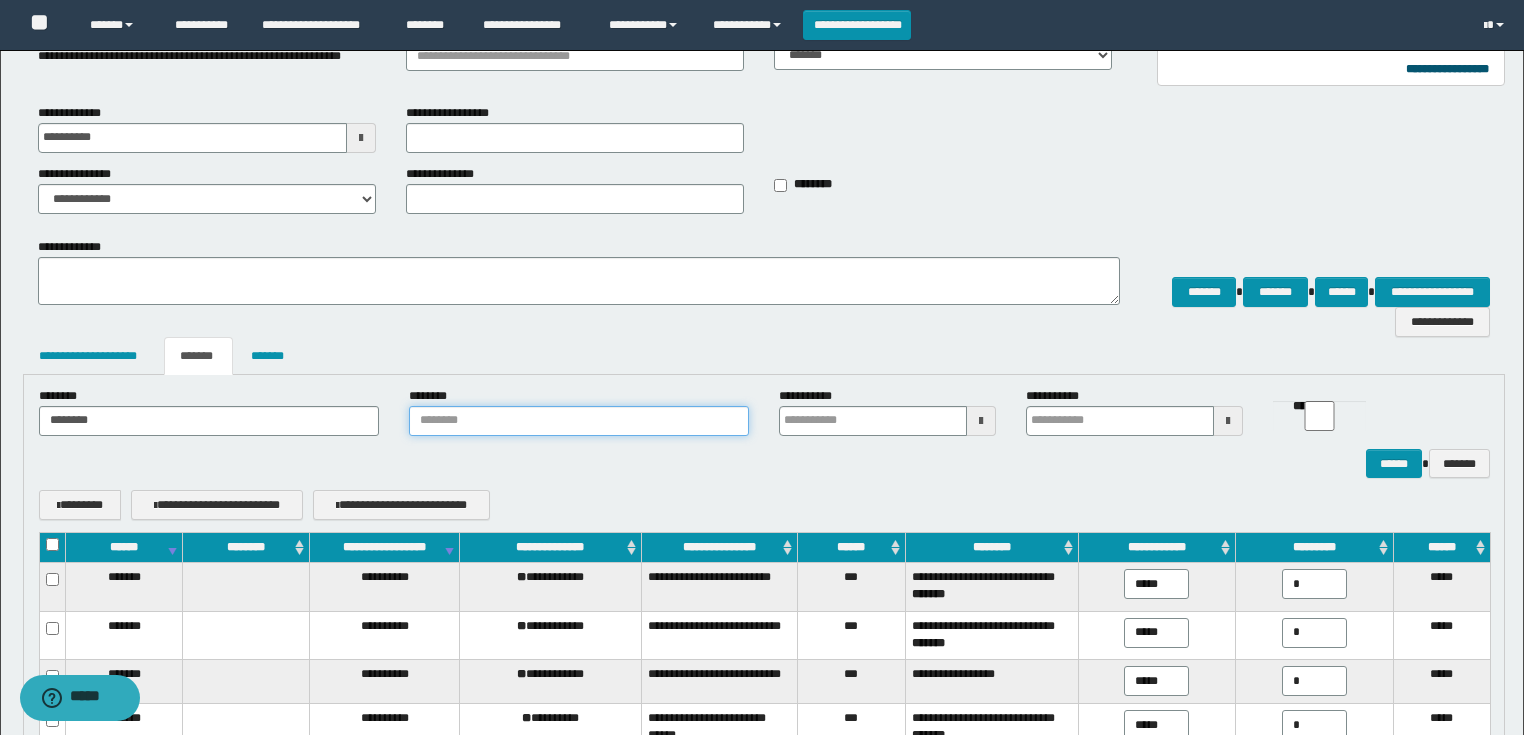 scroll, scrollTop: 155, scrollLeft: 0, axis: vertical 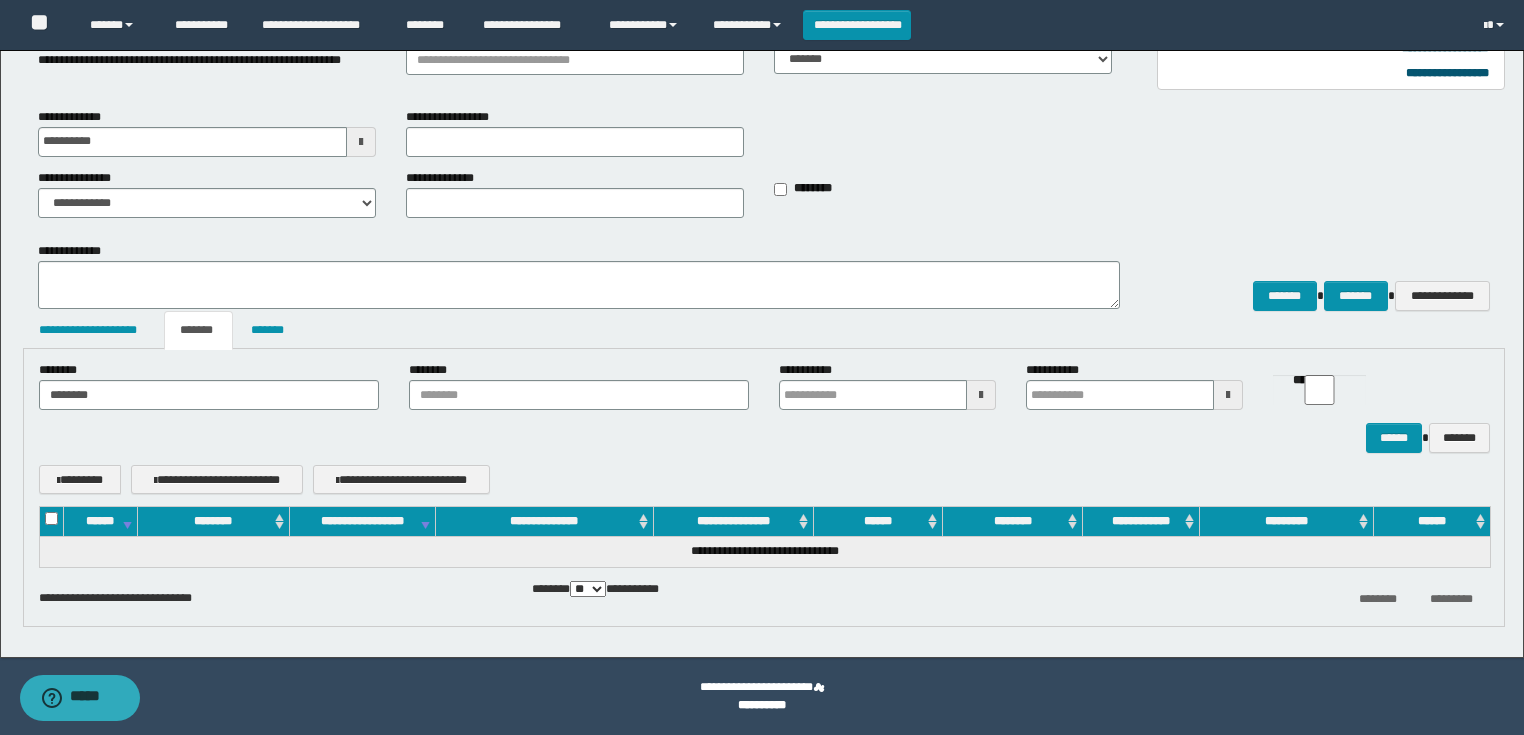 drag, startPoint x: 176, startPoint y: 428, endPoint x: 127, endPoint y: 415, distance: 50.695168 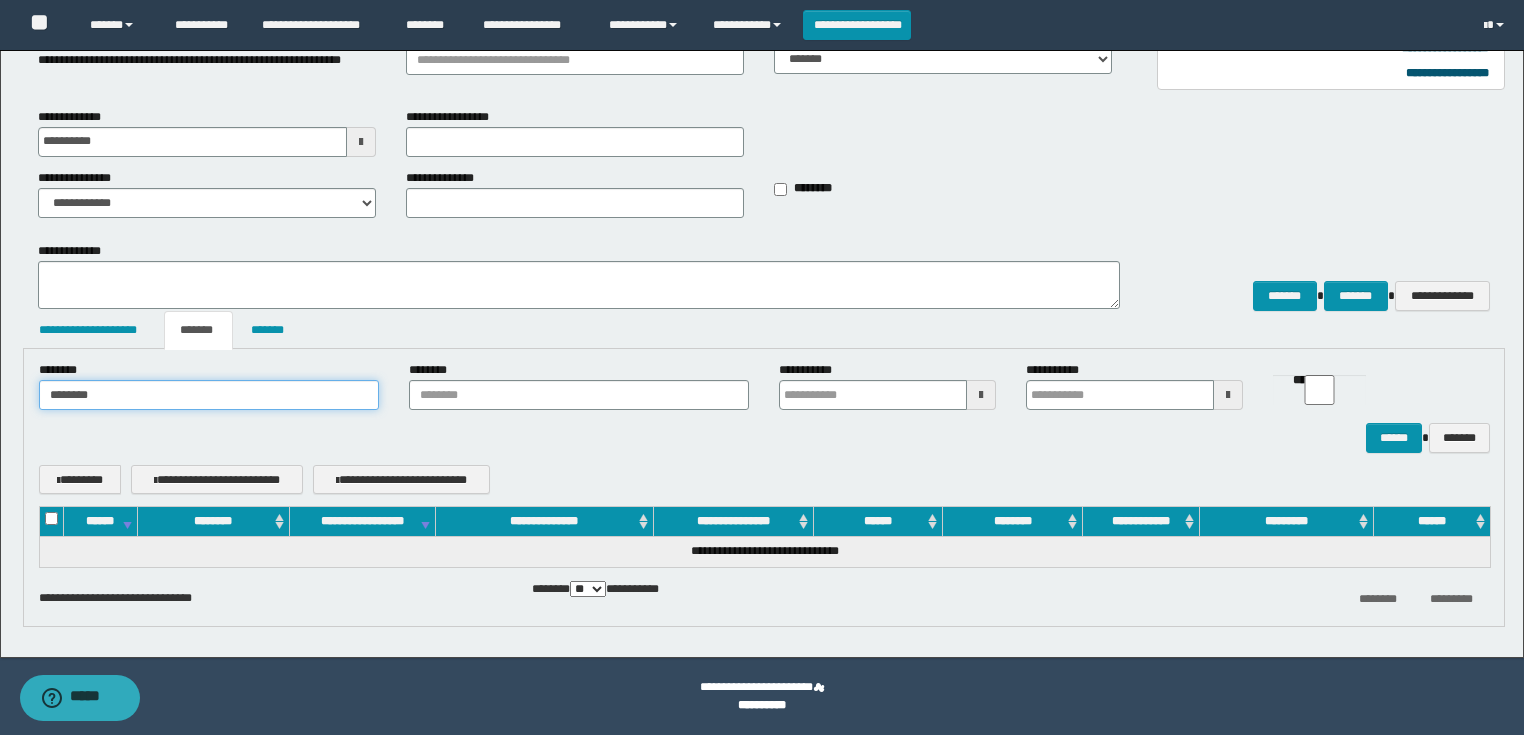 drag, startPoint x: 134, startPoint y: 412, endPoint x: 17, endPoint y: 407, distance: 117.10679 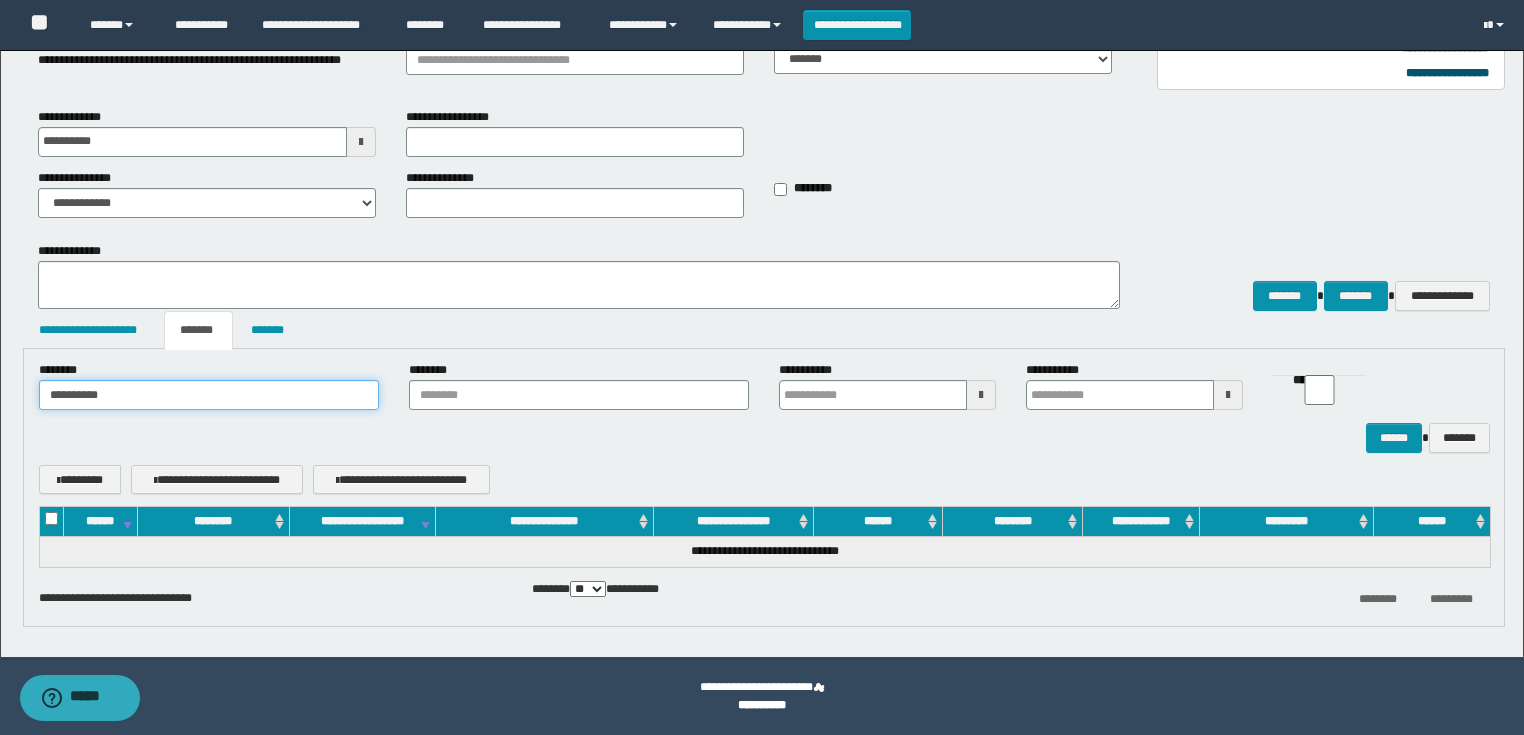 drag, startPoint x: 206, startPoint y: 398, endPoint x: 99, endPoint y: 331, distance: 126.24579 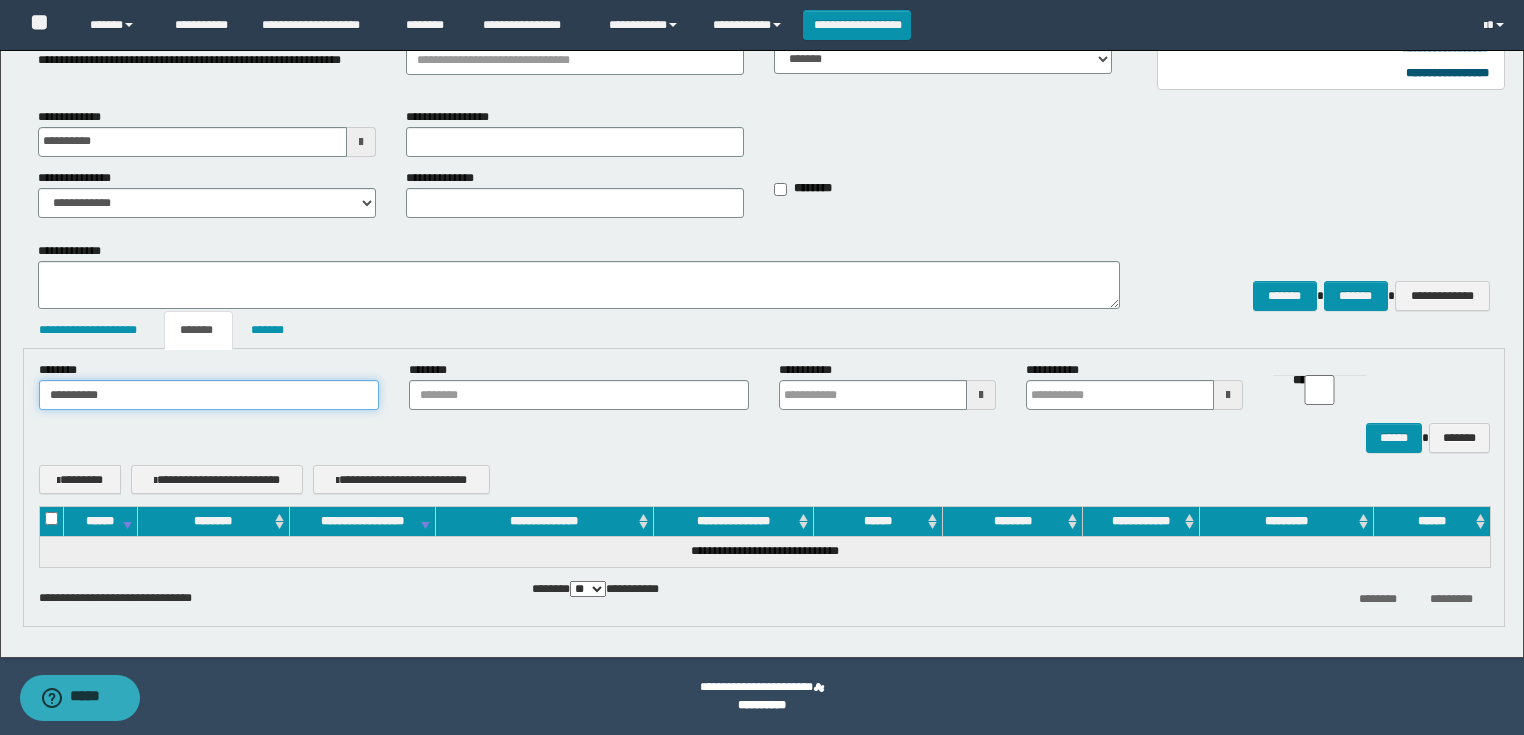 drag, startPoint x: 296, startPoint y: 404, endPoint x: 16, endPoint y: 402, distance: 280.00714 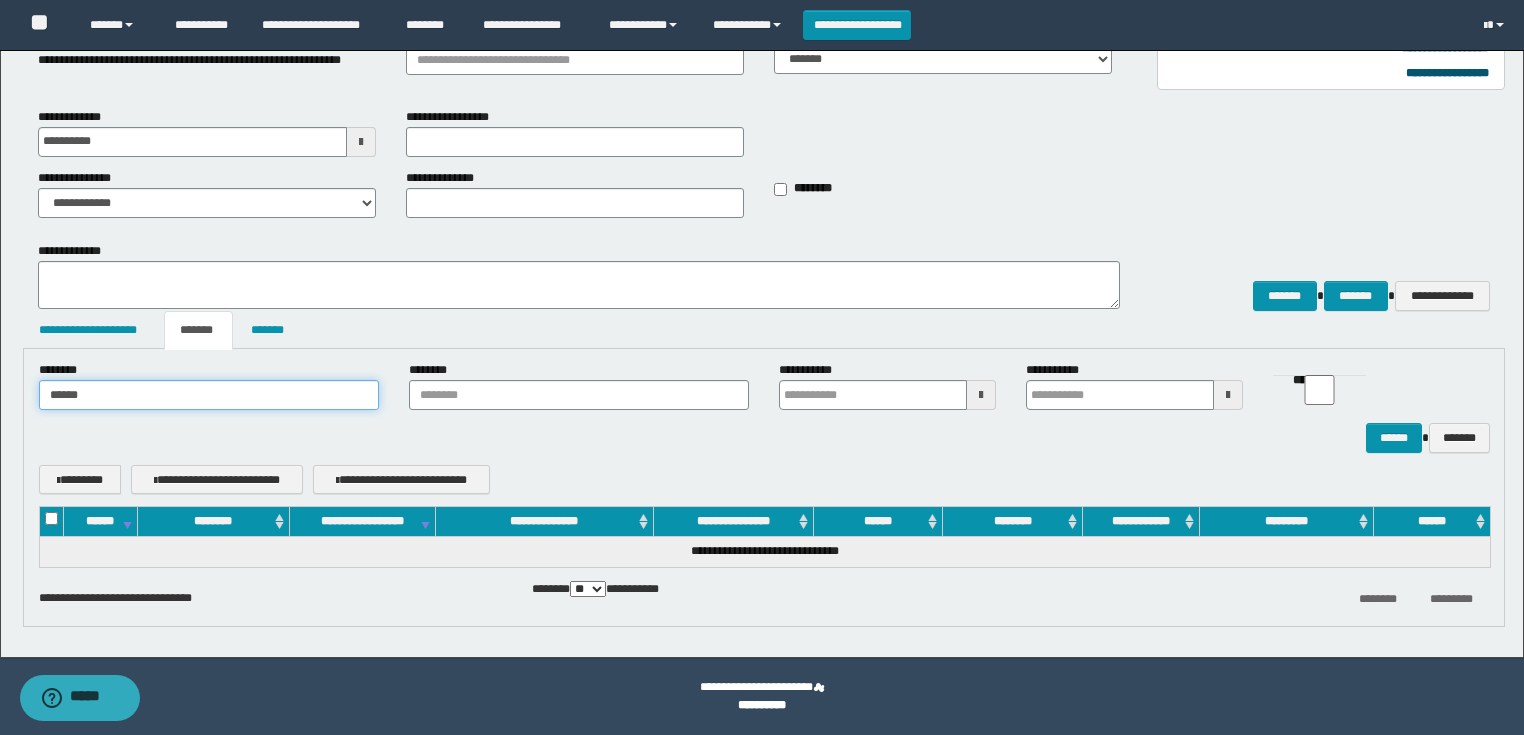 drag, startPoint x: 124, startPoint y: 412, endPoint x: 0, endPoint y: 420, distance: 124.2578 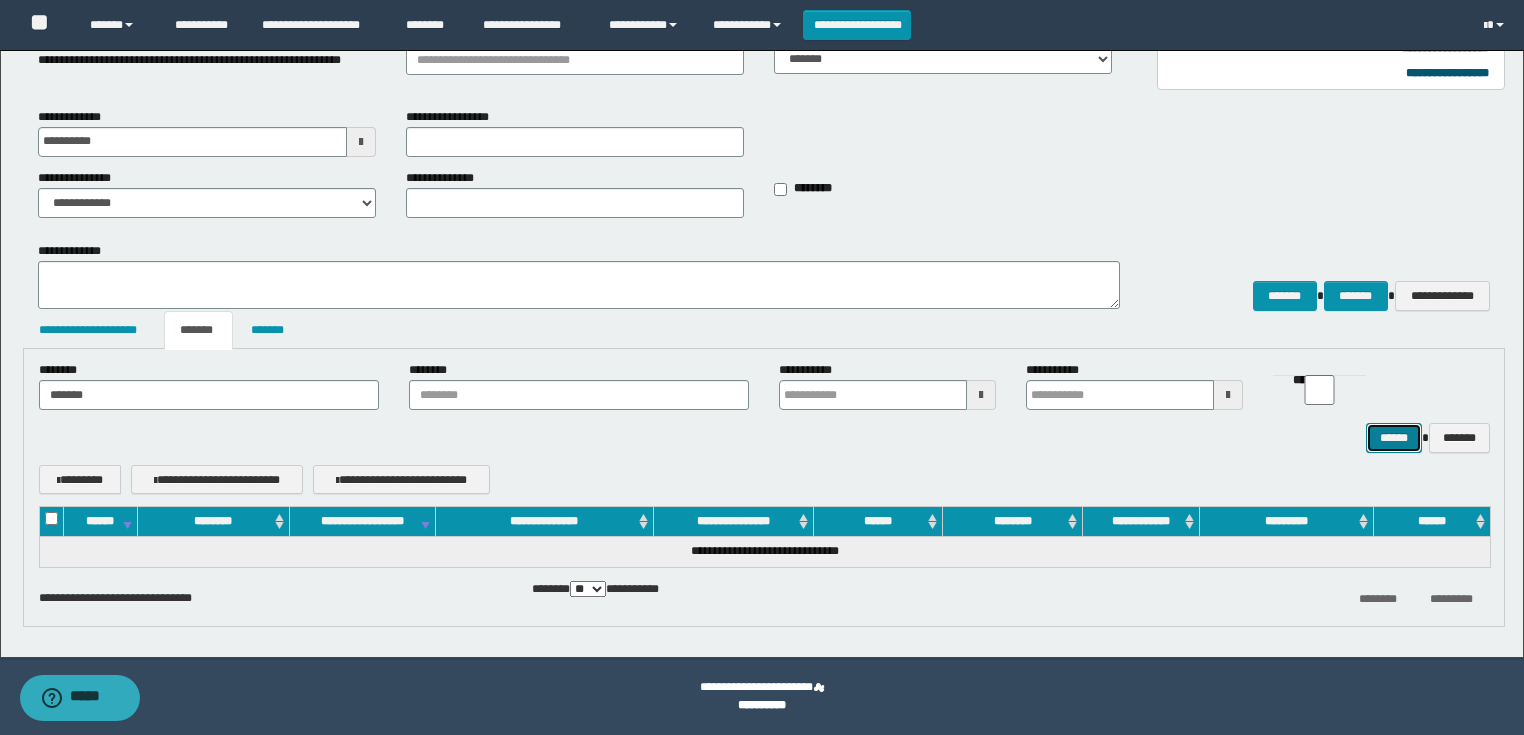 click on "******" at bounding box center (1394, 438) 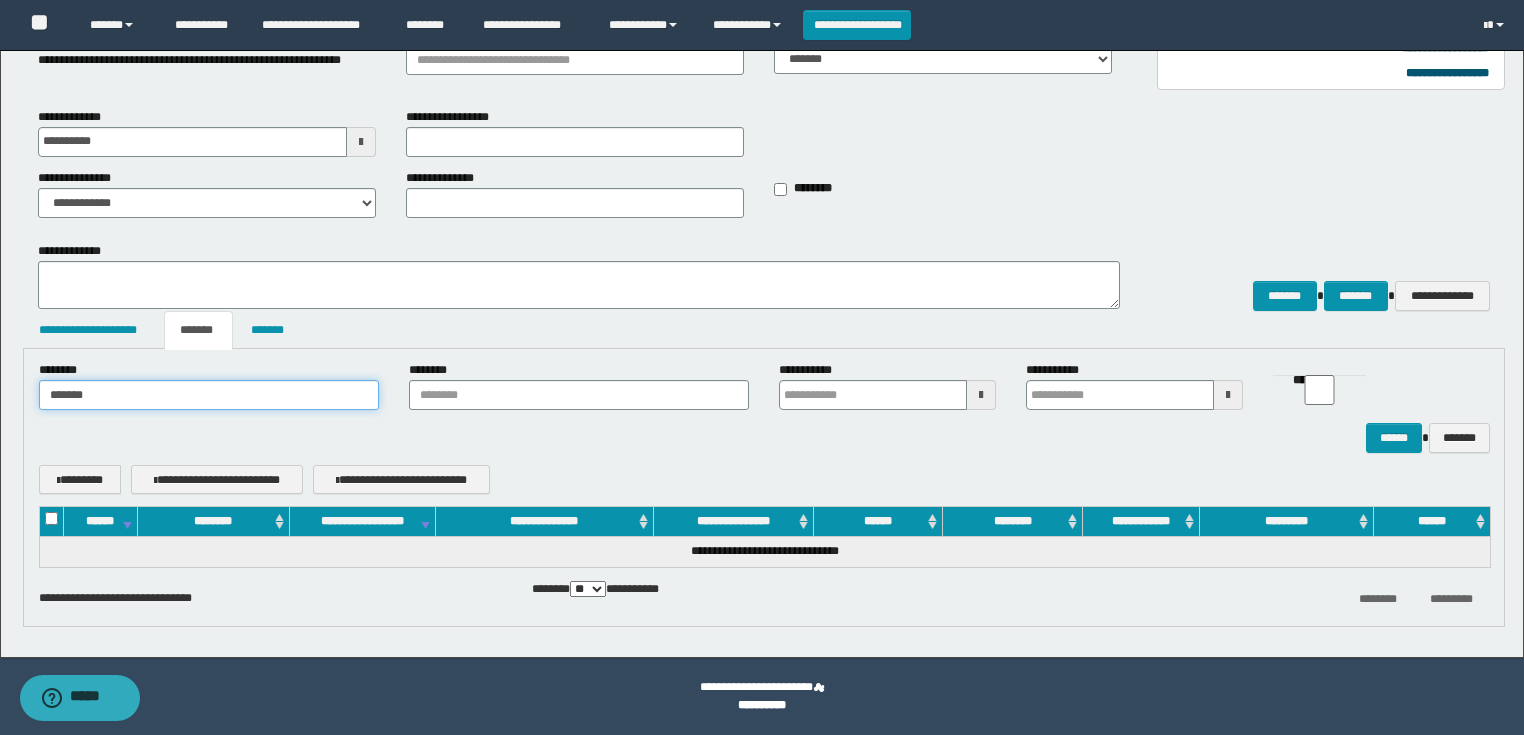 drag, startPoint x: 119, startPoint y: 412, endPoint x: 0, endPoint y: 404, distance: 119.26861 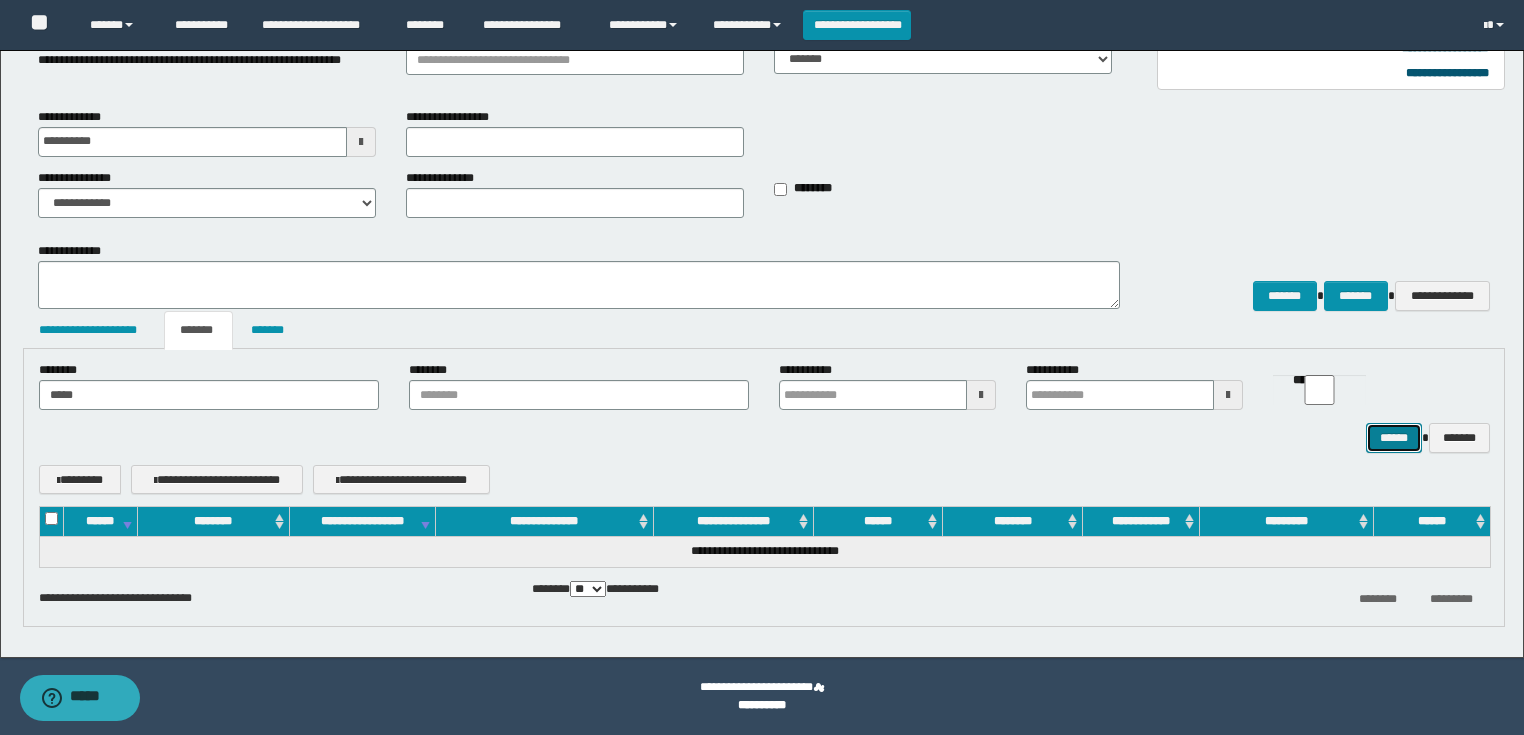click on "******" at bounding box center [1394, 438] 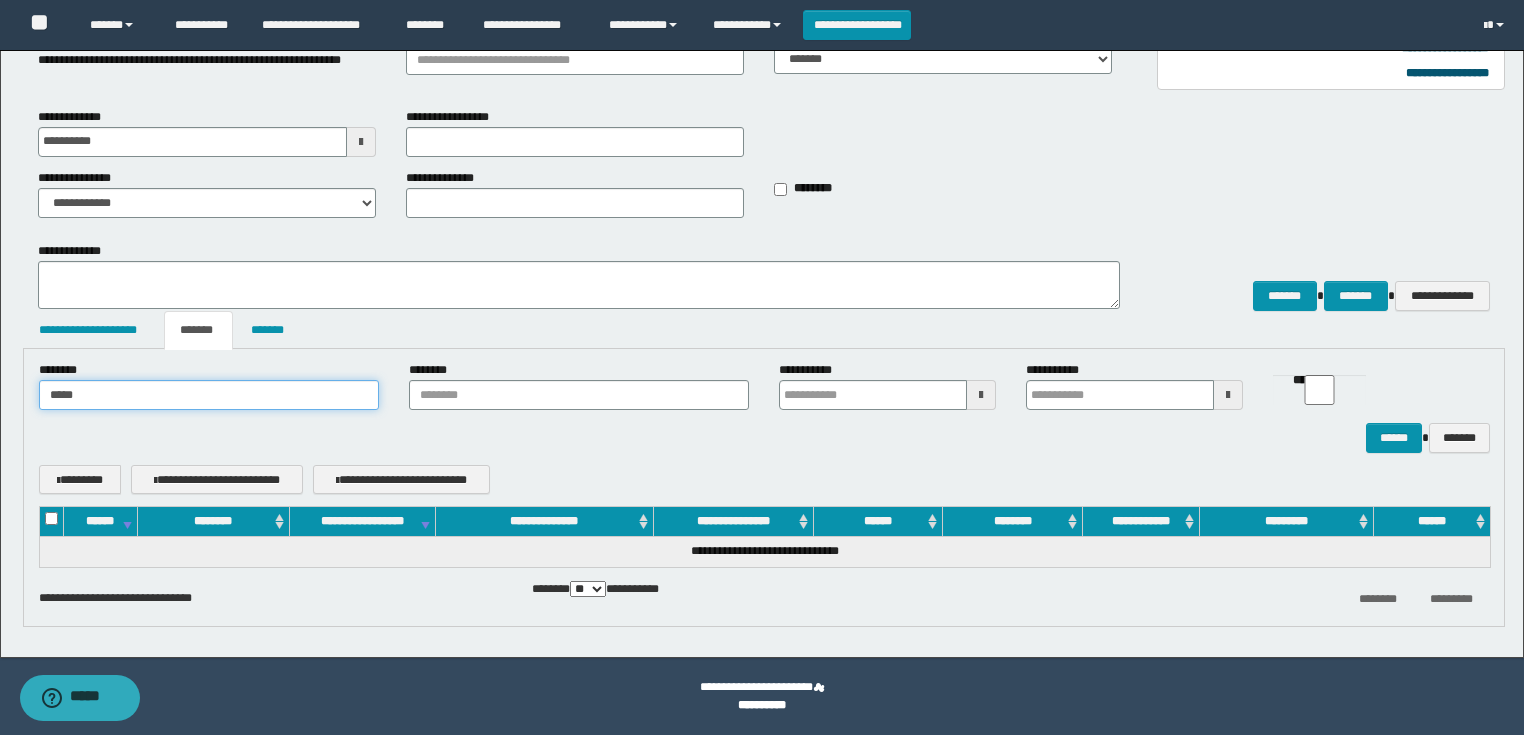 drag, startPoint x: 69, startPoint y: 406, endPoint x: 0, endPoint y: 404, distance: 69.02898 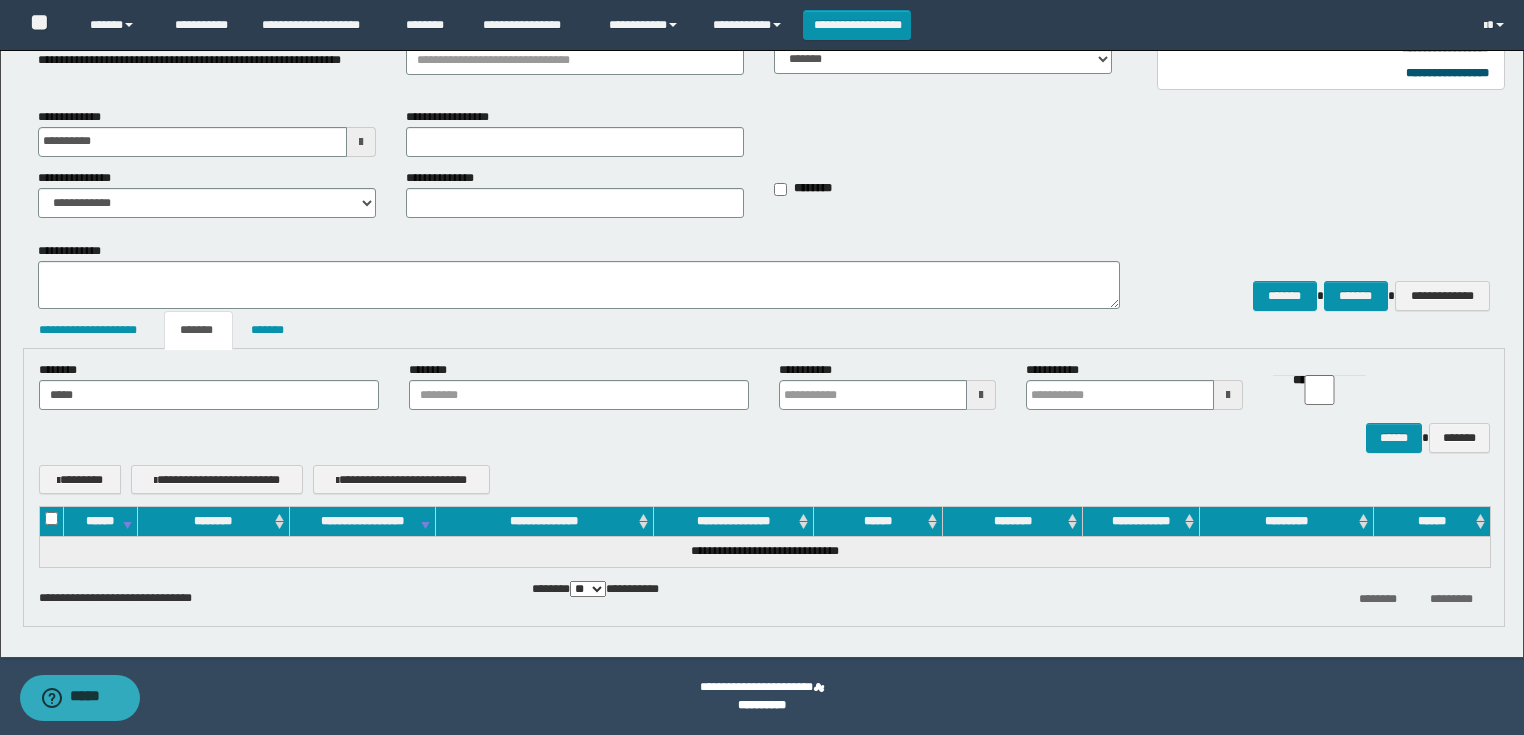 click on "[FIRST] [LAST]
[FIRST] [LAST]
[FIRST] [LAST]
[FIRST] [LAST]
[FIRST] [LAST]
[PHONE]" at bounding box center [764, 427] 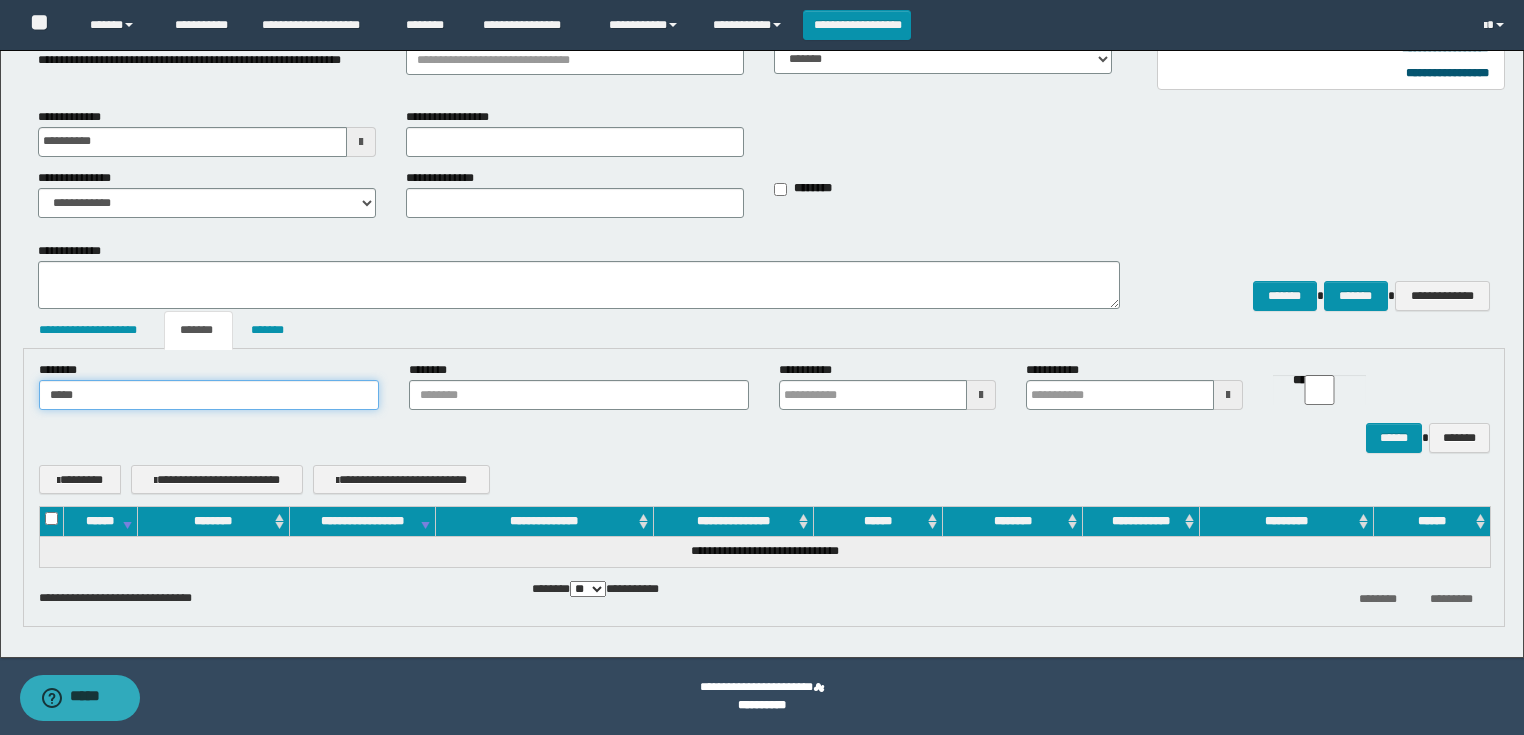 drag, startPoint x: 103, startPoint y: 404, endPoint x: 0, endPoint y: 400, distance: 103.077644 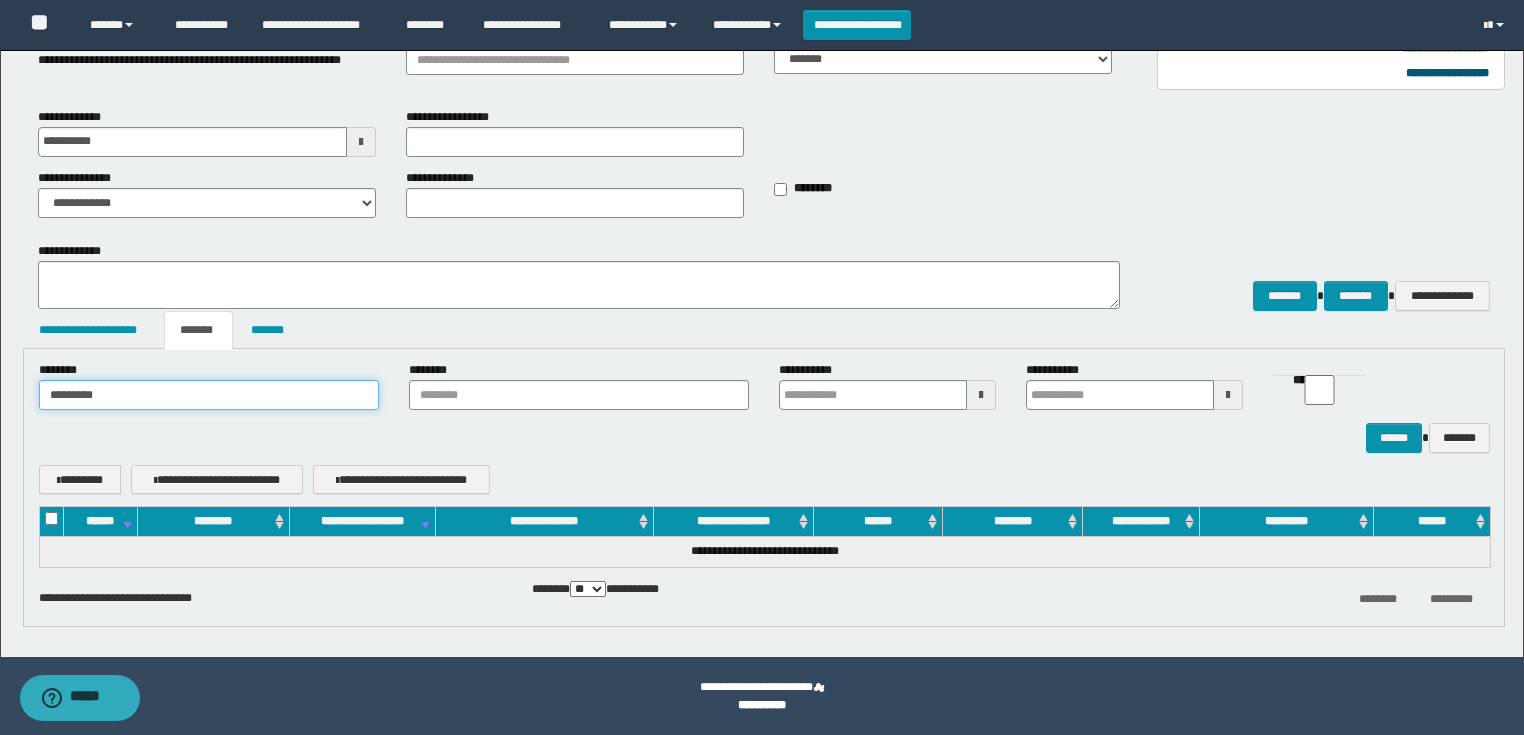 type on "*********" 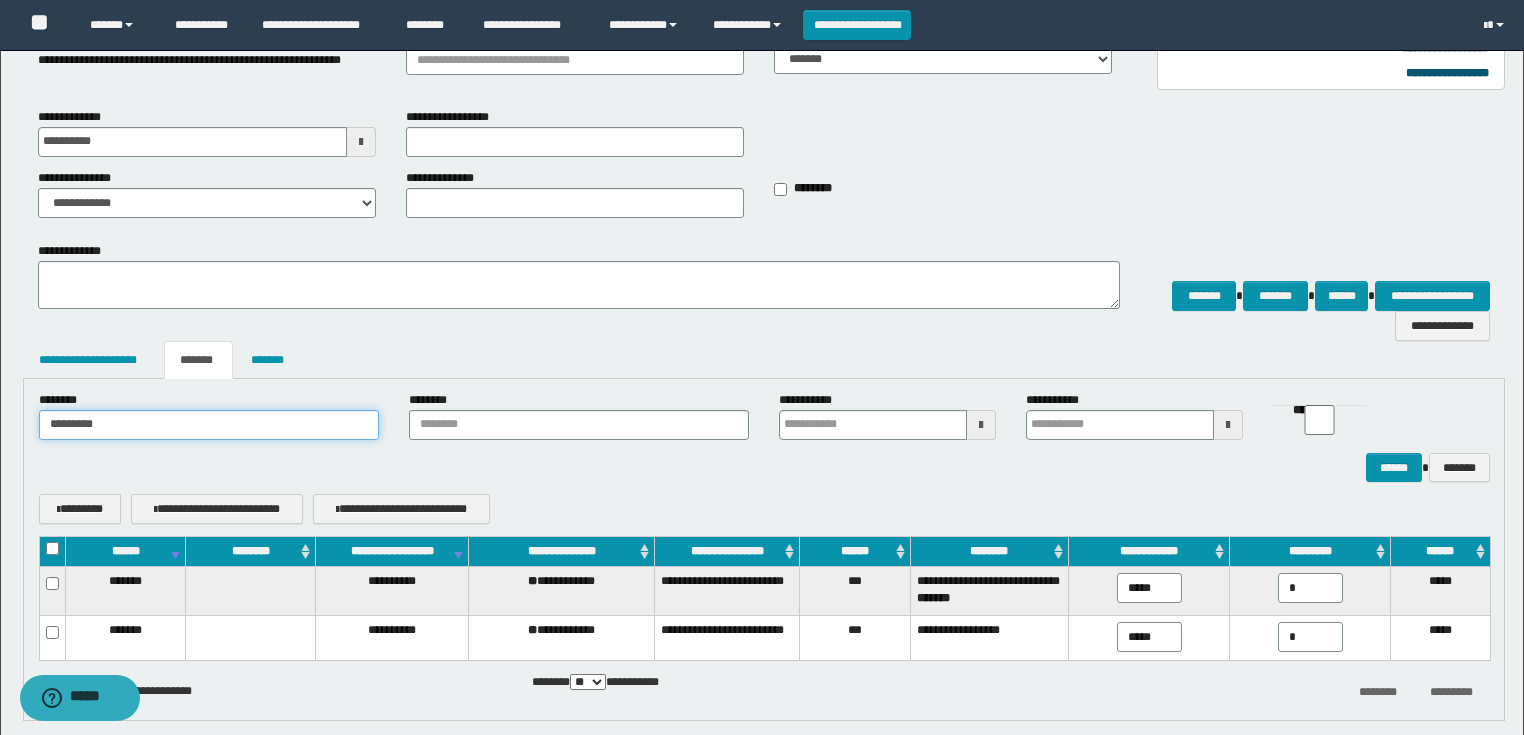 drag, startPoint x: 110, startPoint y: 436, endPoint x: 0, endPoint y: 440, distance: 110.0727 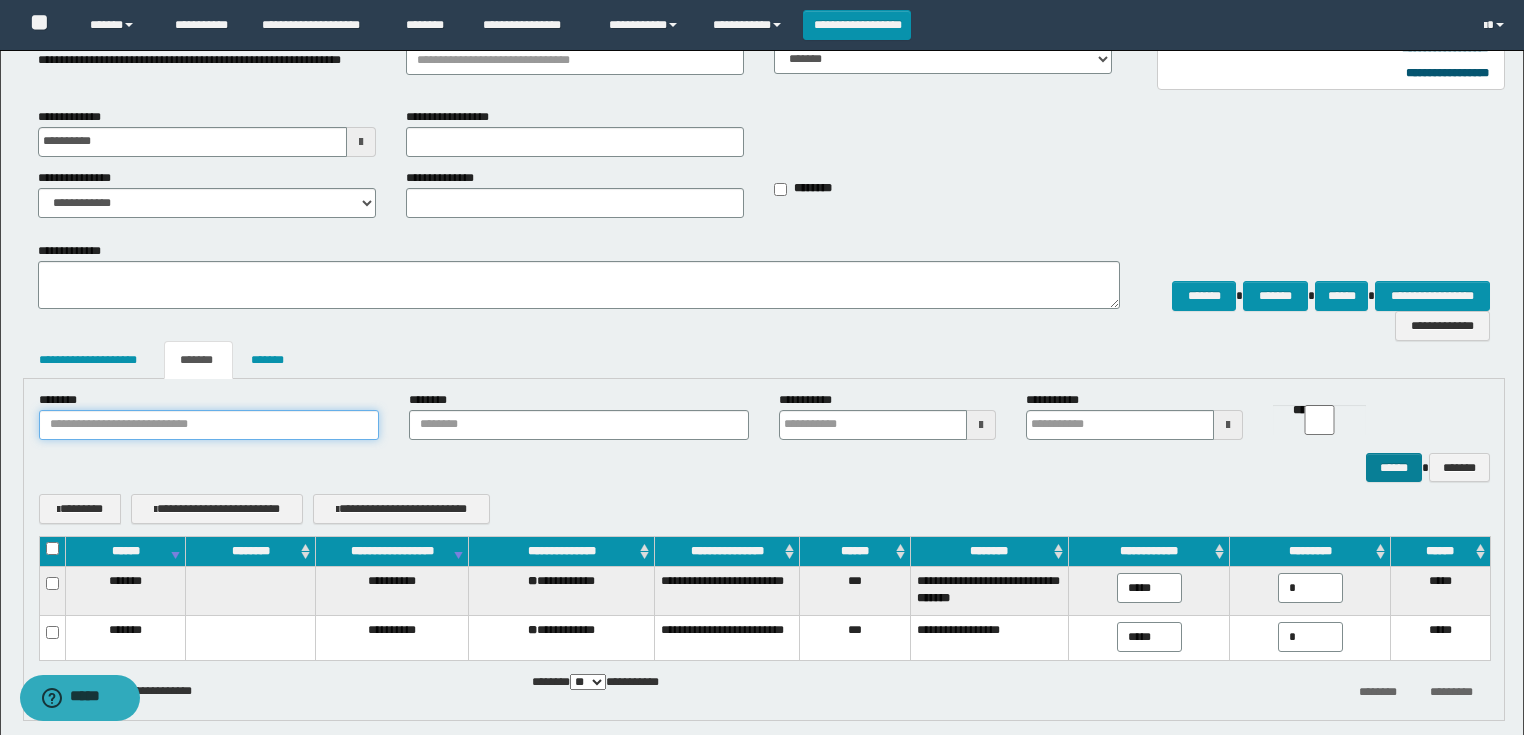 type 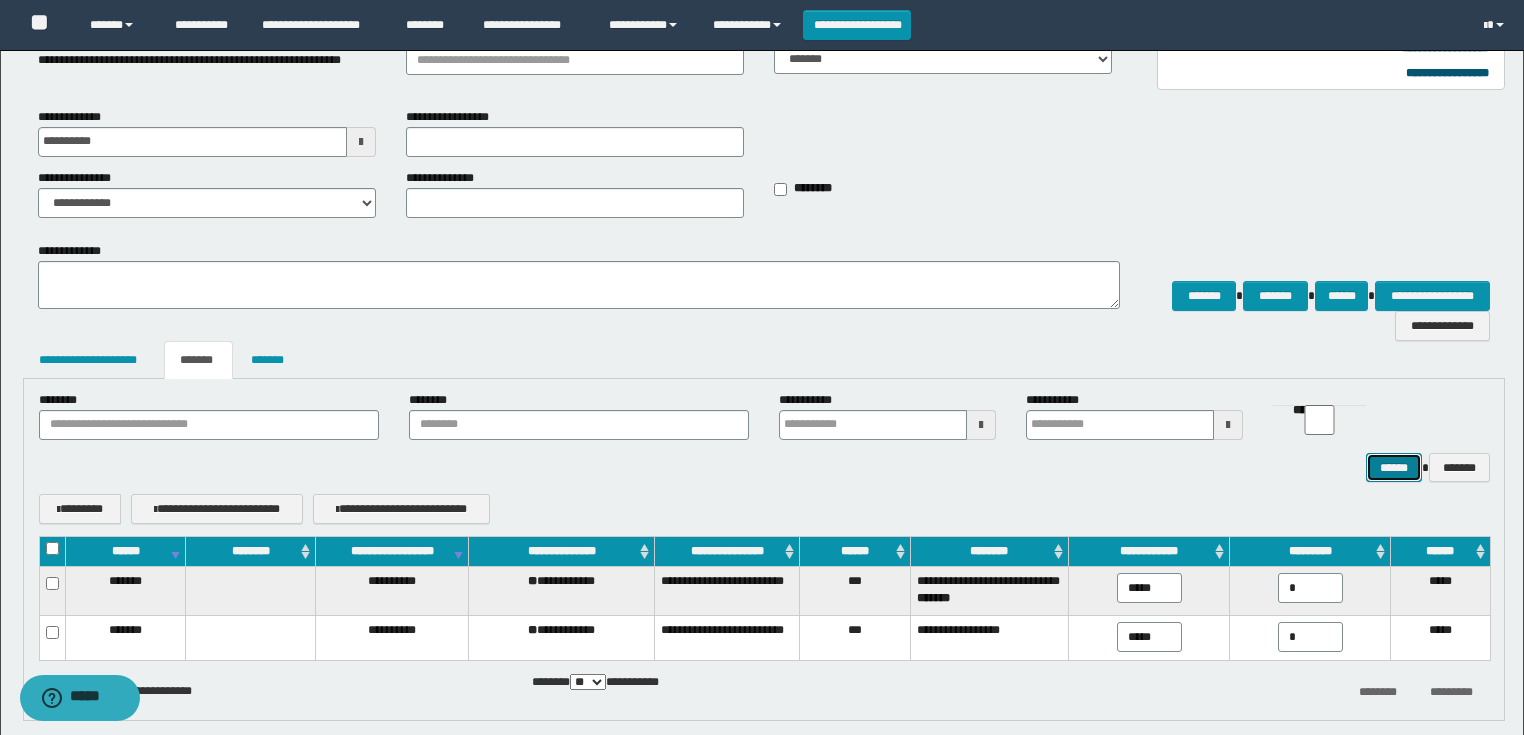 click on "******" at bounding box center [1394, 468] 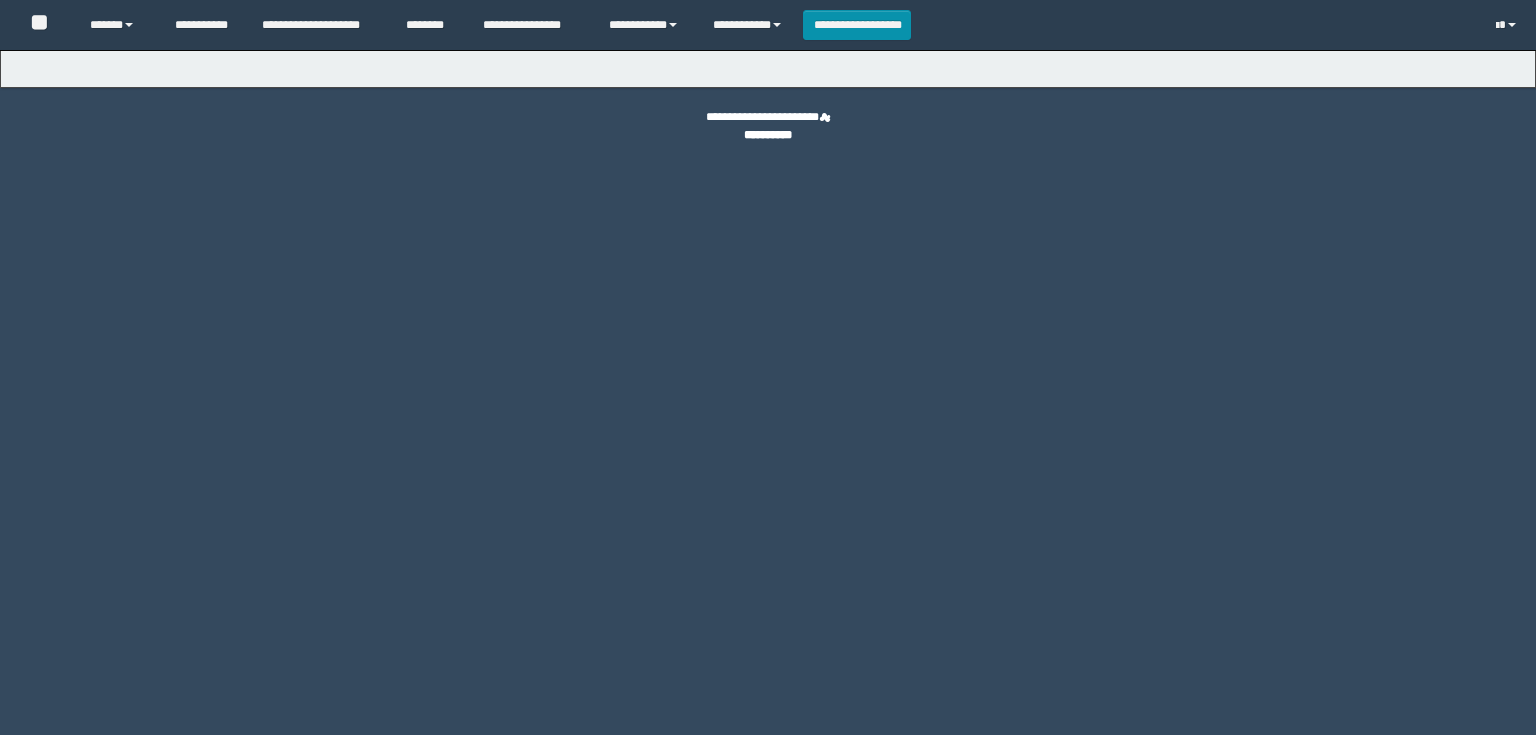 scroll, scrollTop: 0, scrollLeft: 0, axis: both 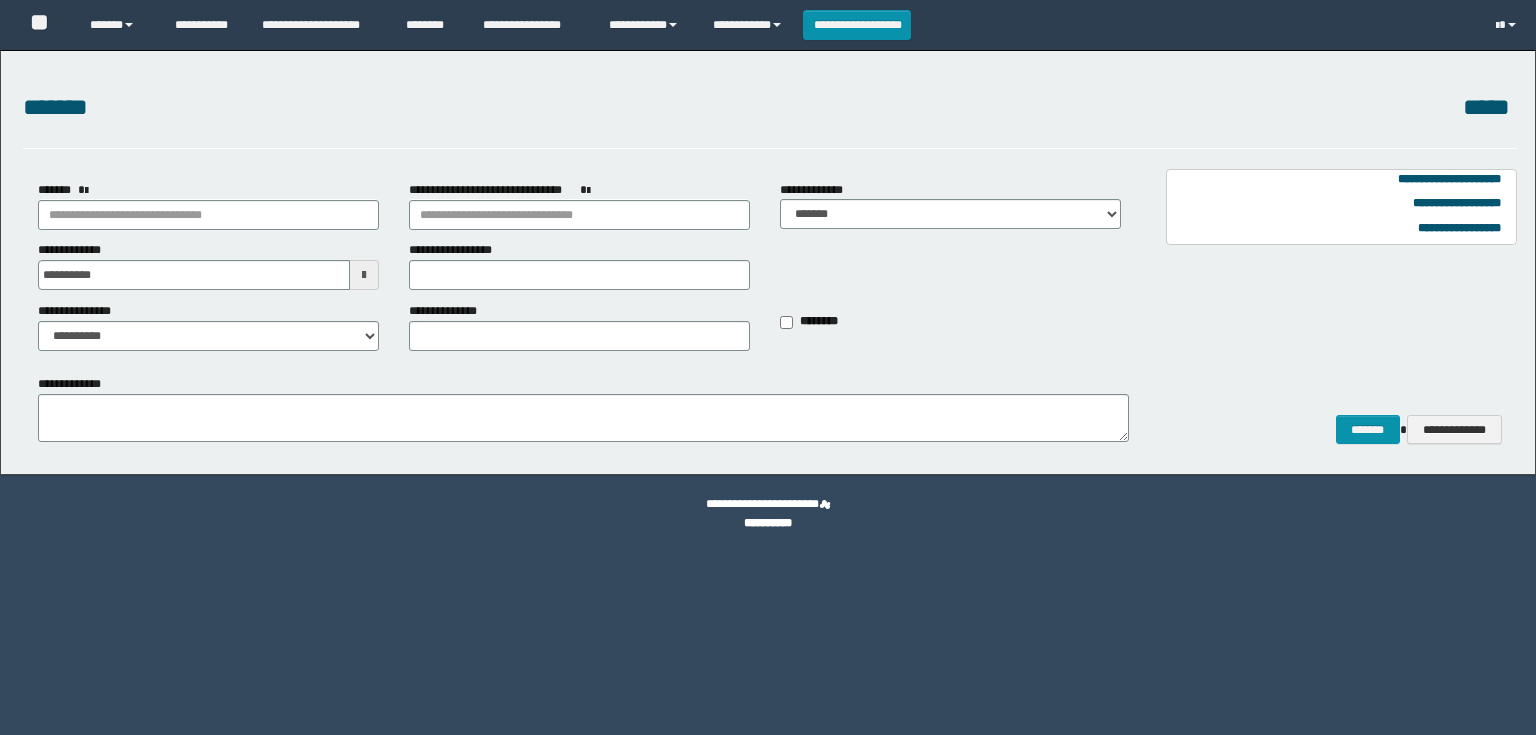 type on "**********" 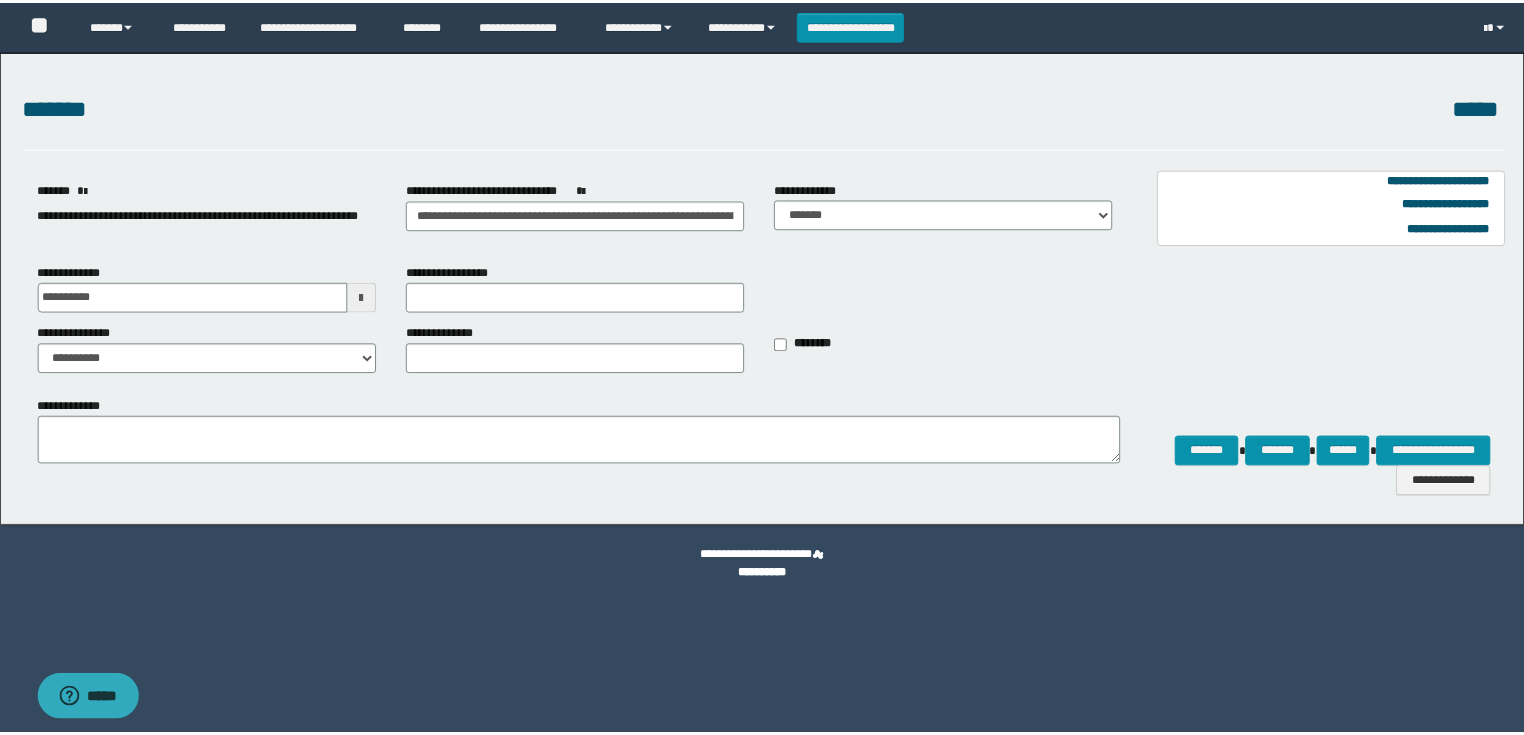 scroll, scrollTop: 0, scrollLeft: 0, axis: both 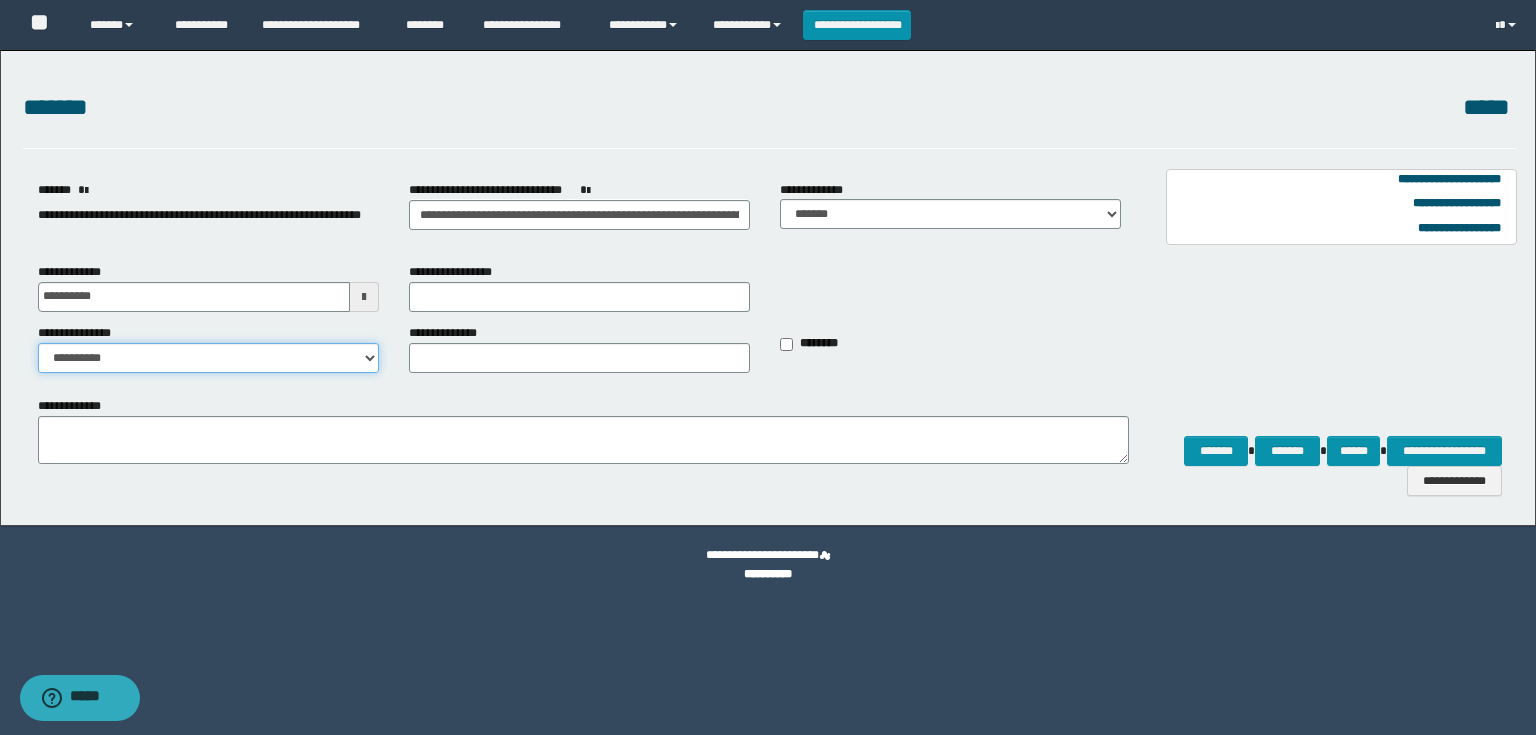 click on "**********" at bounding box center [208, 358] 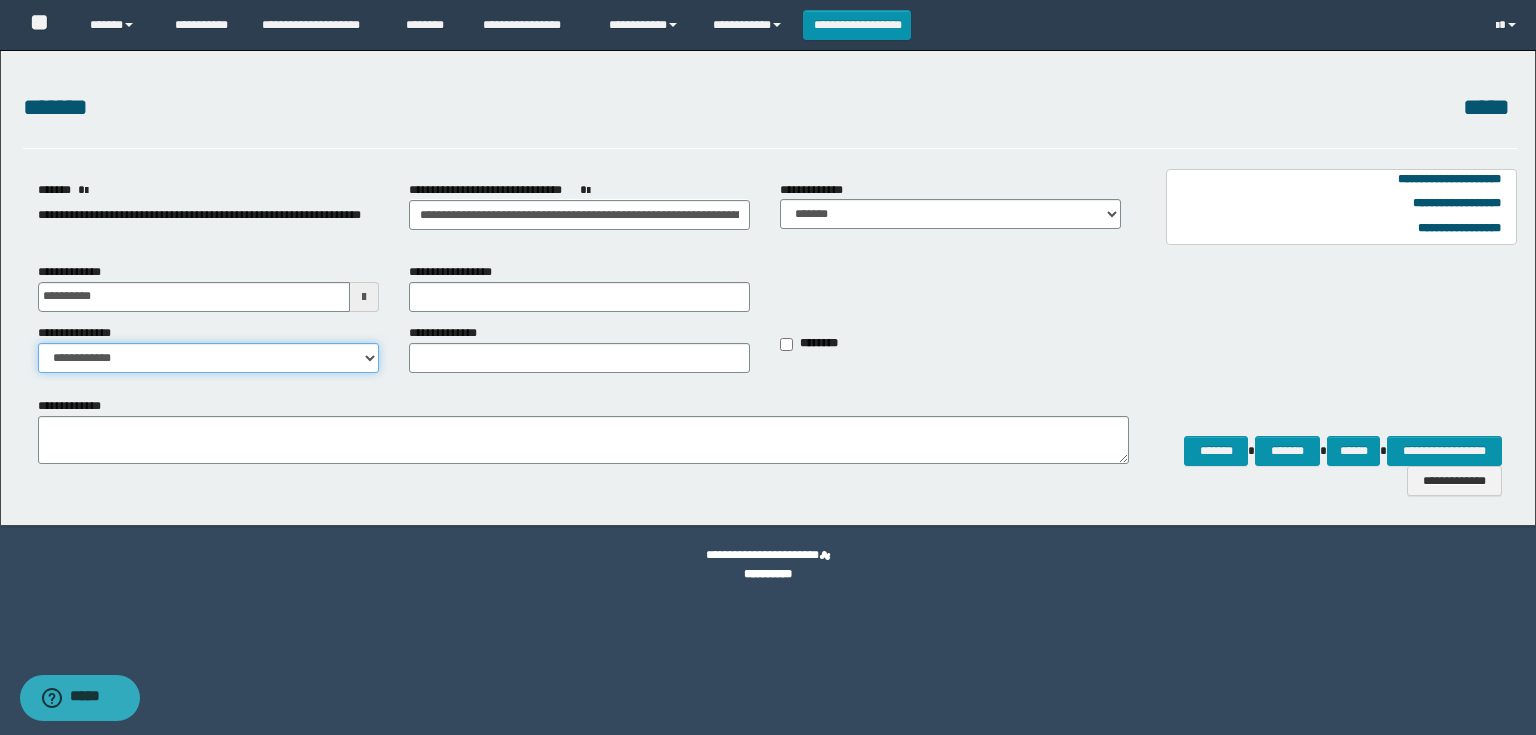 click on "**********" at bounding box center (208, 358) 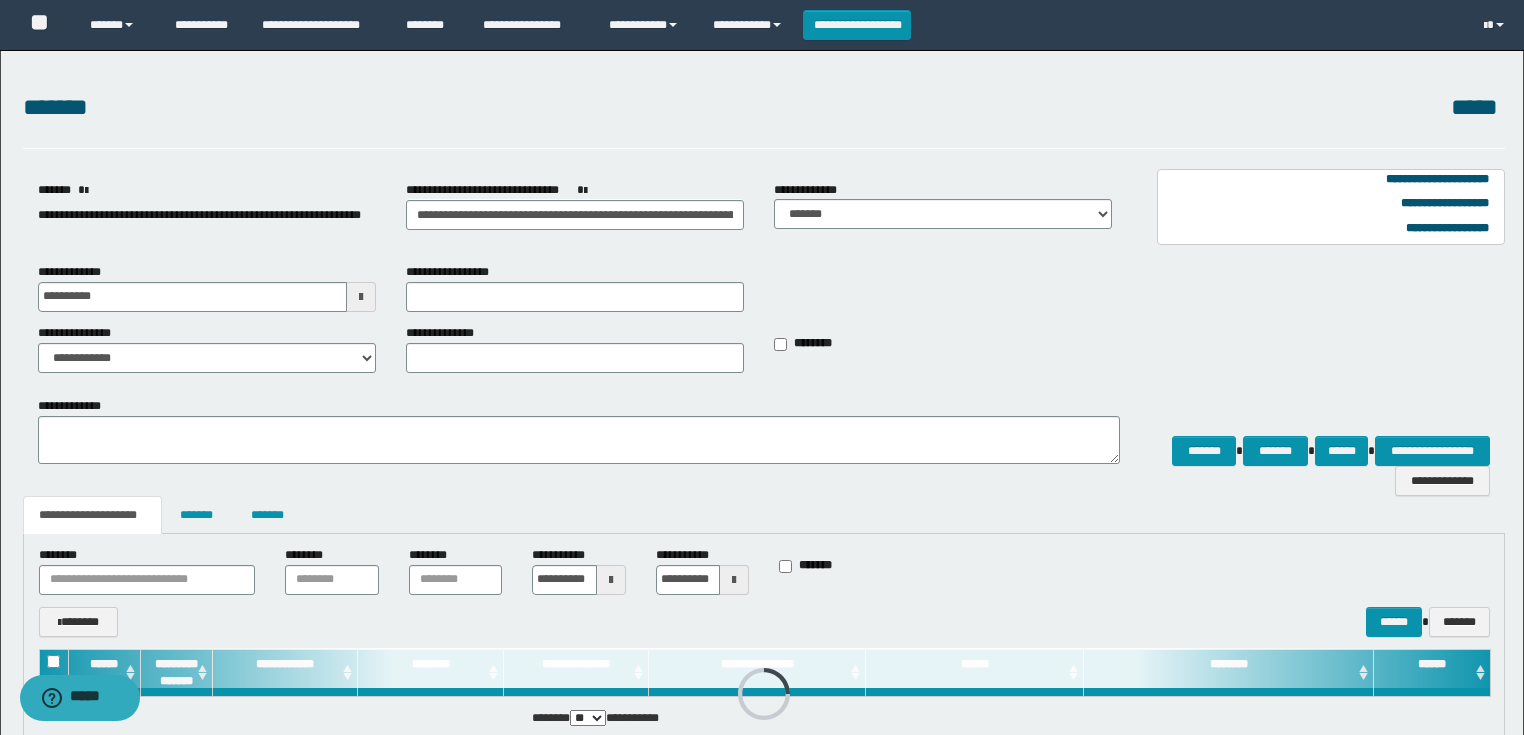 click at bounding box center [611, 580] 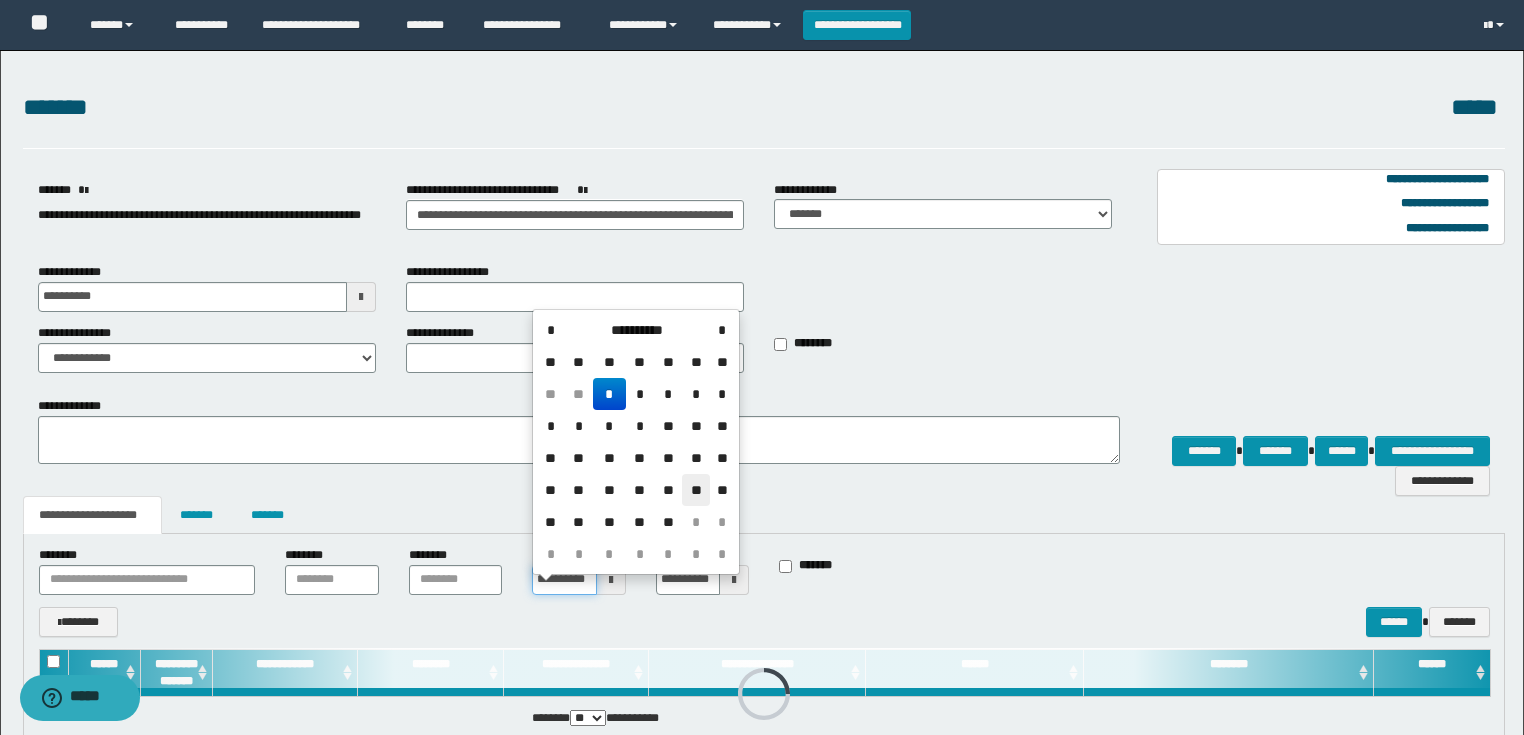 scroll, scrollTop: 0, scrollLeft: 16, axis: horizontal 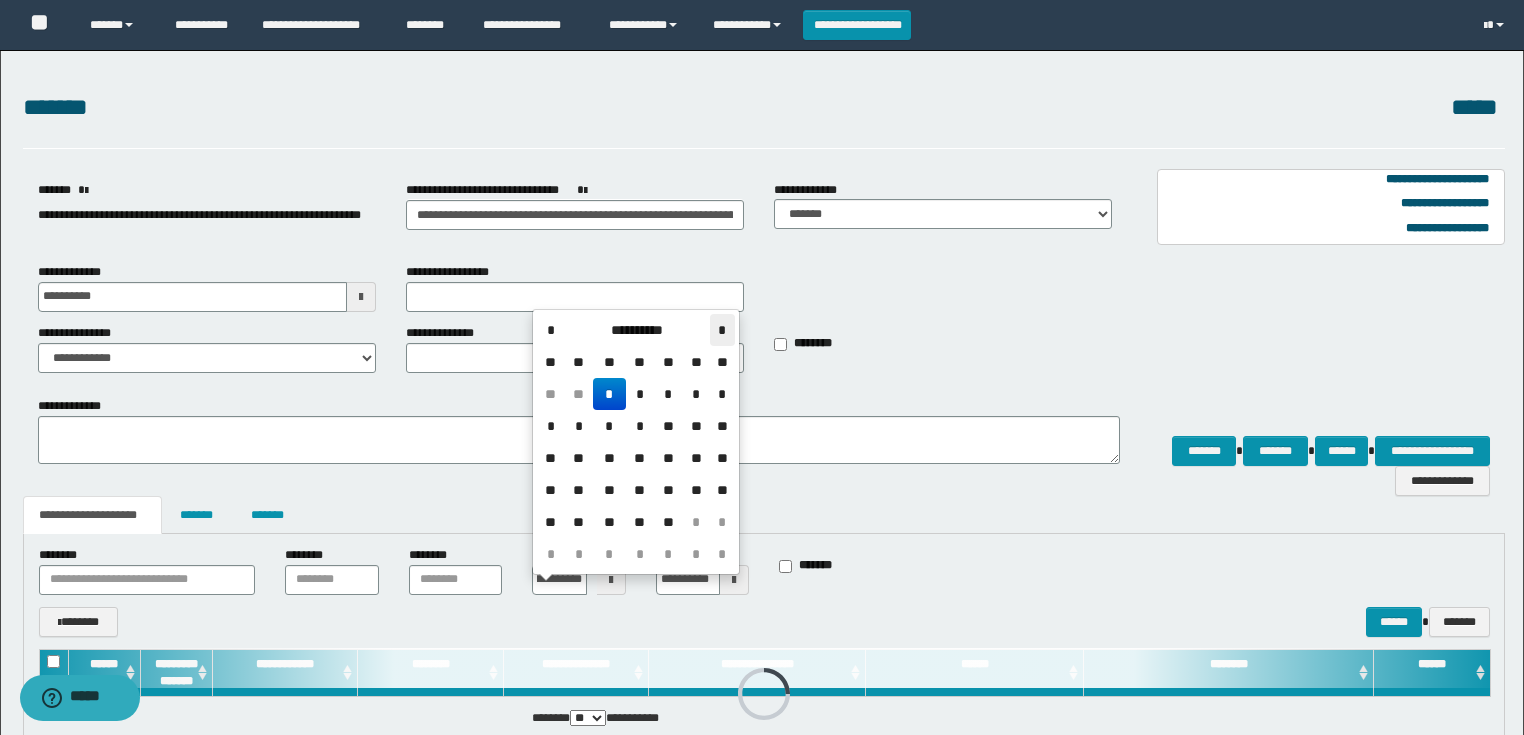 click on "*" at bounding box center [722, 330] 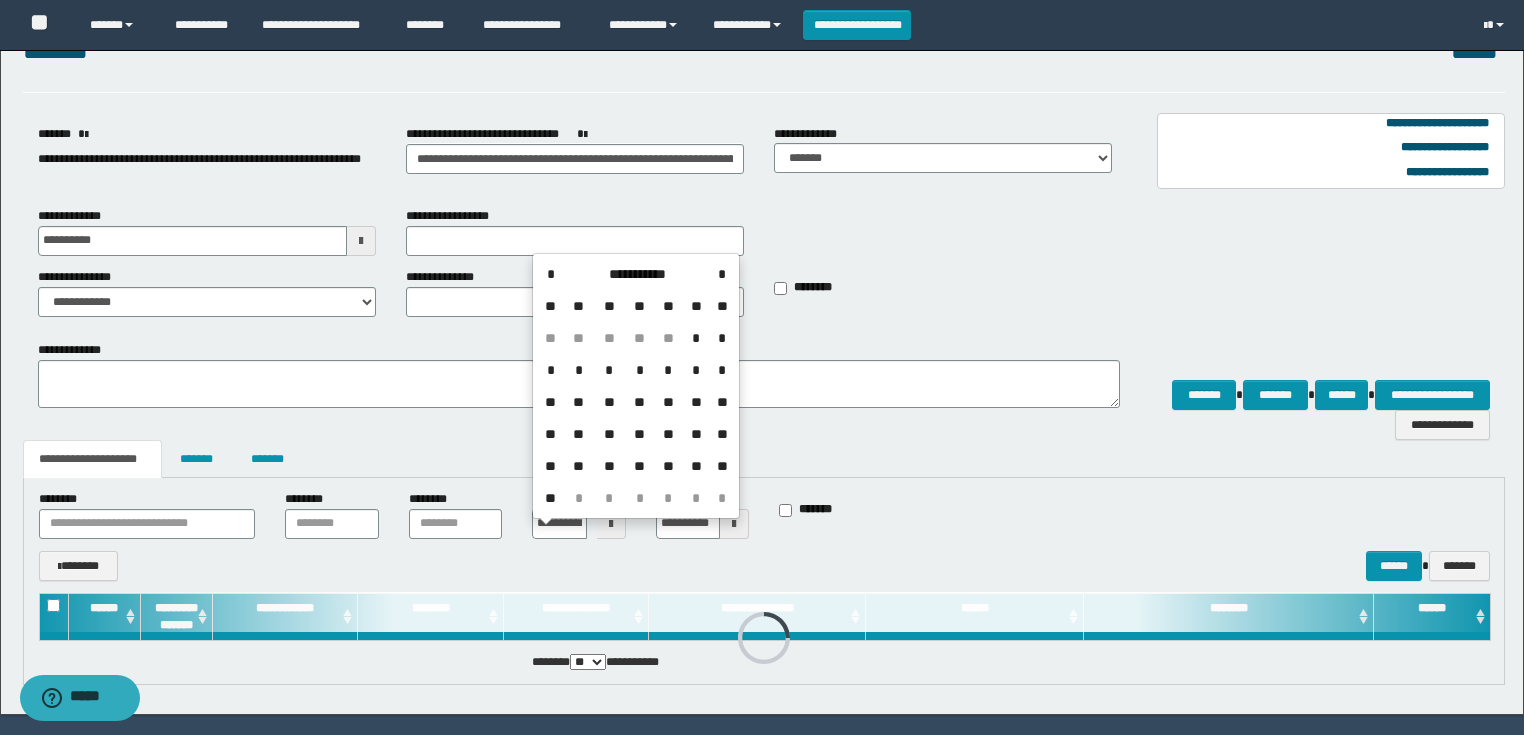 scroll, scrollTop: 113, scrollLeft: 0, axis: vertical 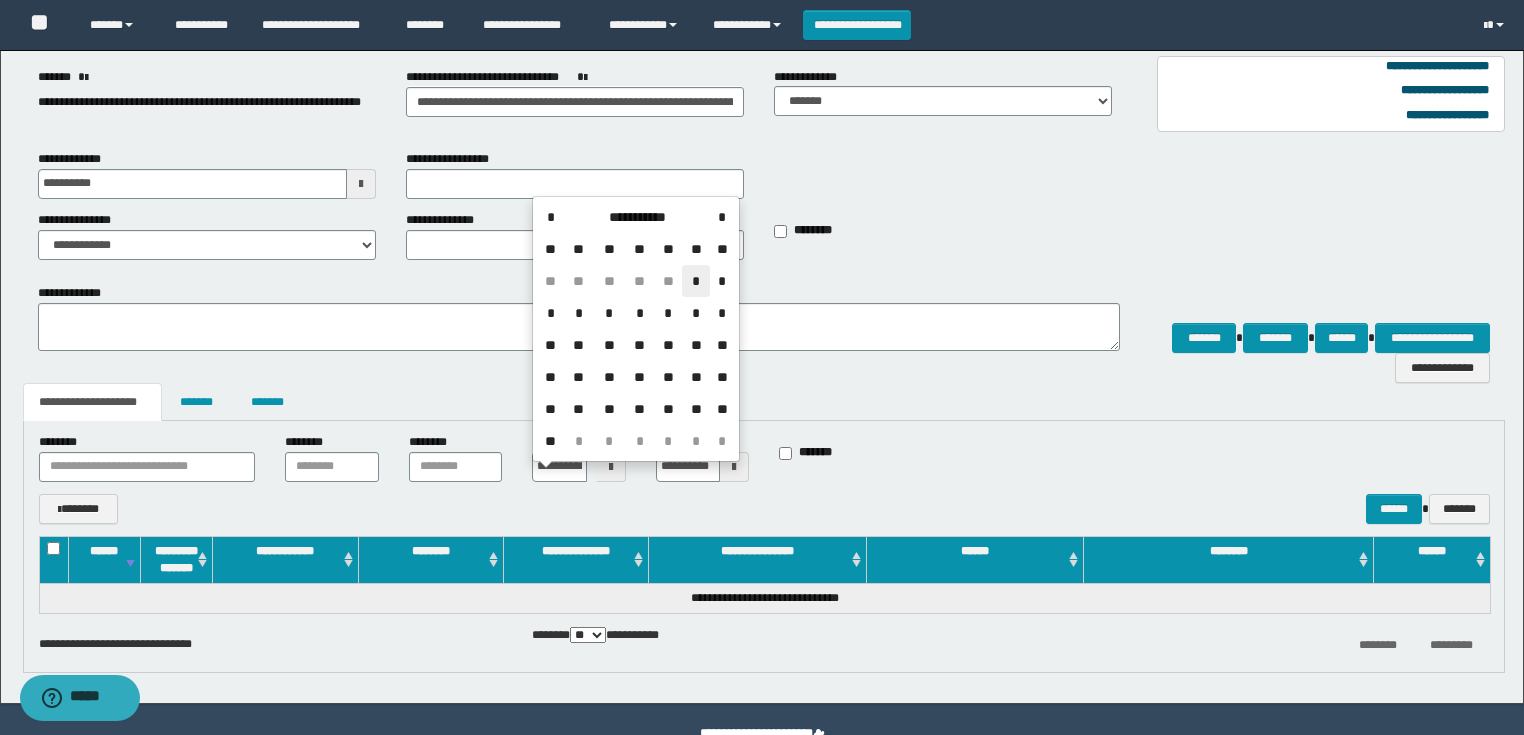 click on "*" at bounding box center (696, 281) 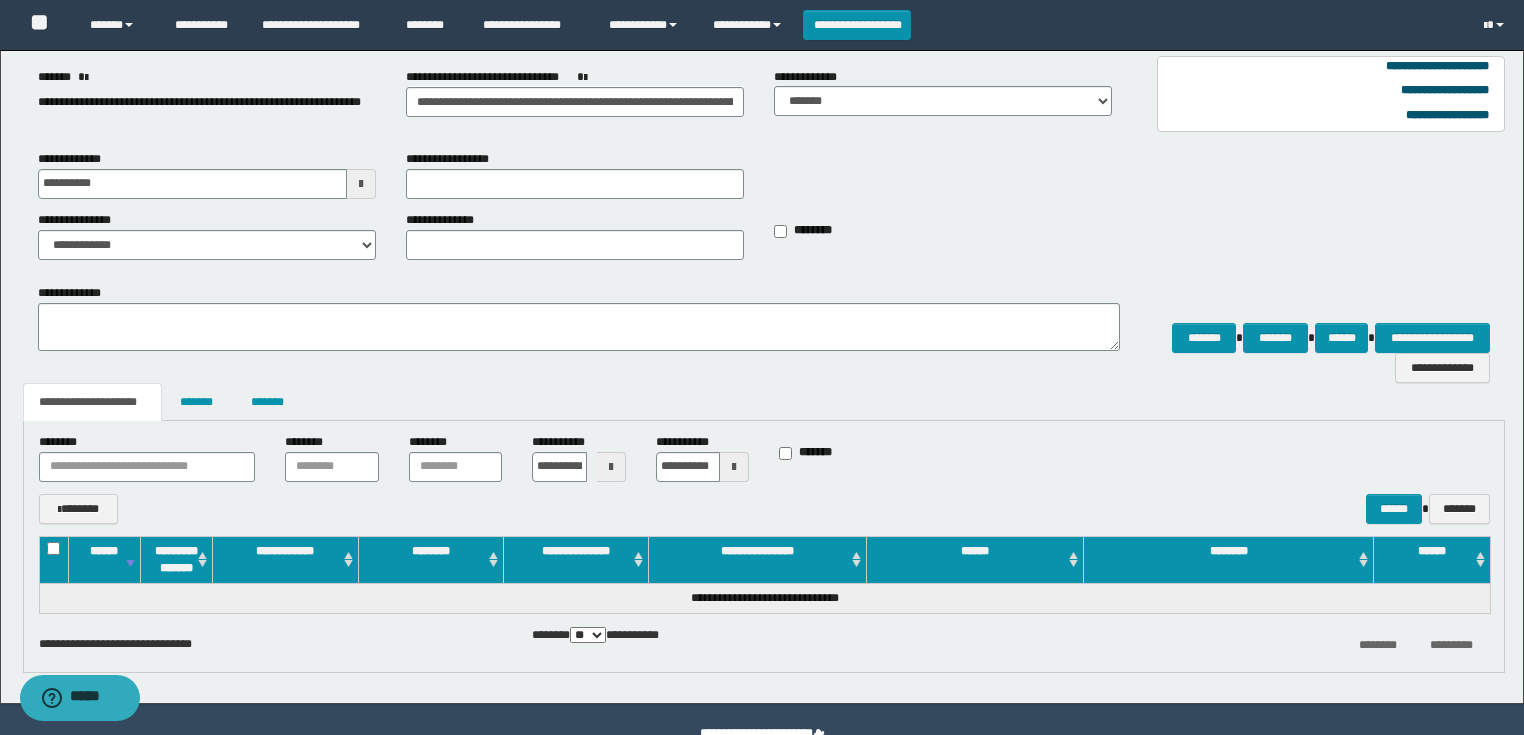 click at bounding box center (734, 467) 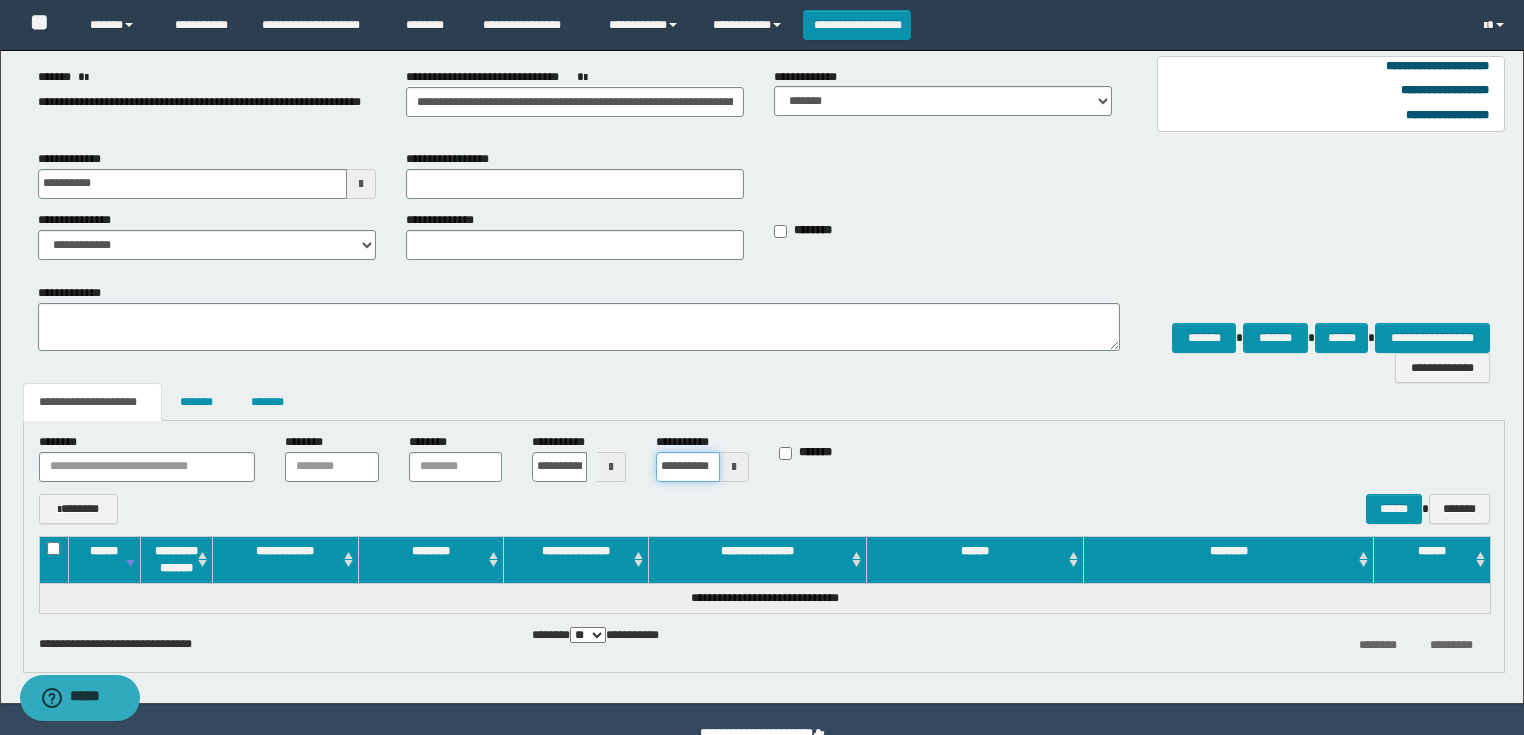 scroll, scrollTop: 0, scrollLeft: 16, axis: horizontal 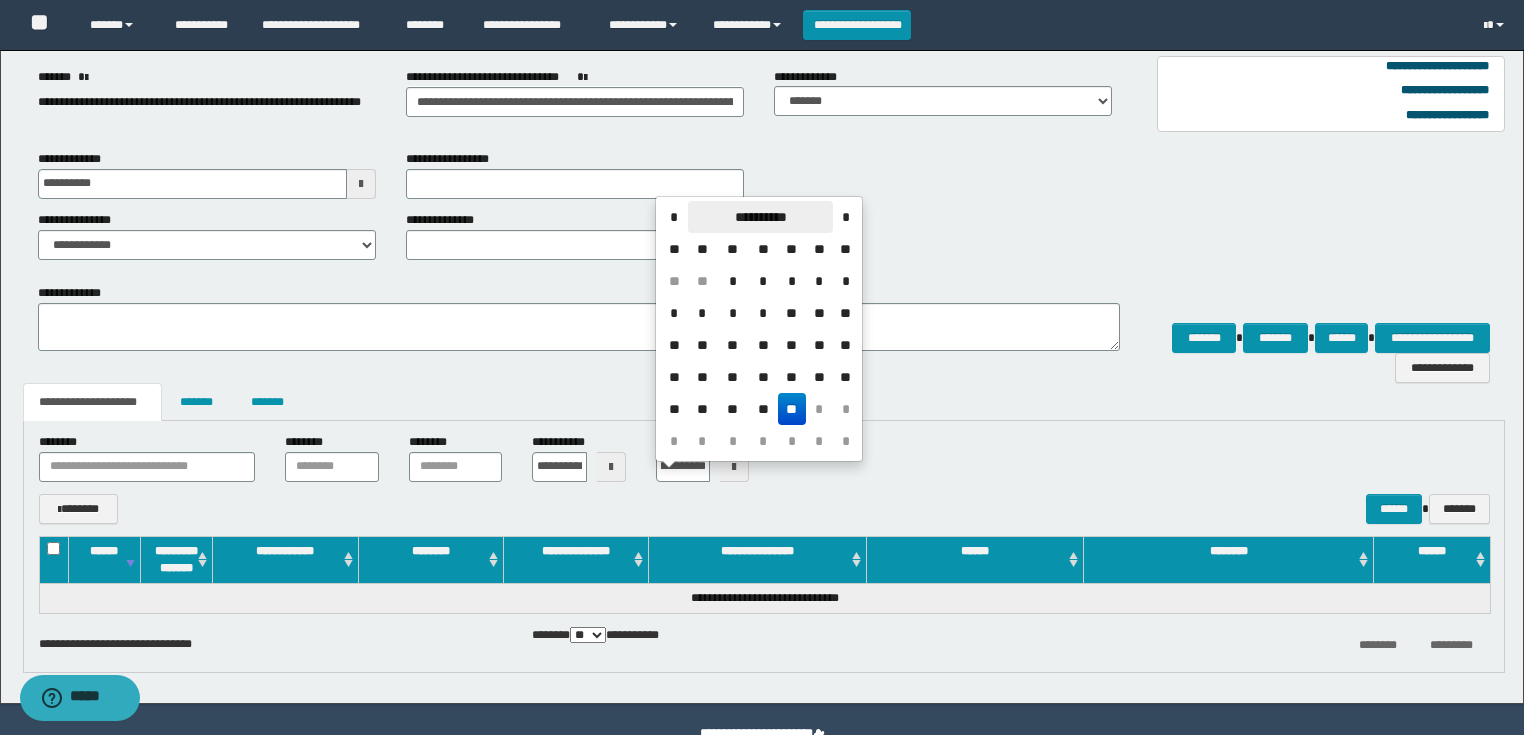 click on "**********" at bounding box center (760, 217) 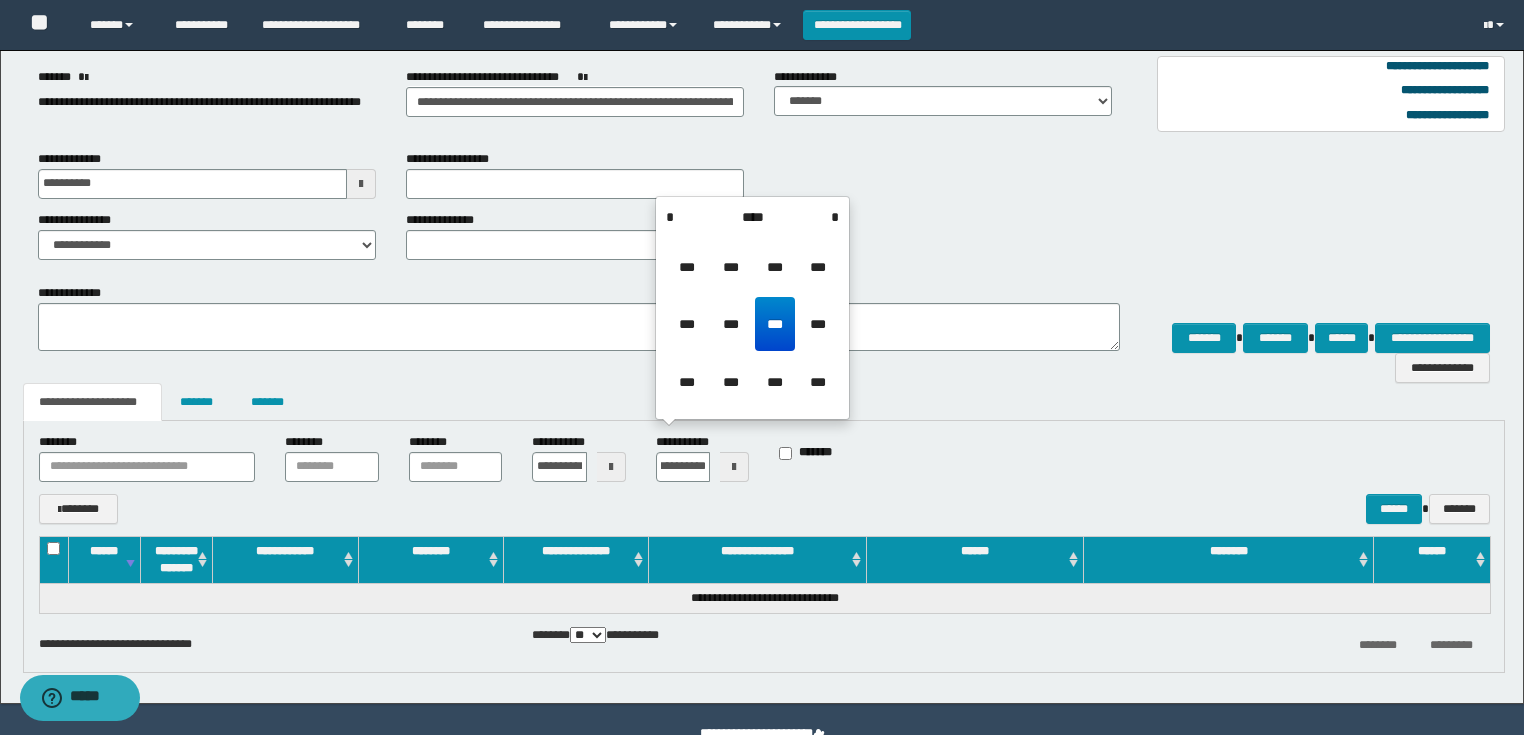 scroll, scrollTop: 0, scrollLeft: 0, axis: both 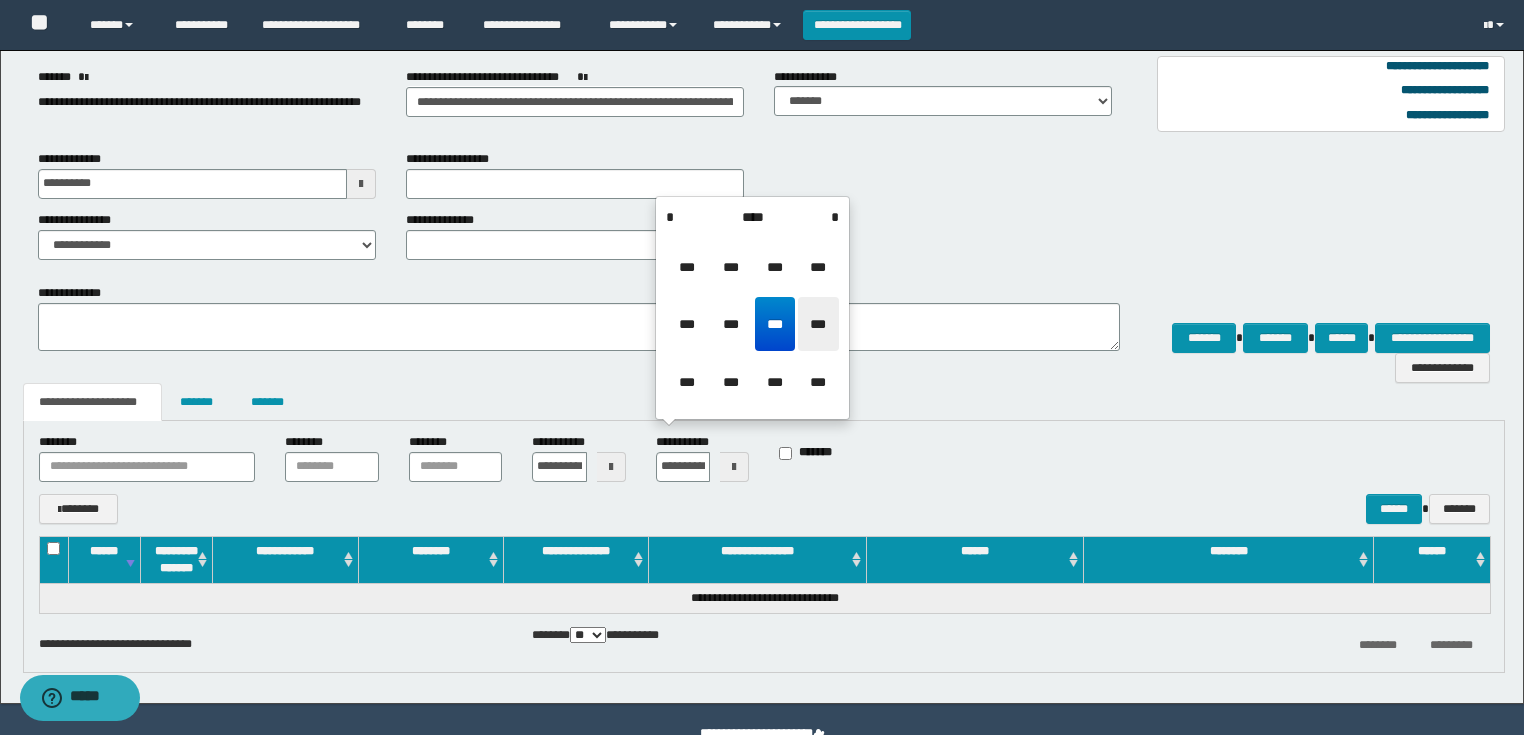click on "***" at bounding box center [818, 324] 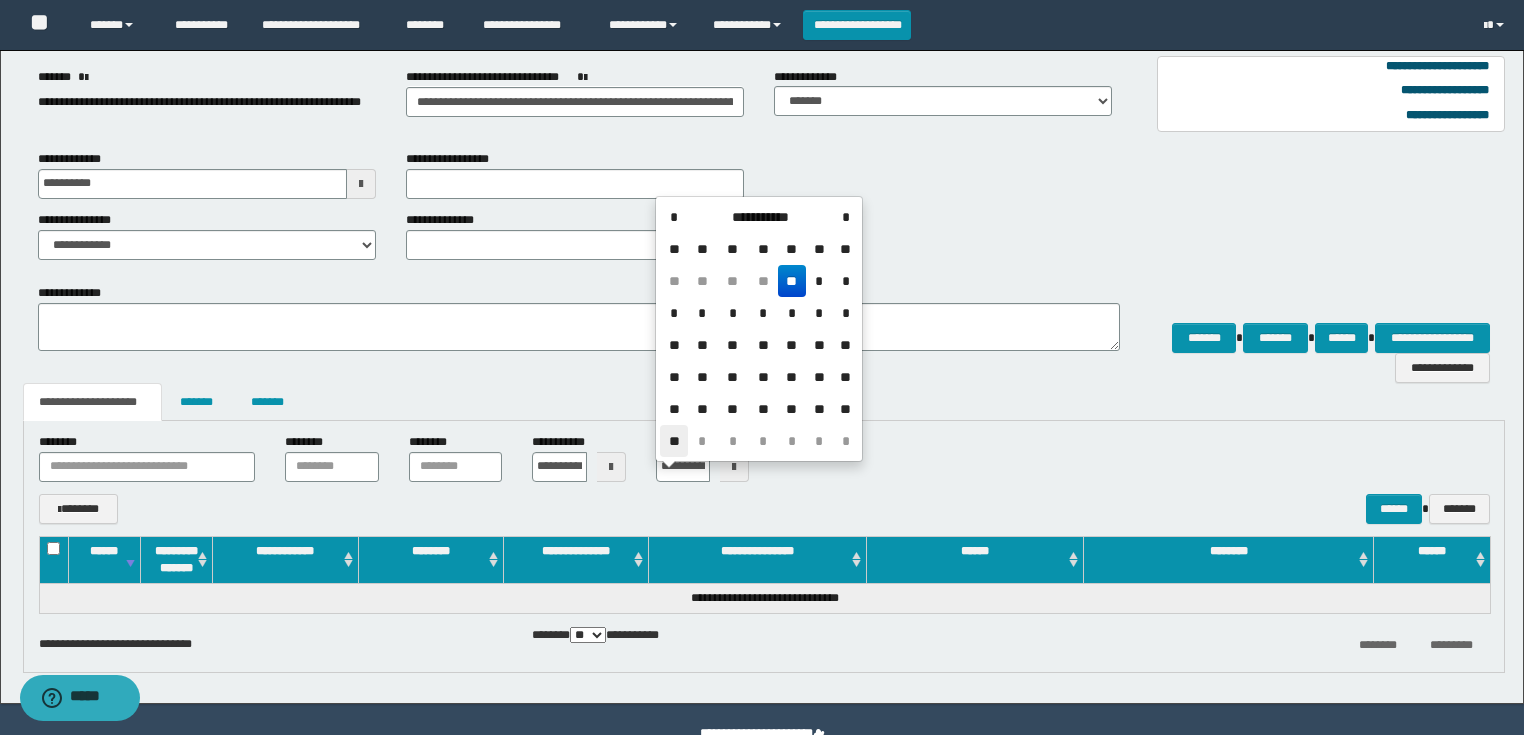 click on "**" at bounding box center (674, 441) 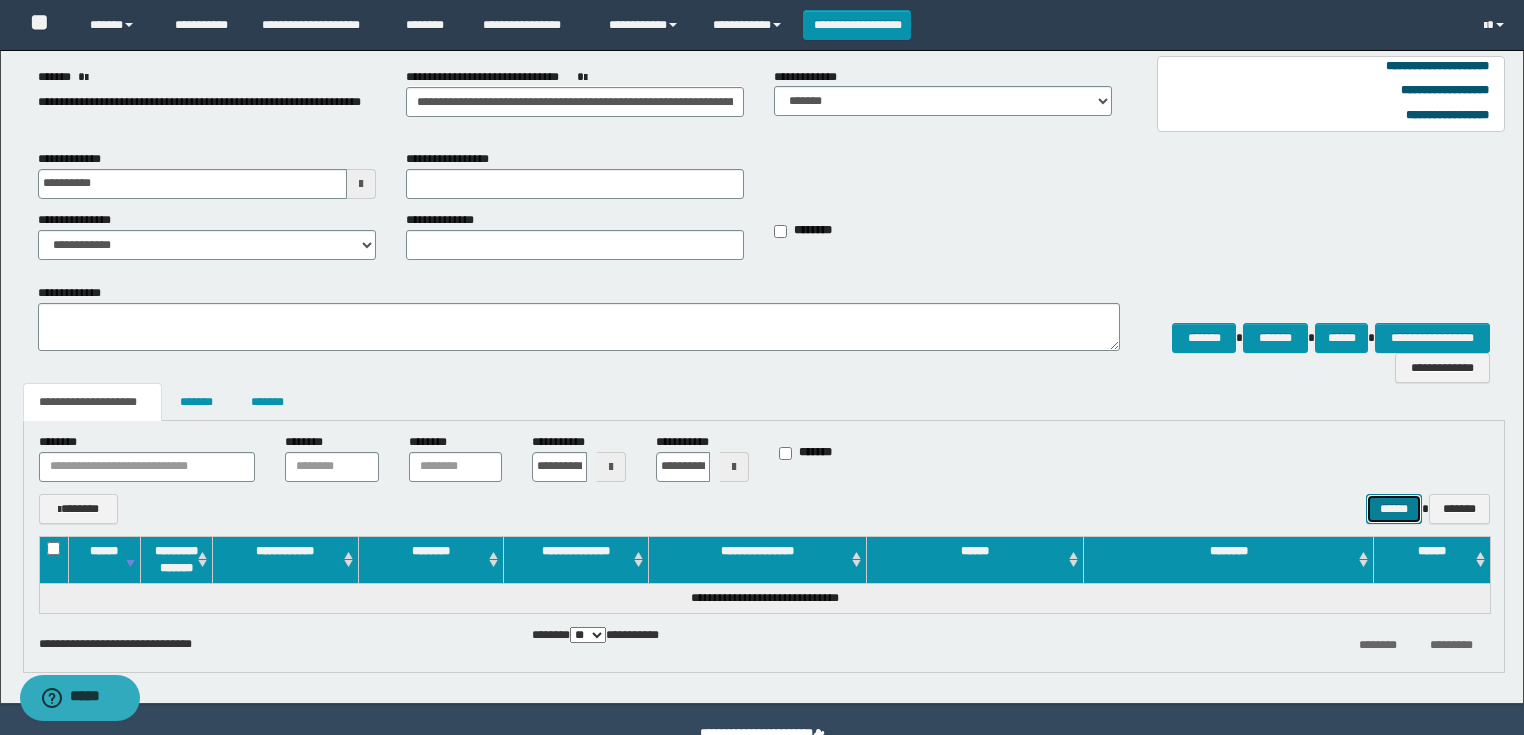 click on "******" at bounding box center [1394, 509] 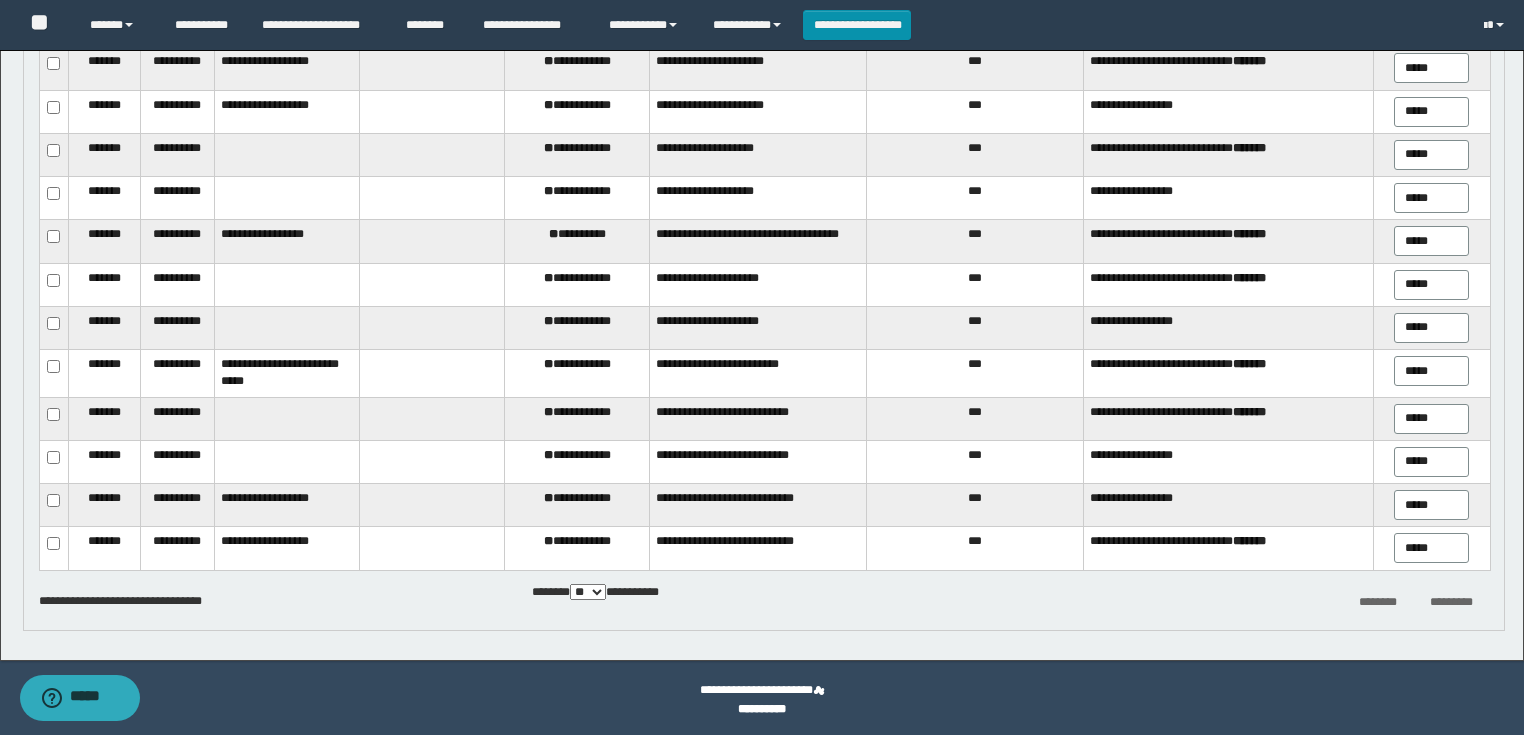 scroll, scrollTop: 912, scrollLeft: 0, axis: vertical 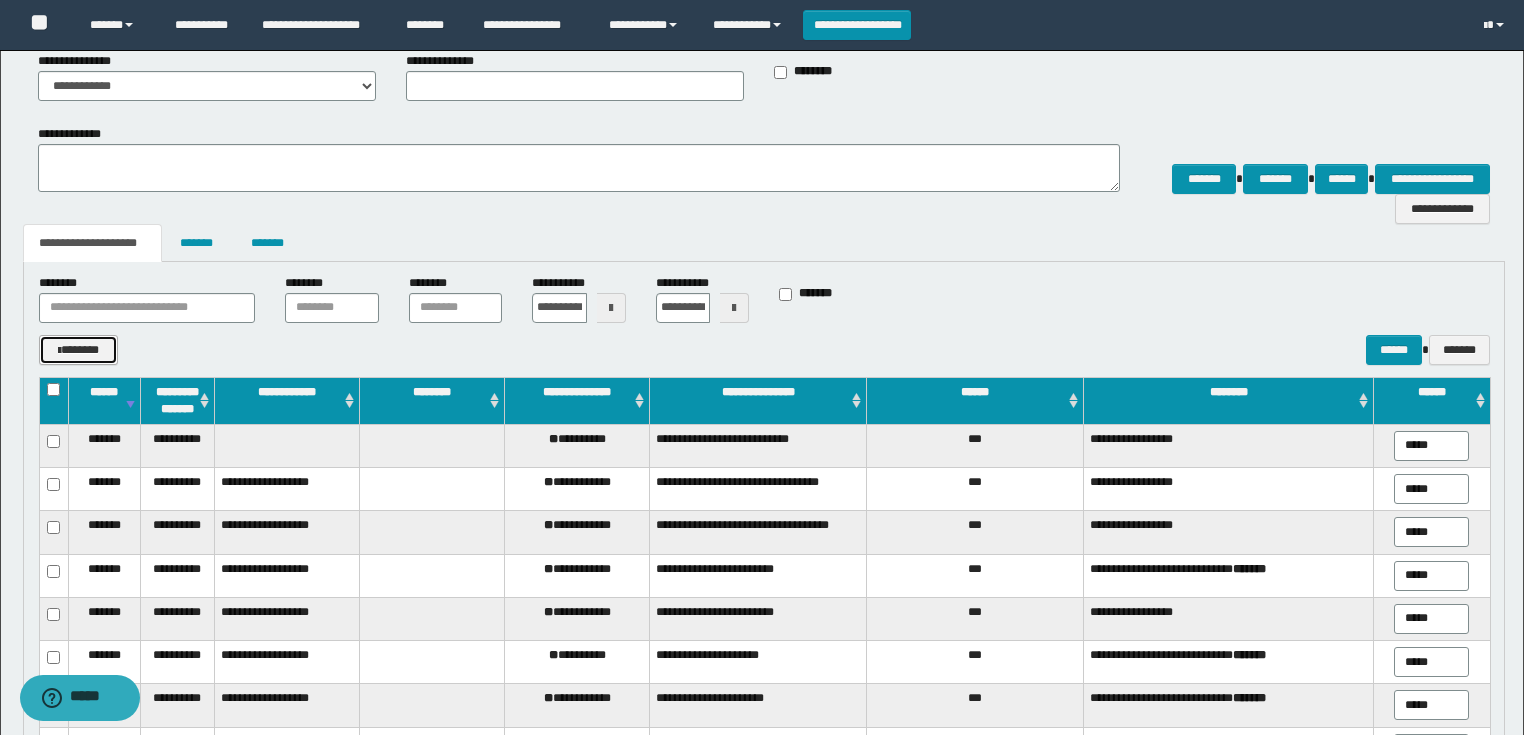 click on "*******" at bounding box center [78, 350] 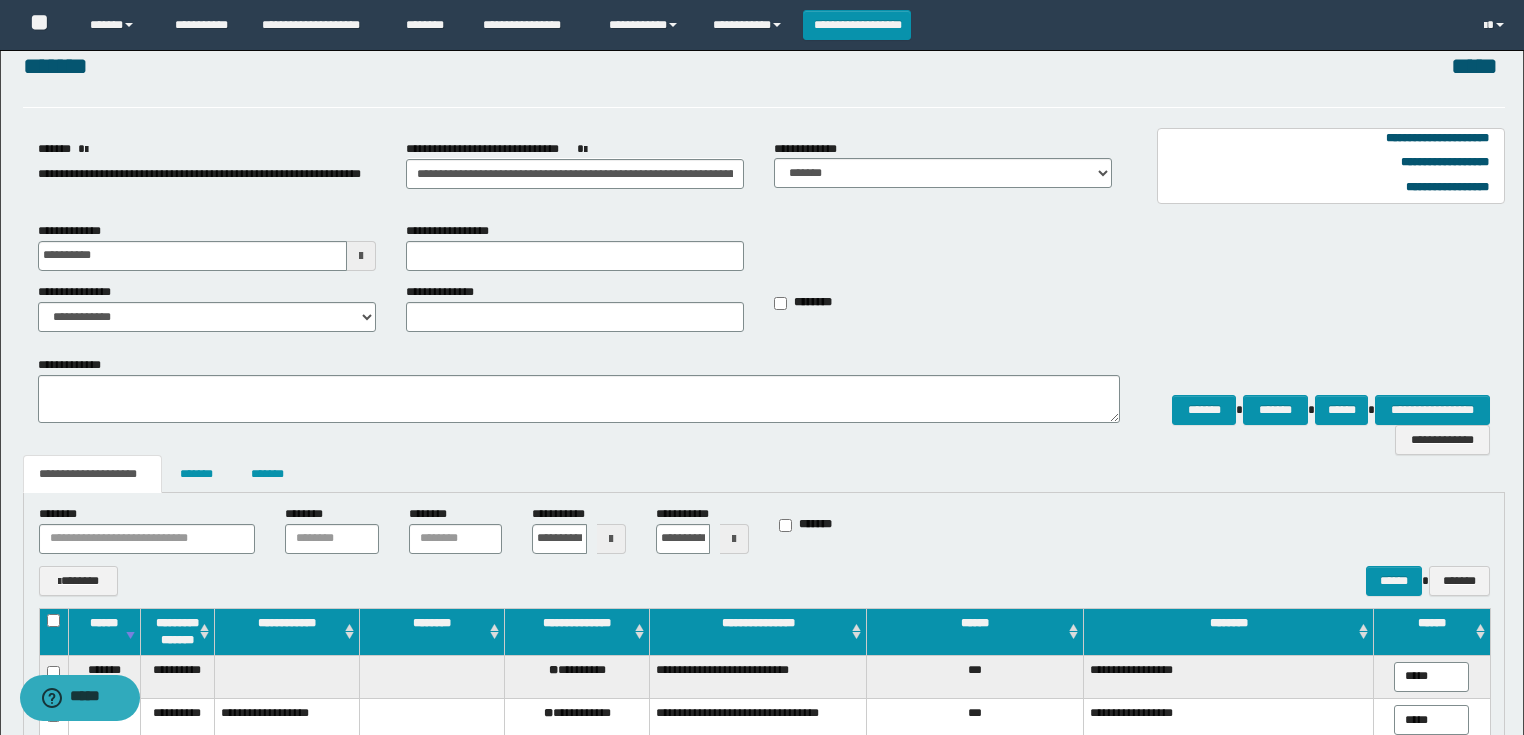 scroll, scrollTop: 0, scrollLeft: 0, axis: both 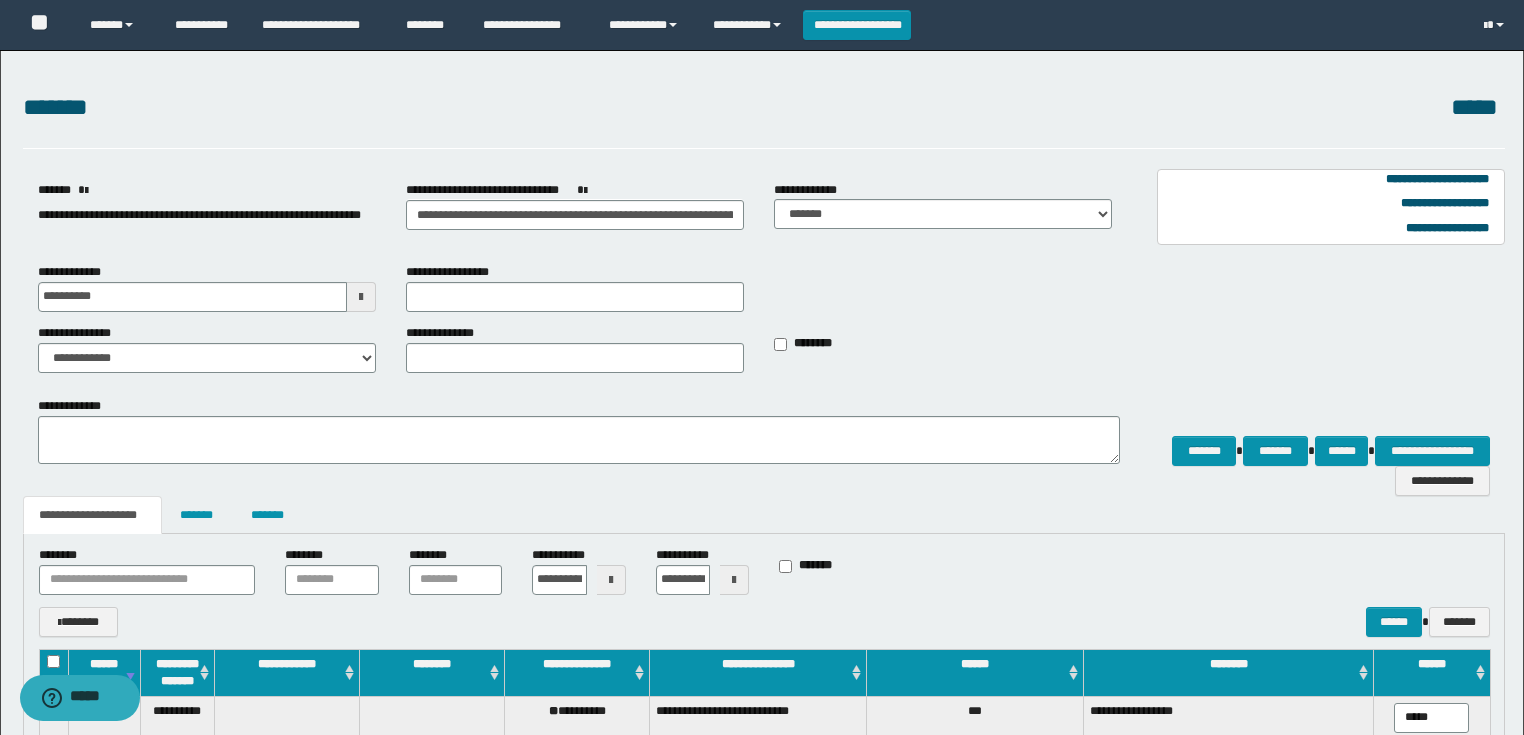 click on "**********" at bounding box center [1320, 446] 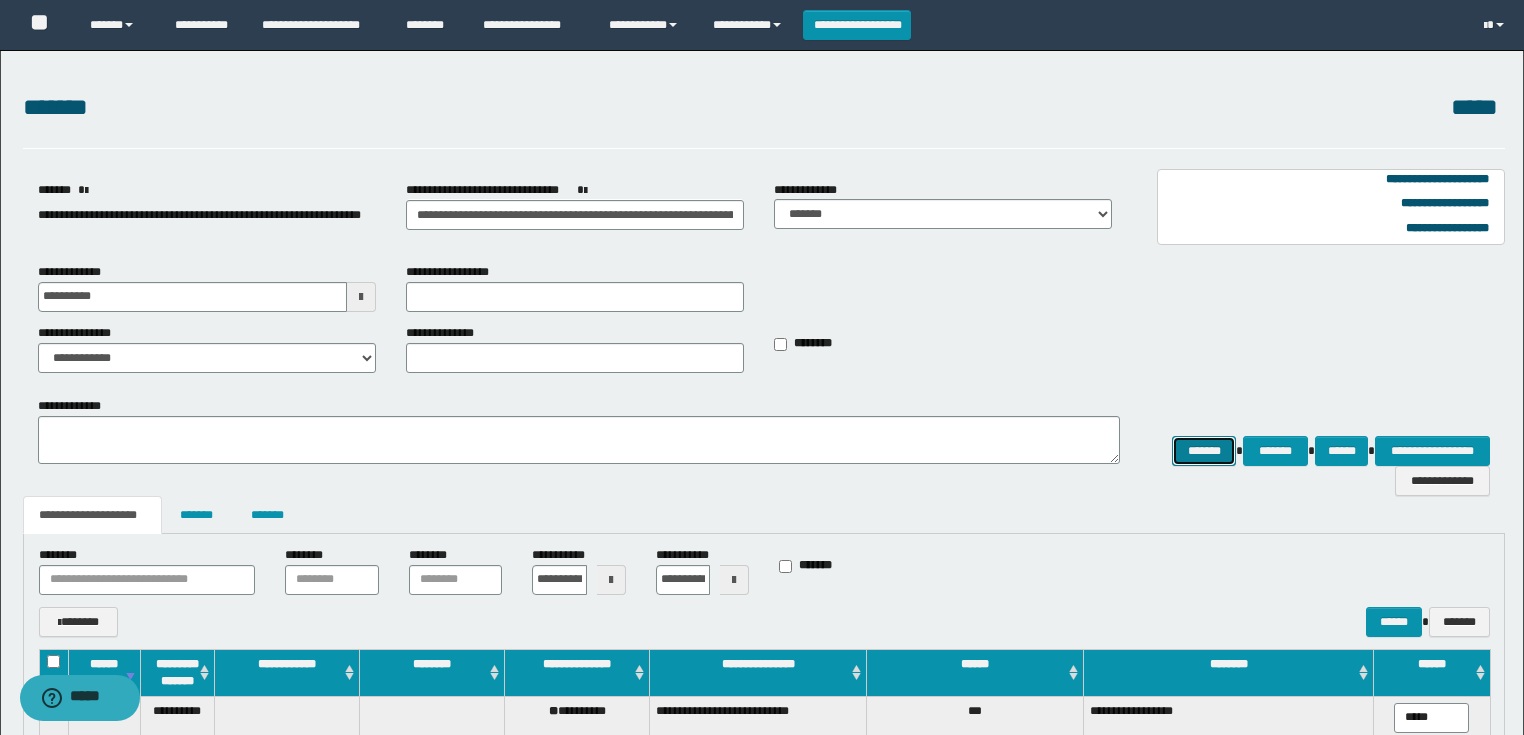 click on "*******" at bounding box center (1204, 451) 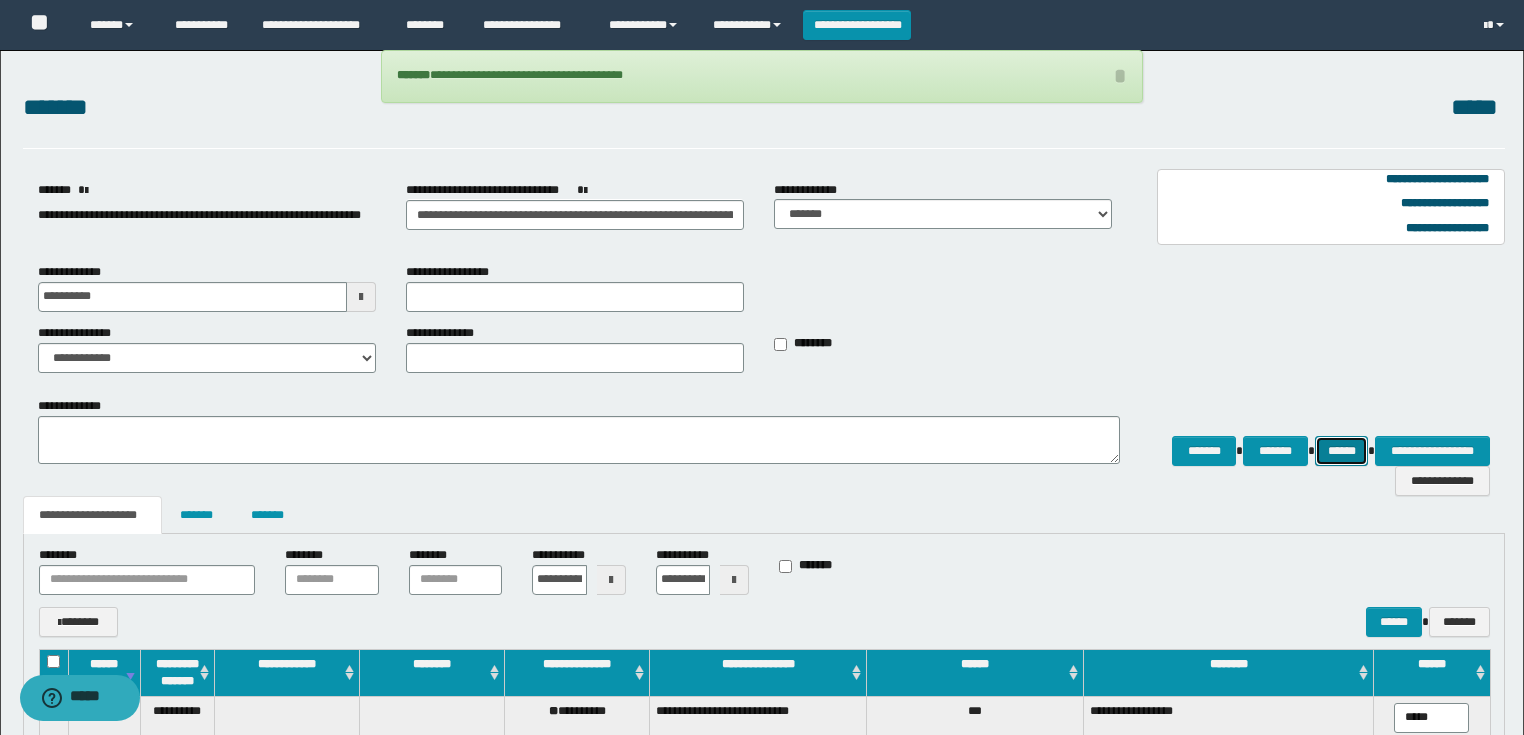 click on "******" at bounding box center [1342, 451] 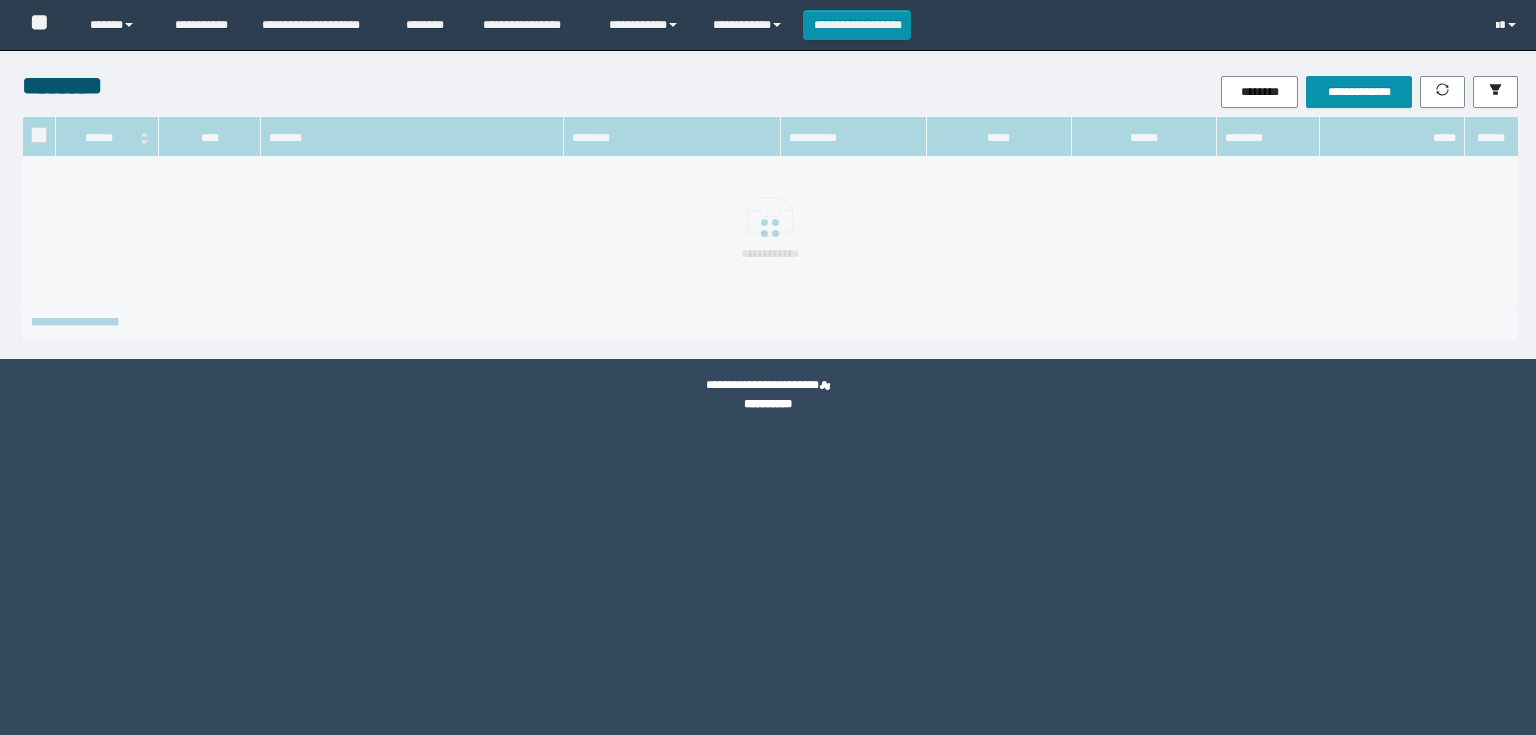 scroll, scrollTop: 0, scrollLeft: 0, axis: both 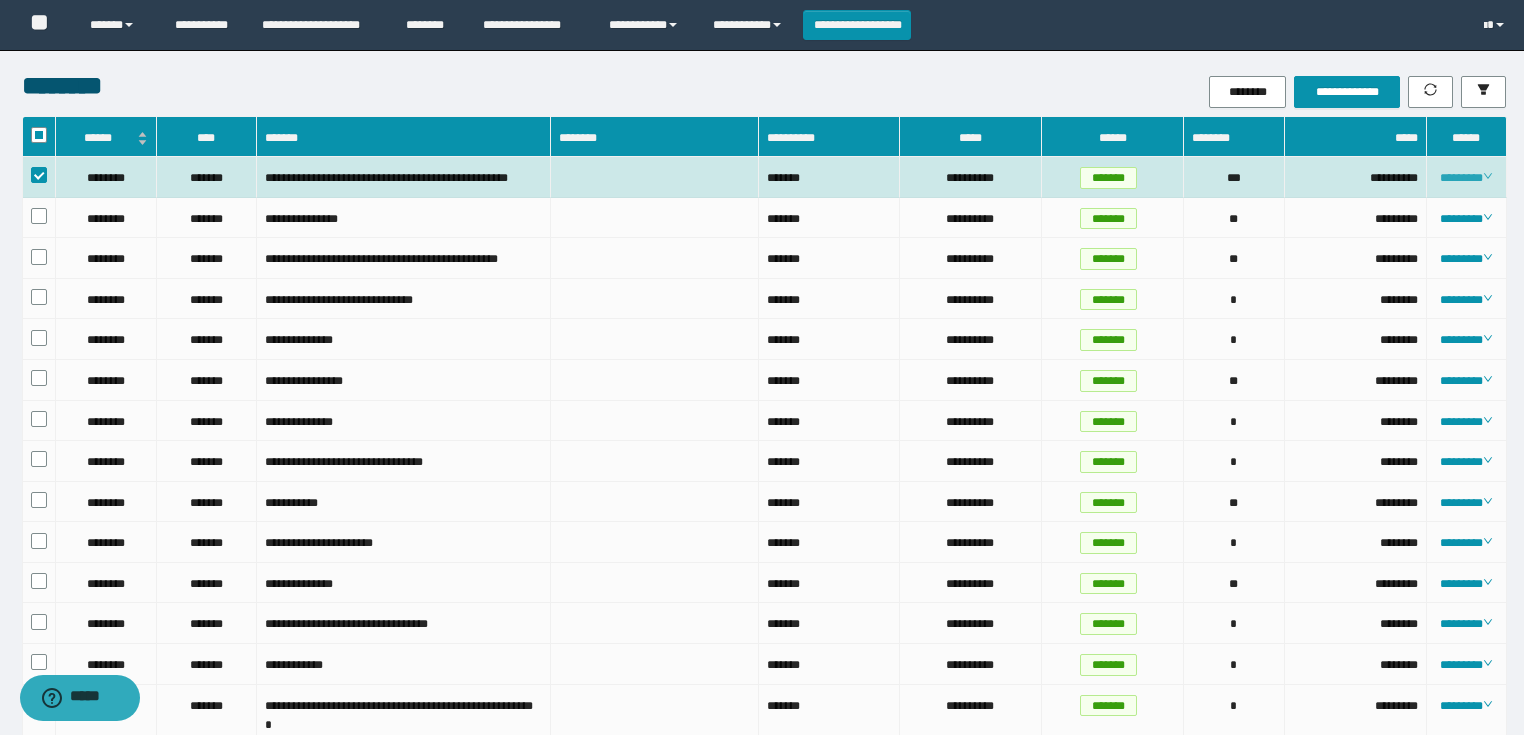 click on "********" at bounding box center [1466, 178] 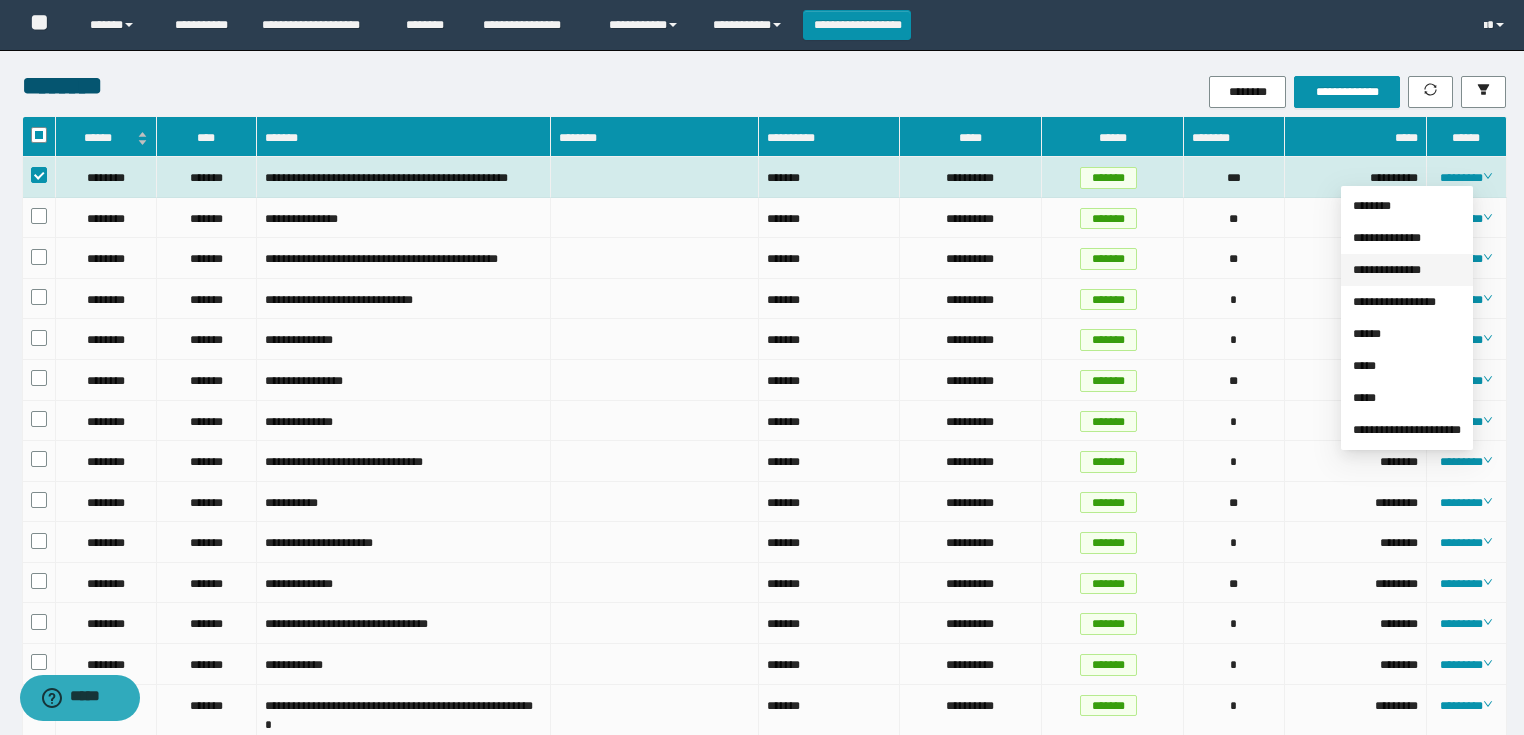 click on "**********" at bounding box center (1387, 270) 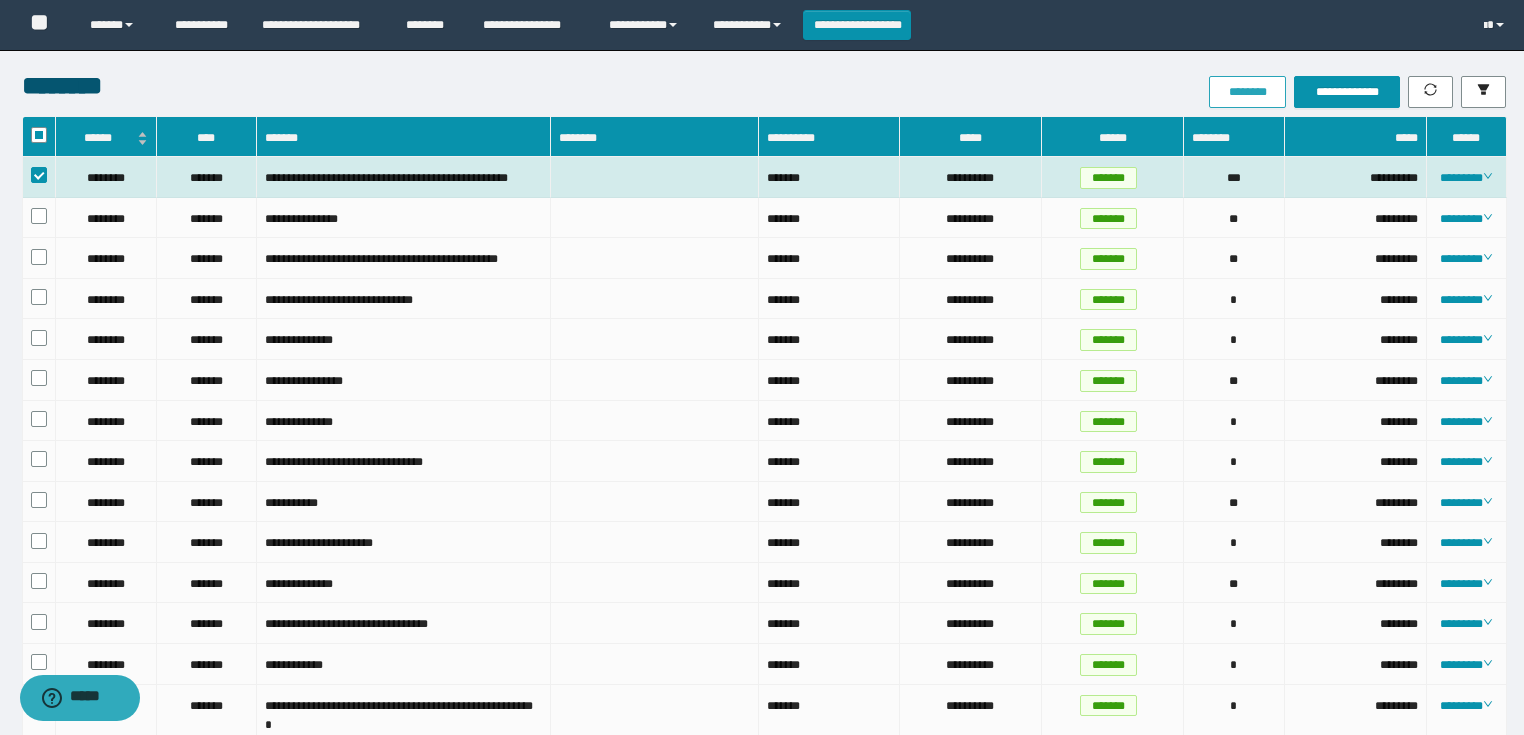 click on "********" at bounding box center (1247, 92) 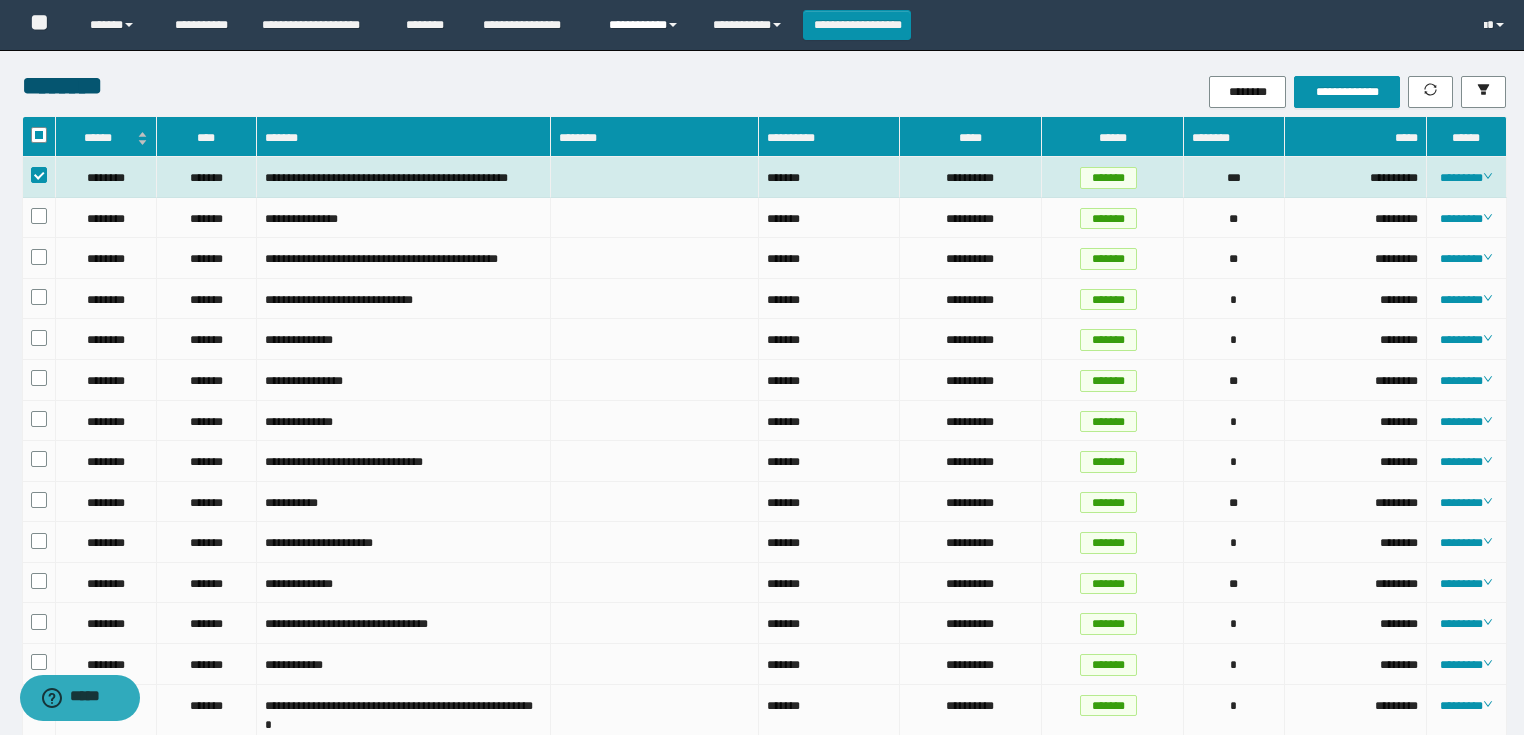 click on "**********" at bounding box center (646, 25) 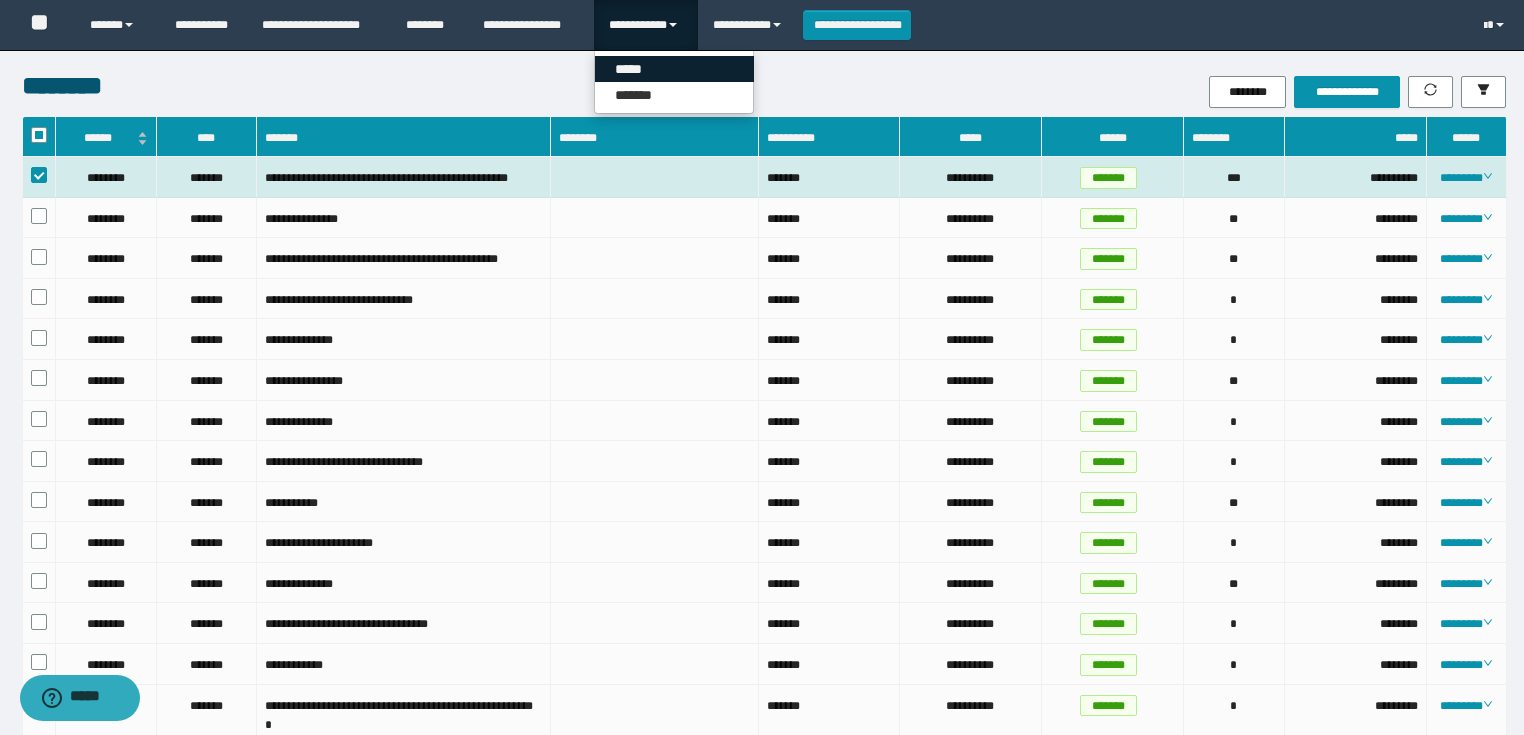 click on "*****" at bounding box center [674, 69] 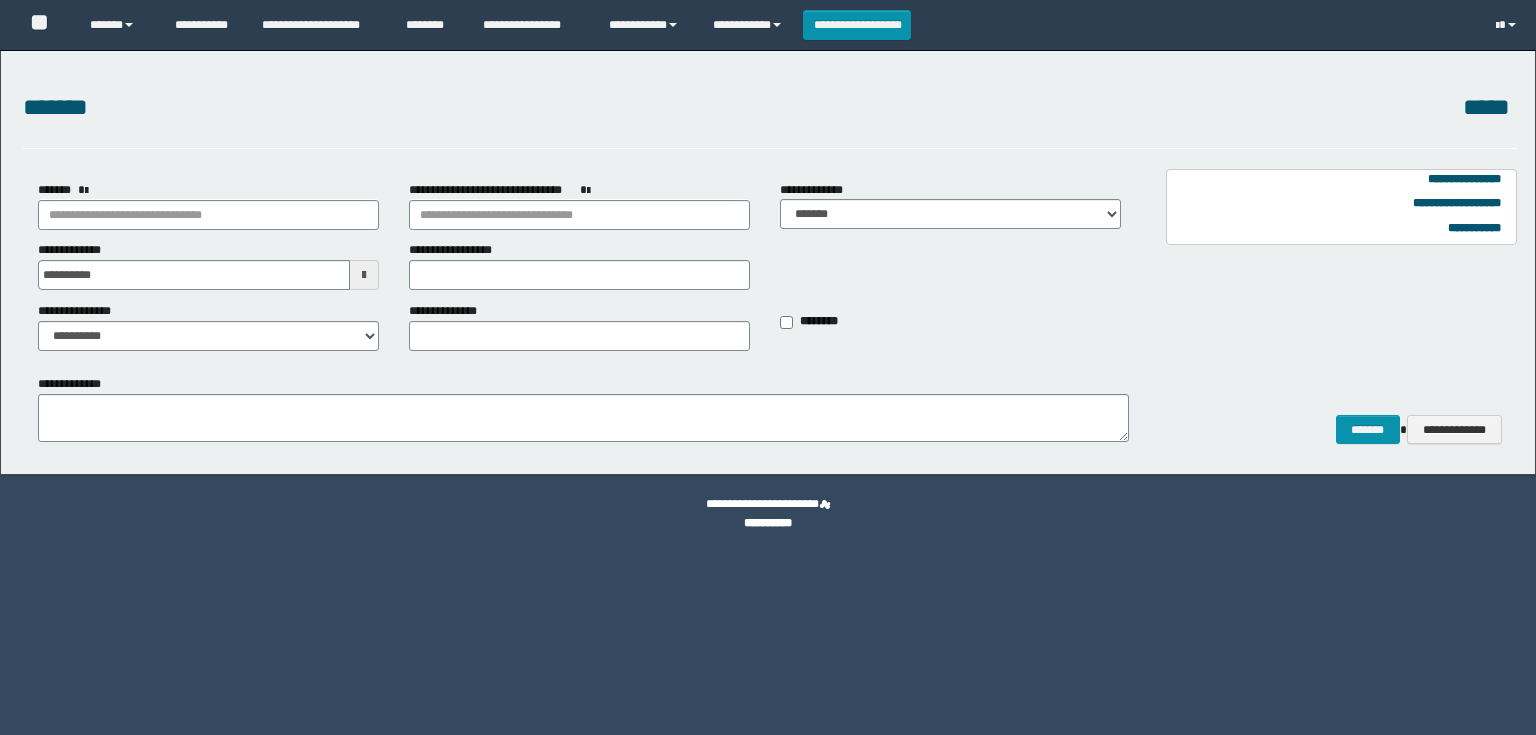 scroll, scrollTop: 0, scrollLeft: 0, axis: both 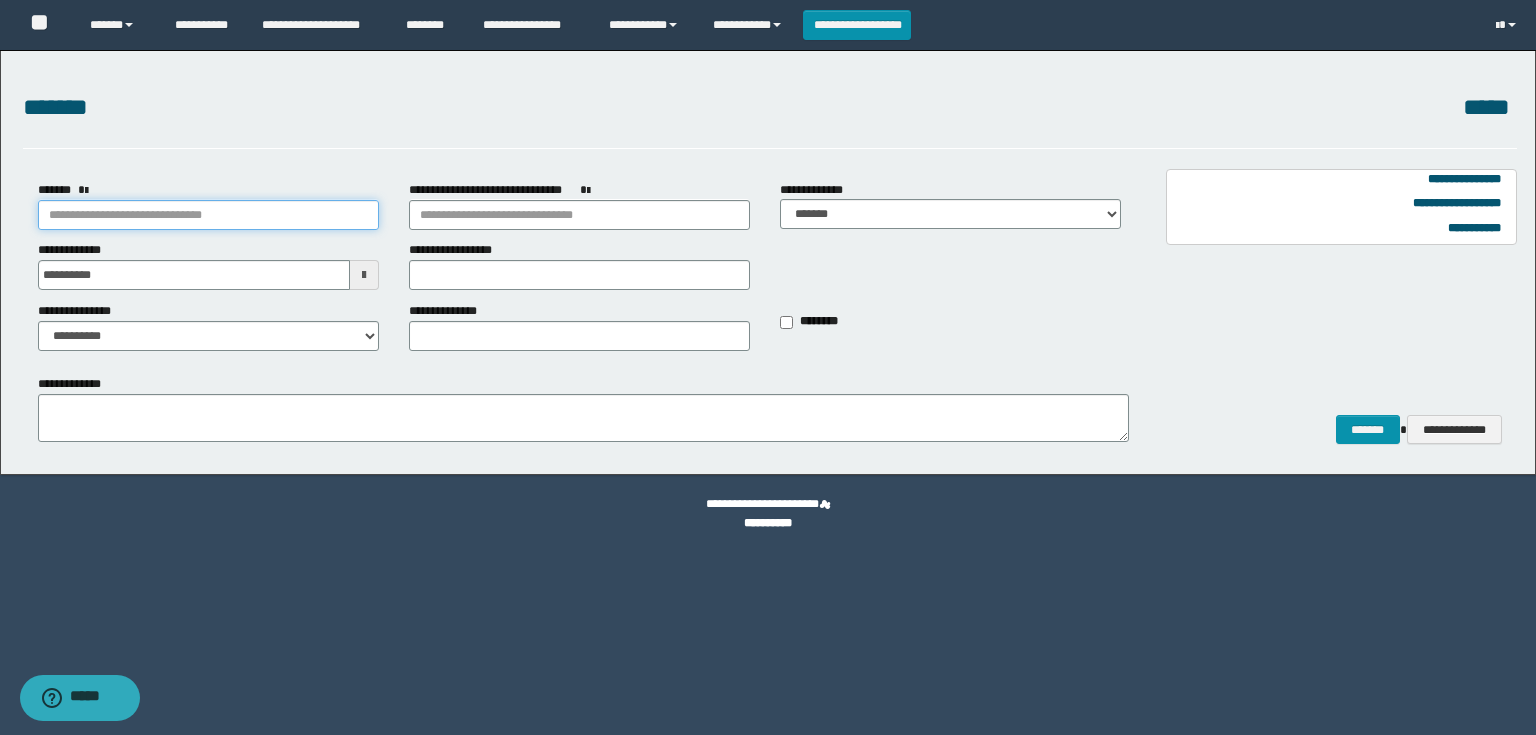 click on "*******" at bounding box center [208, 215] 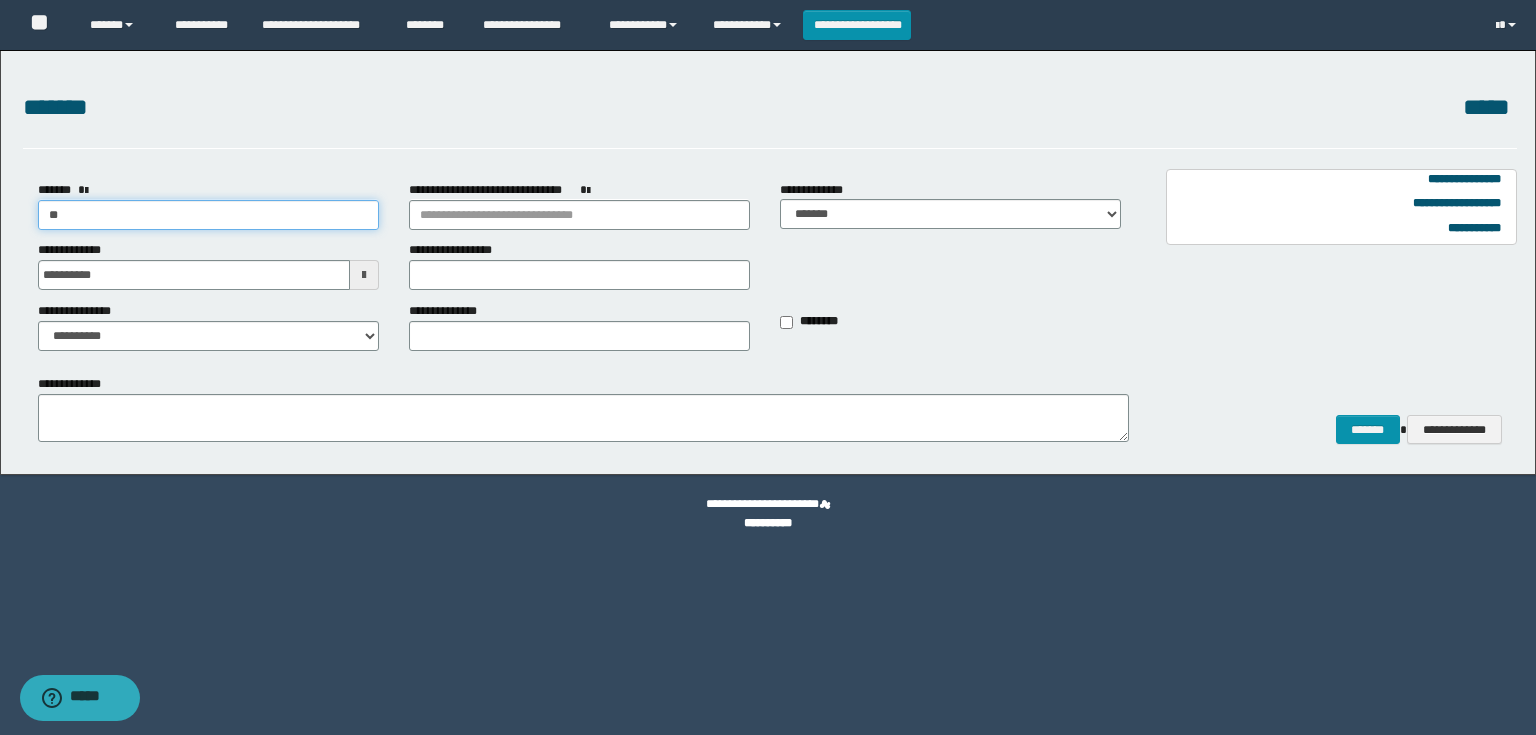 type on "***" 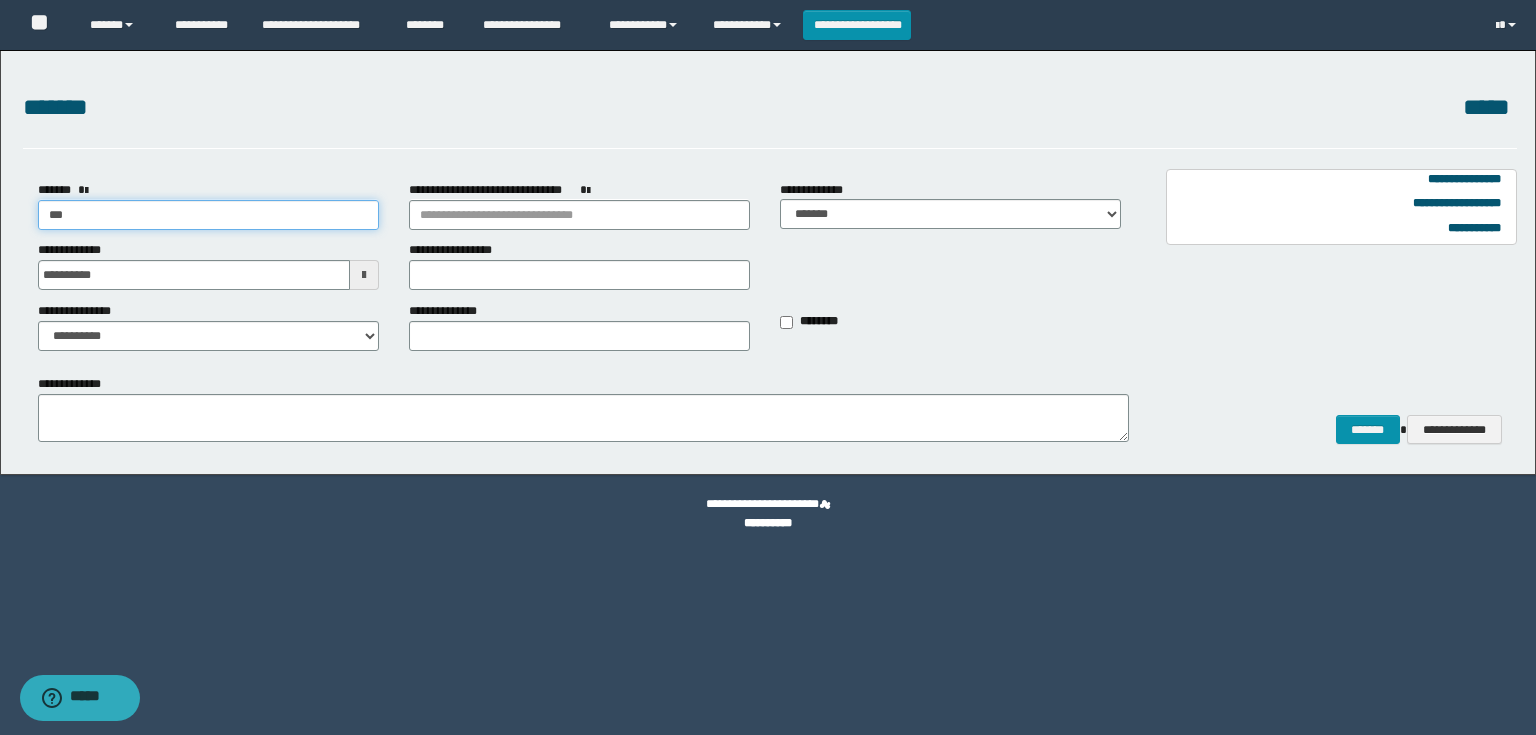 type 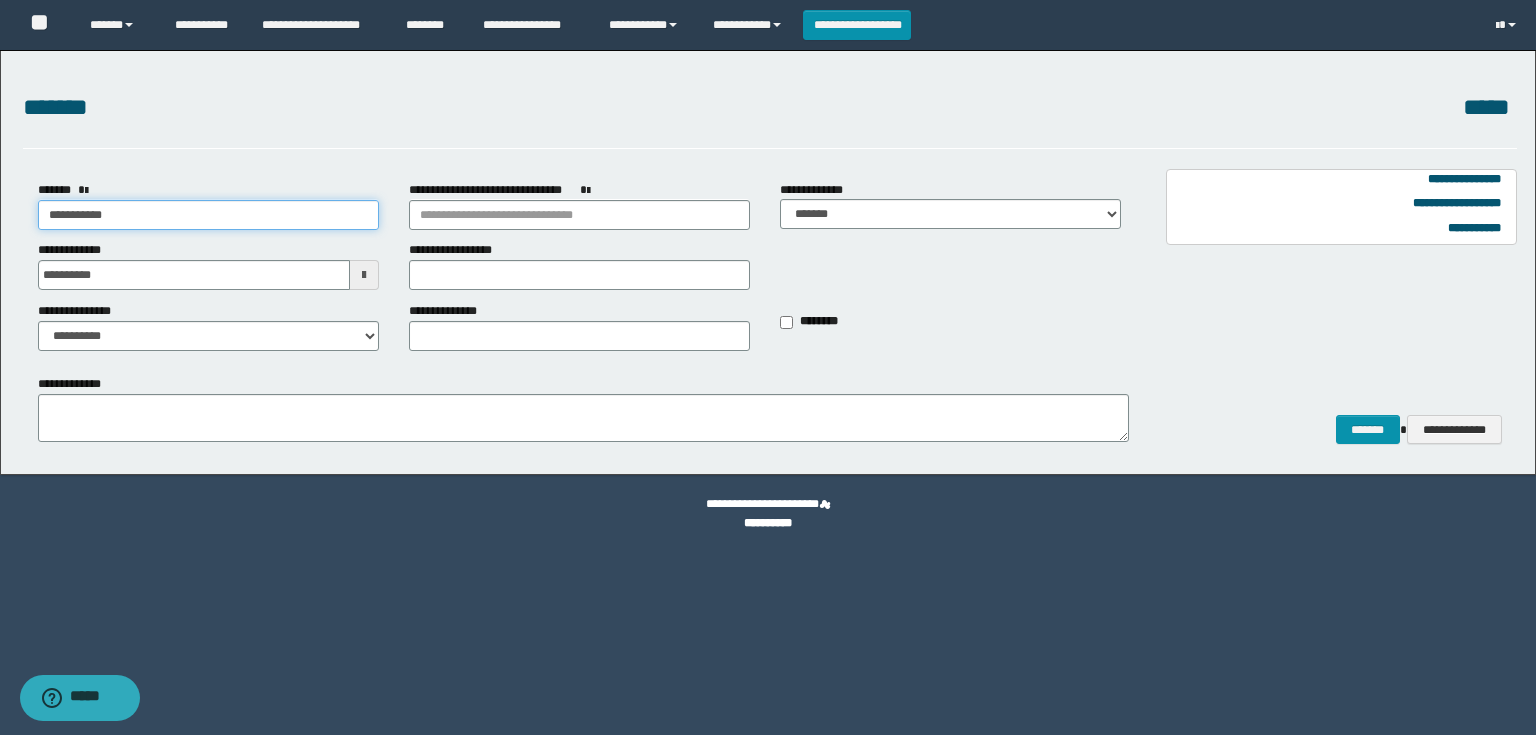 type on "**********" 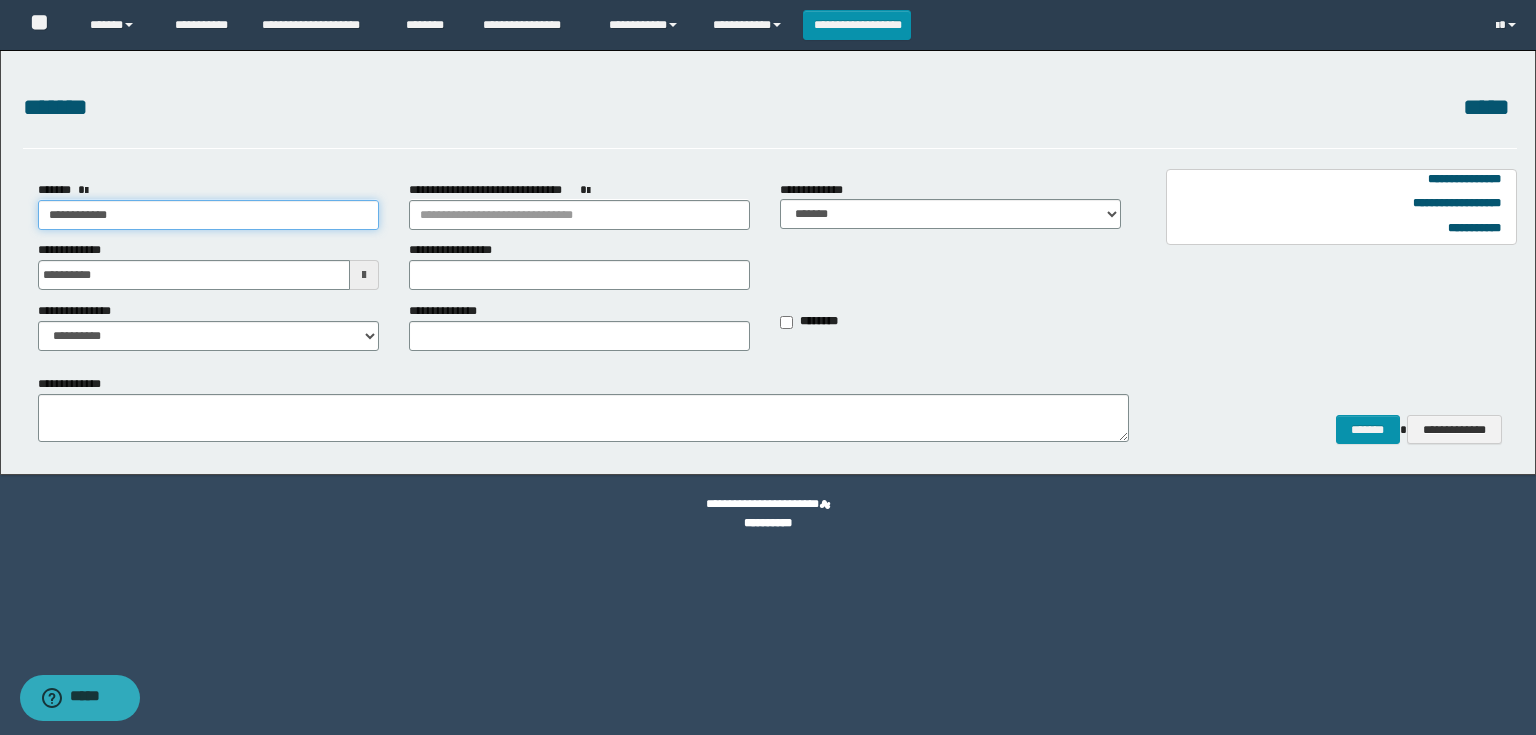 type on "**********" 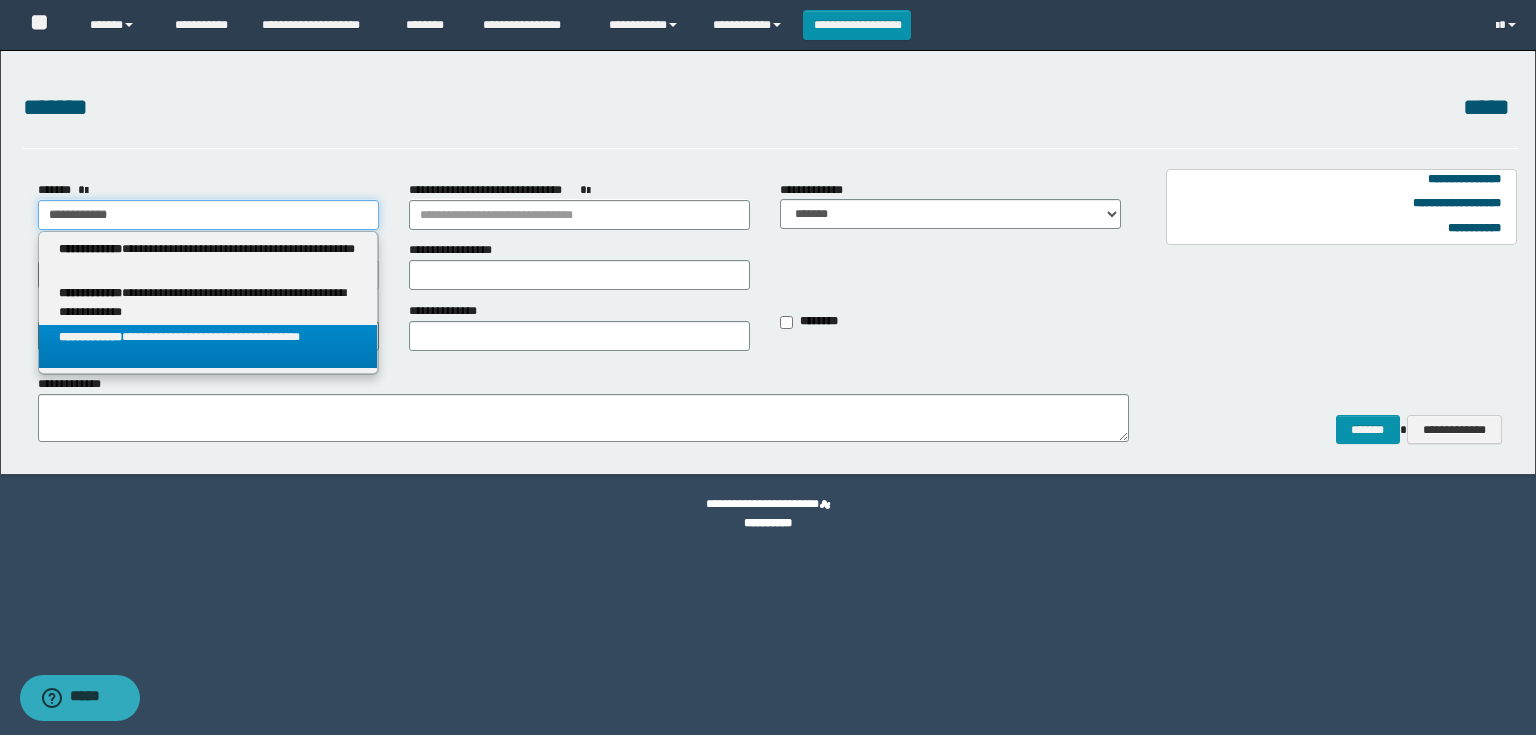 type on "**********" 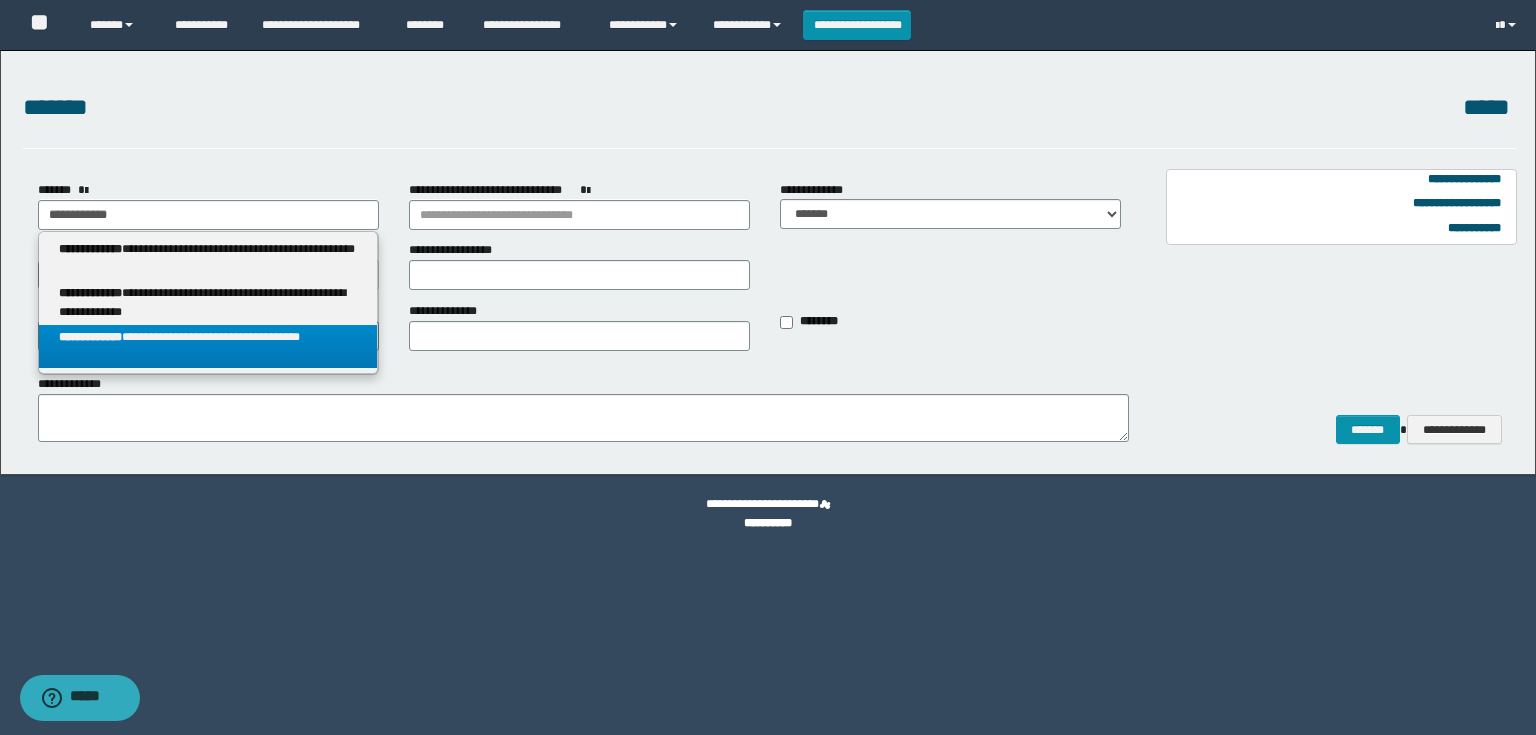click on "**********" at bounding box center (208, 347) 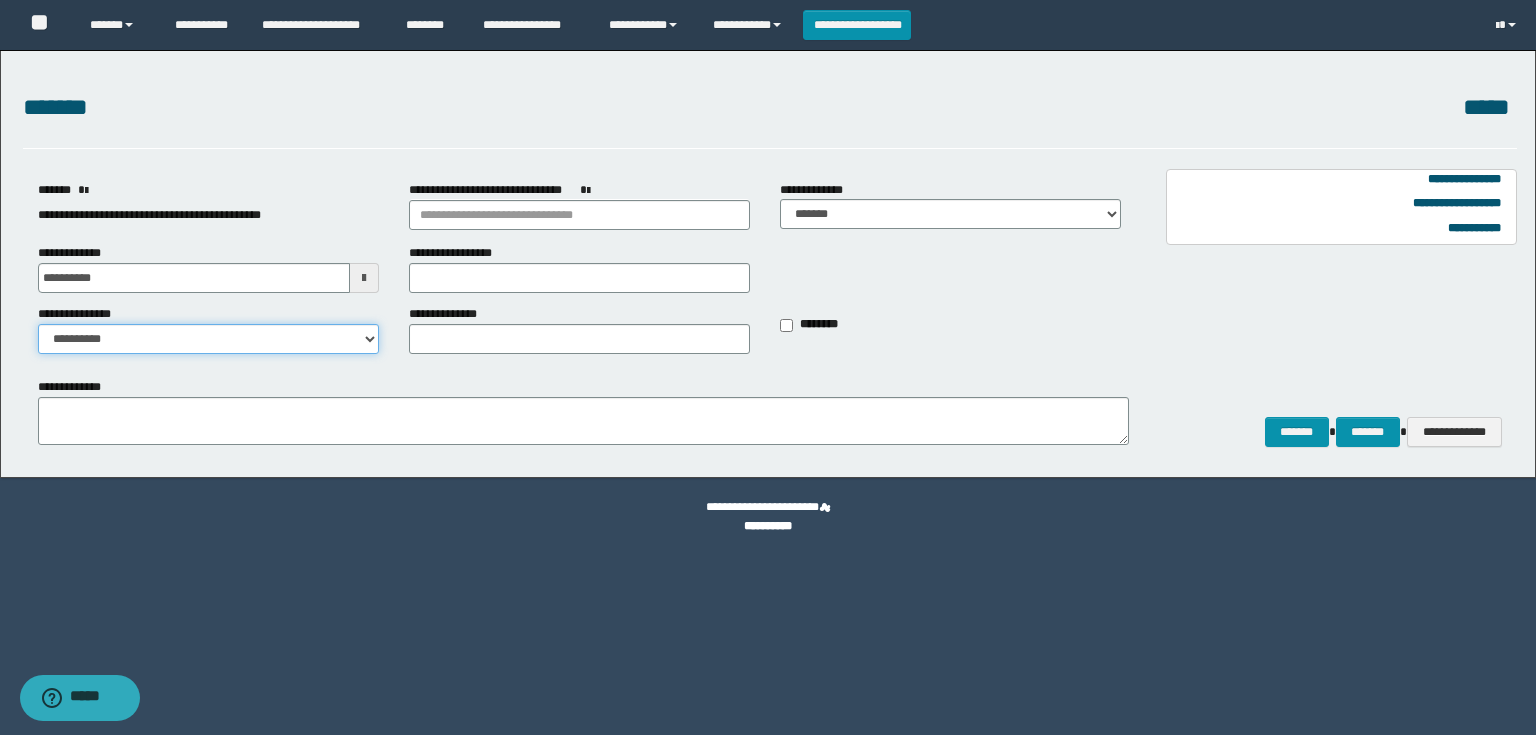 click on "**********" at bounding box center [208, 339] 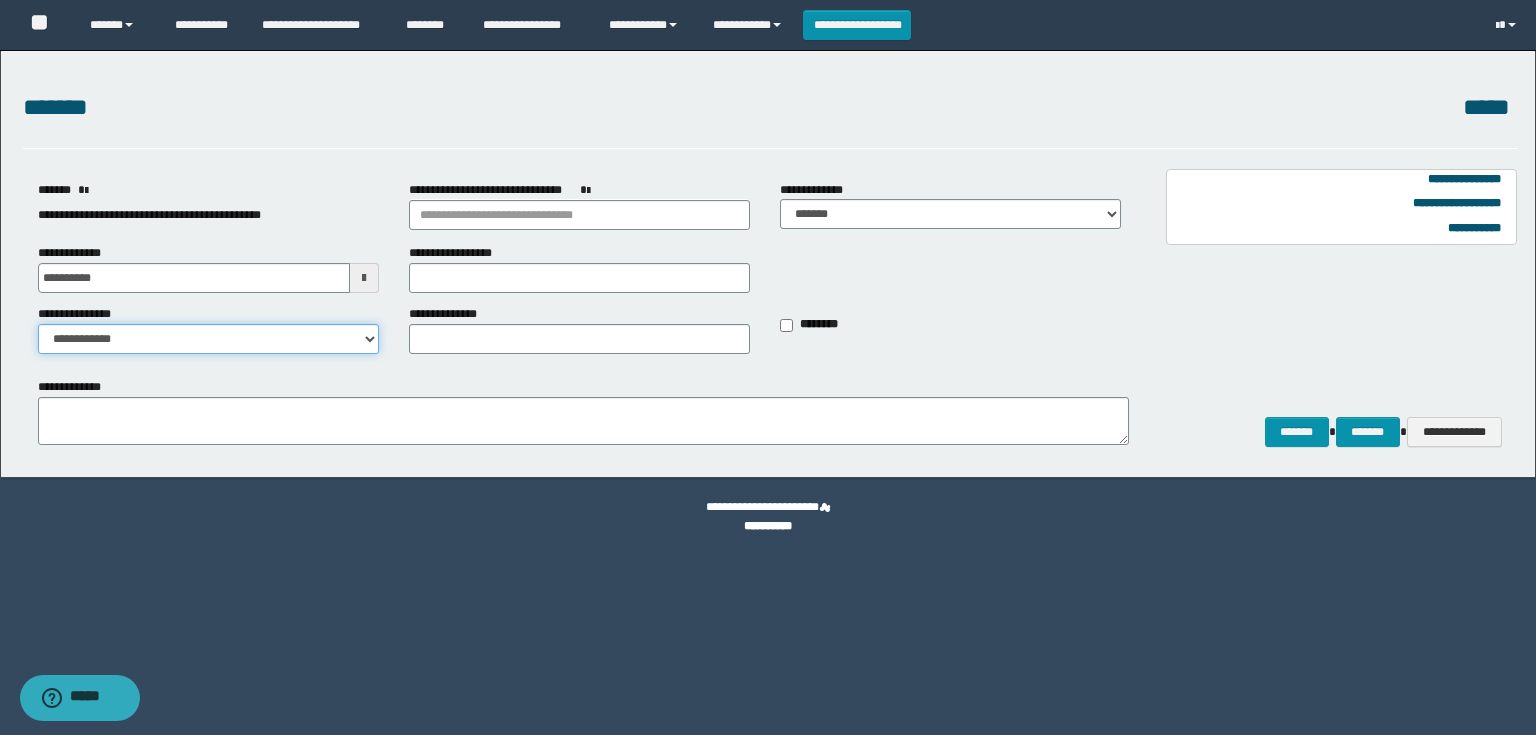 click on "**********" at bounding box center (208, 339) 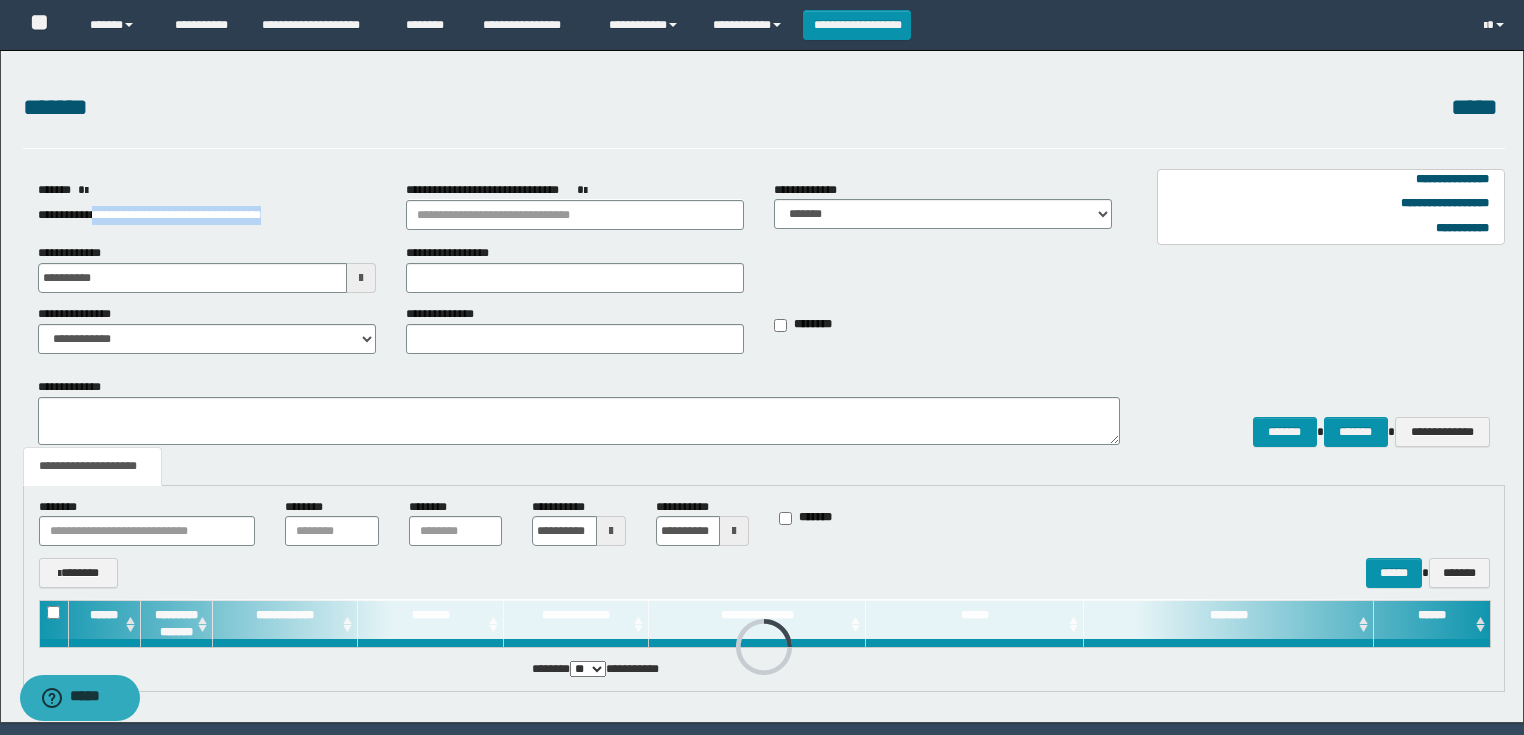 drag, startPoint x: 104, startPoint y: 213, endPoint x: 324, endPoint y: 230, distance: 220.65584 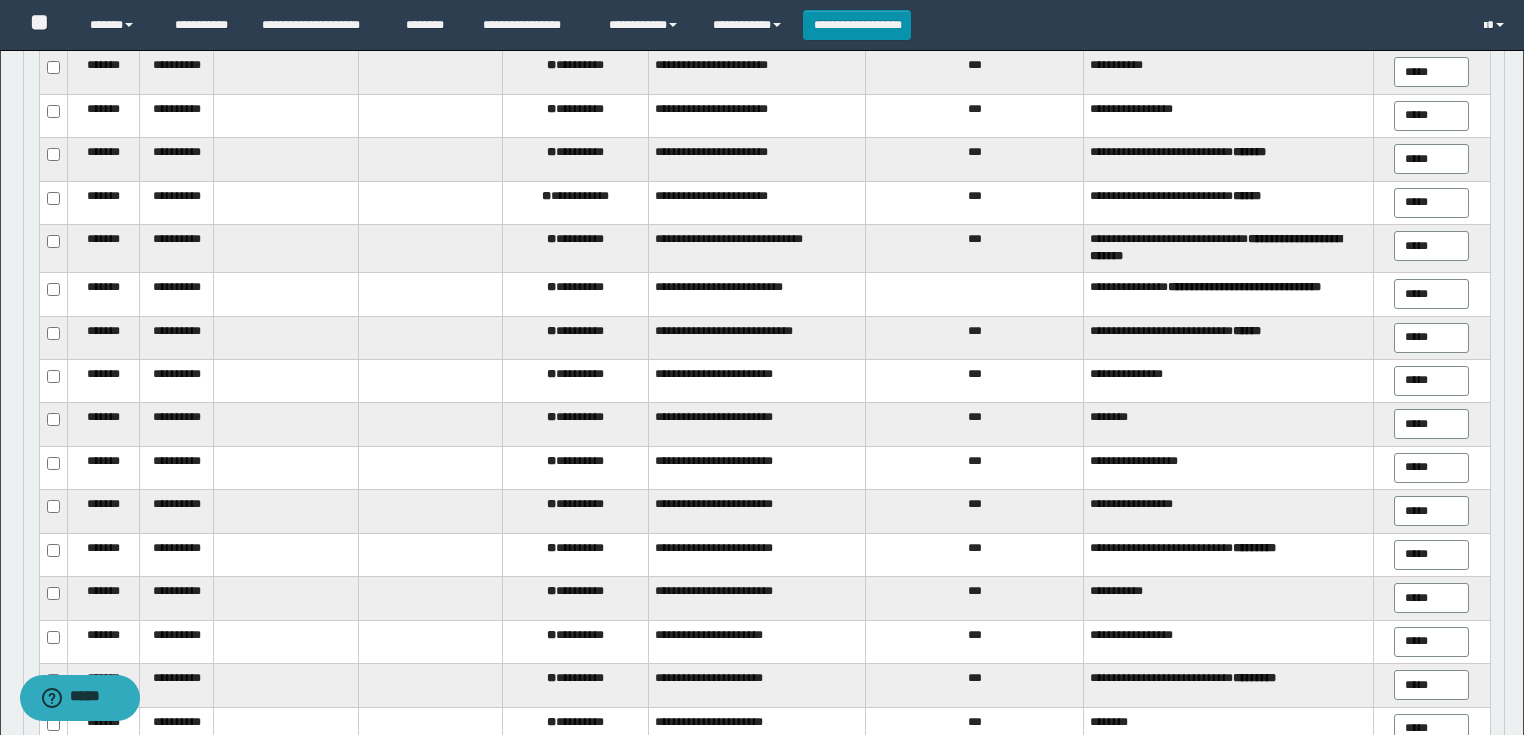 scroll, scrollTop: 2260, scrollLeft: 0, axis: vertical 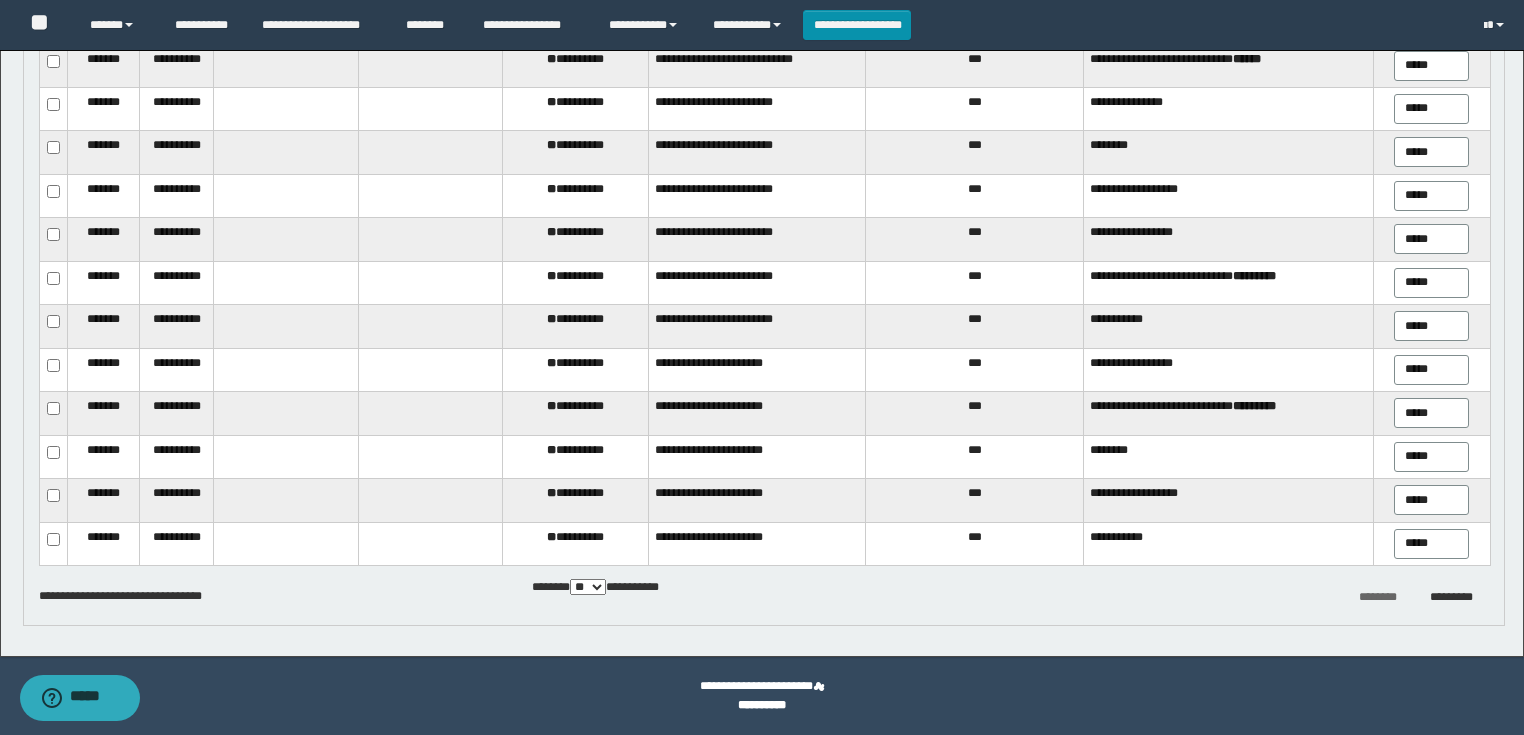 click on "**********" at bounding box center [604, 588] 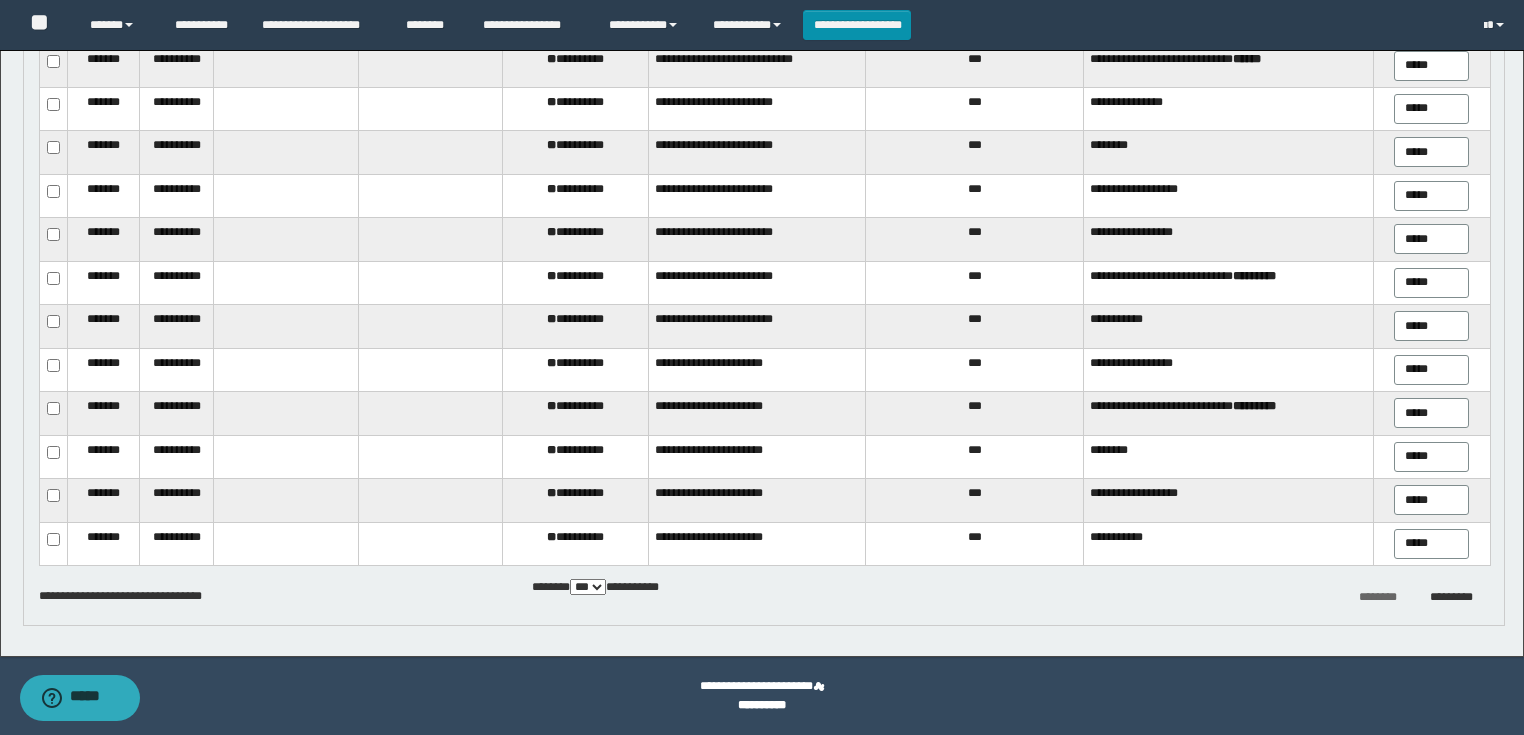 click on "** *** ***" at bounding box center [588, 587] 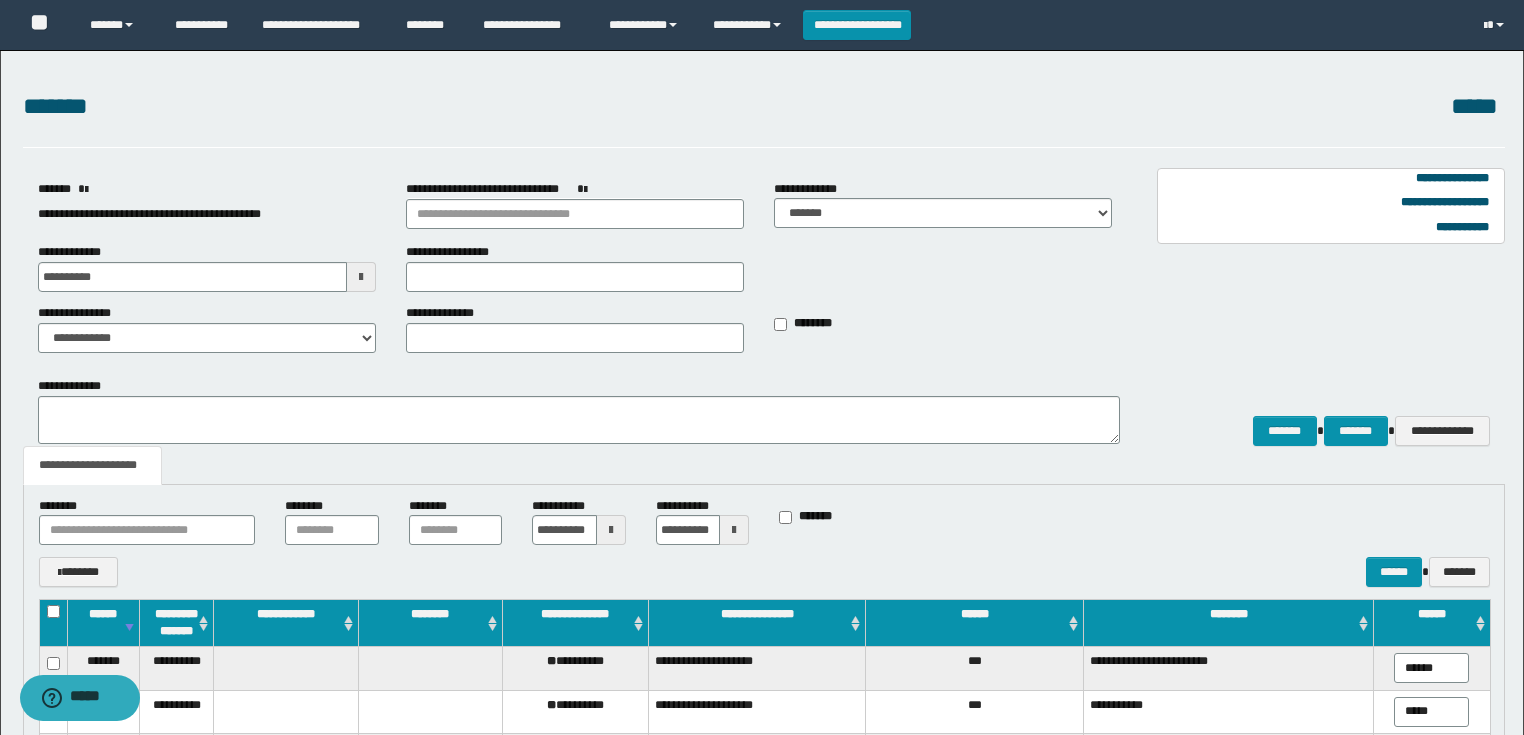 scroll, scrollTop: 0, scrollLeft: 0, axis: both 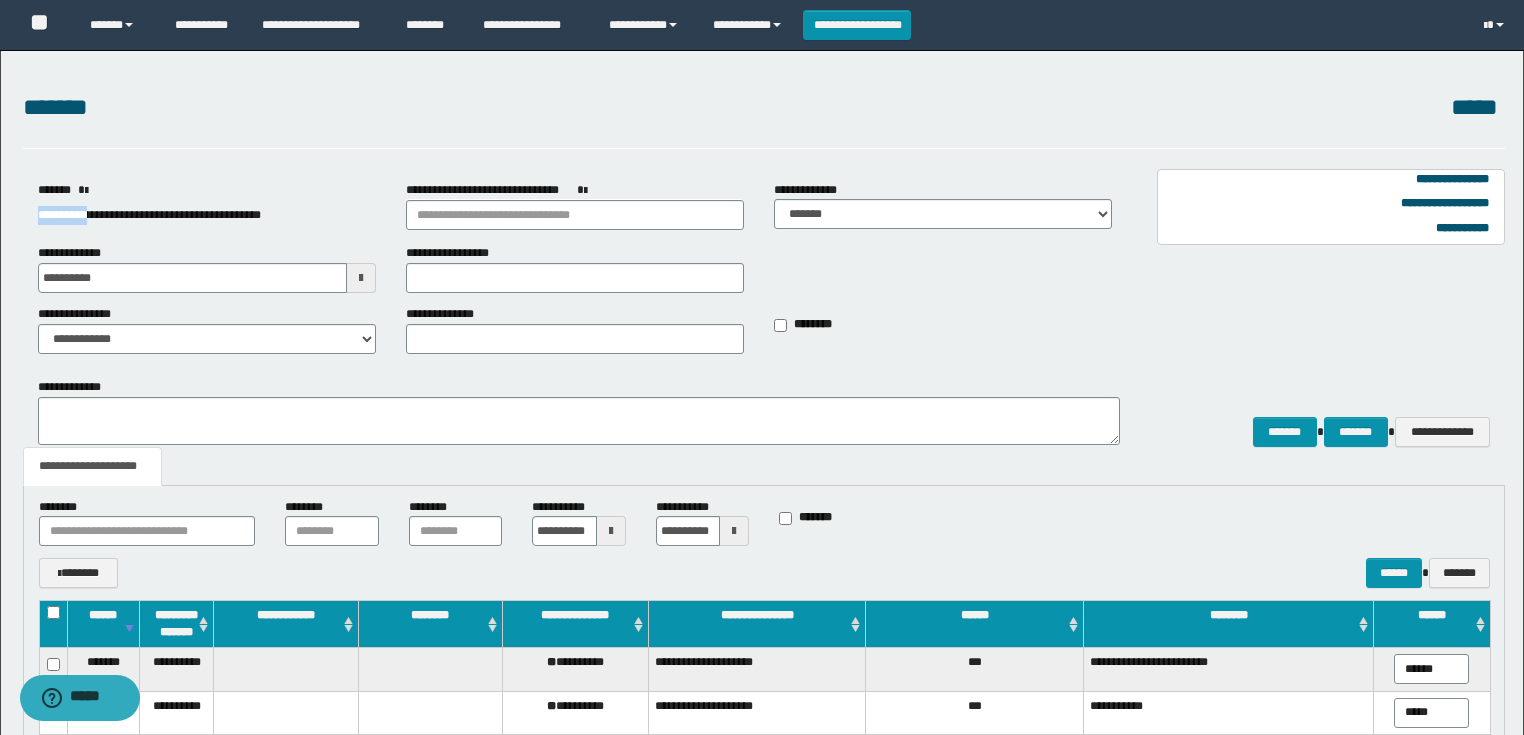 drag, startPoint x: 39, startPoint y: 219, endPoint x: 98, endPoint y: 222, distance: 59.07622 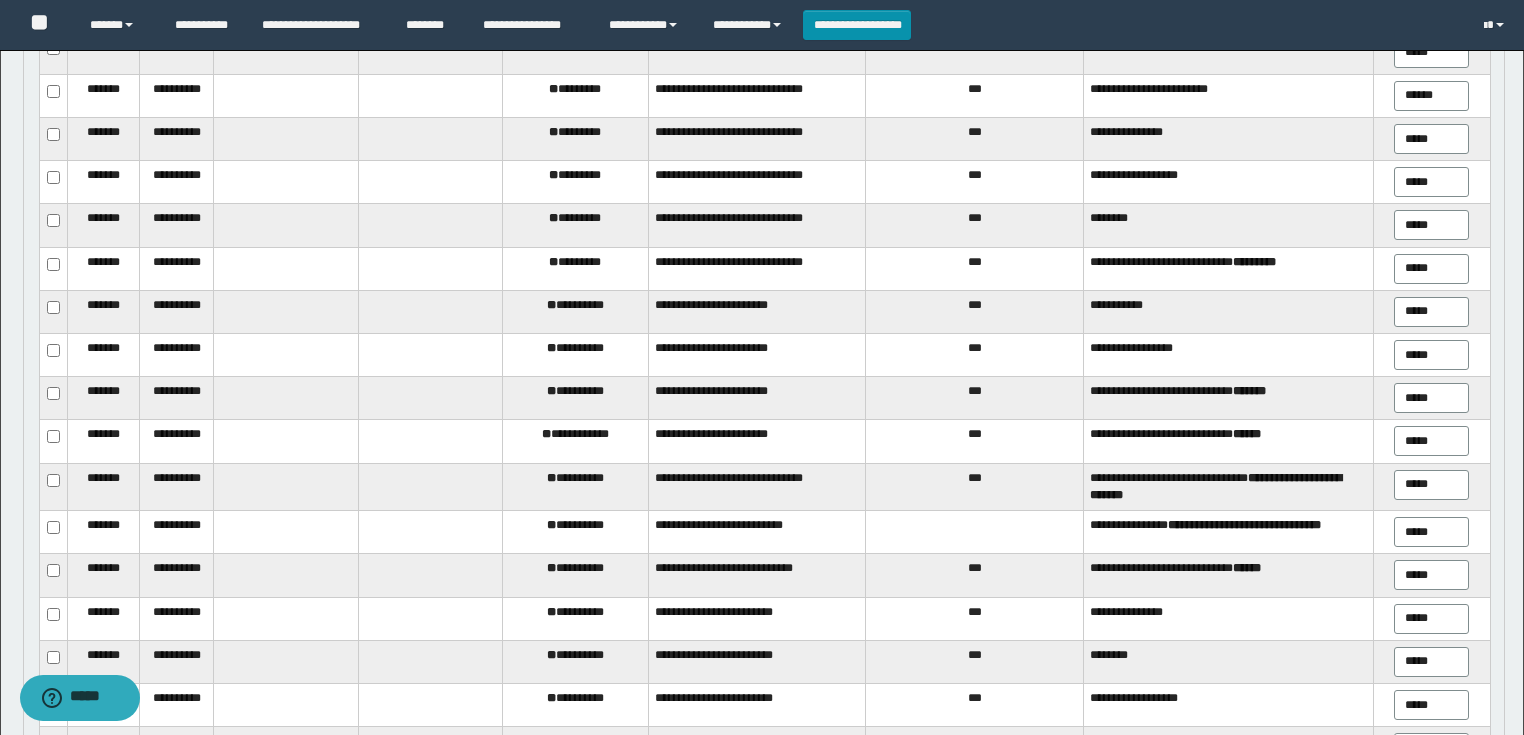 scroll, scrollTop: 1840, scrollLeft: 0, axis: vertical 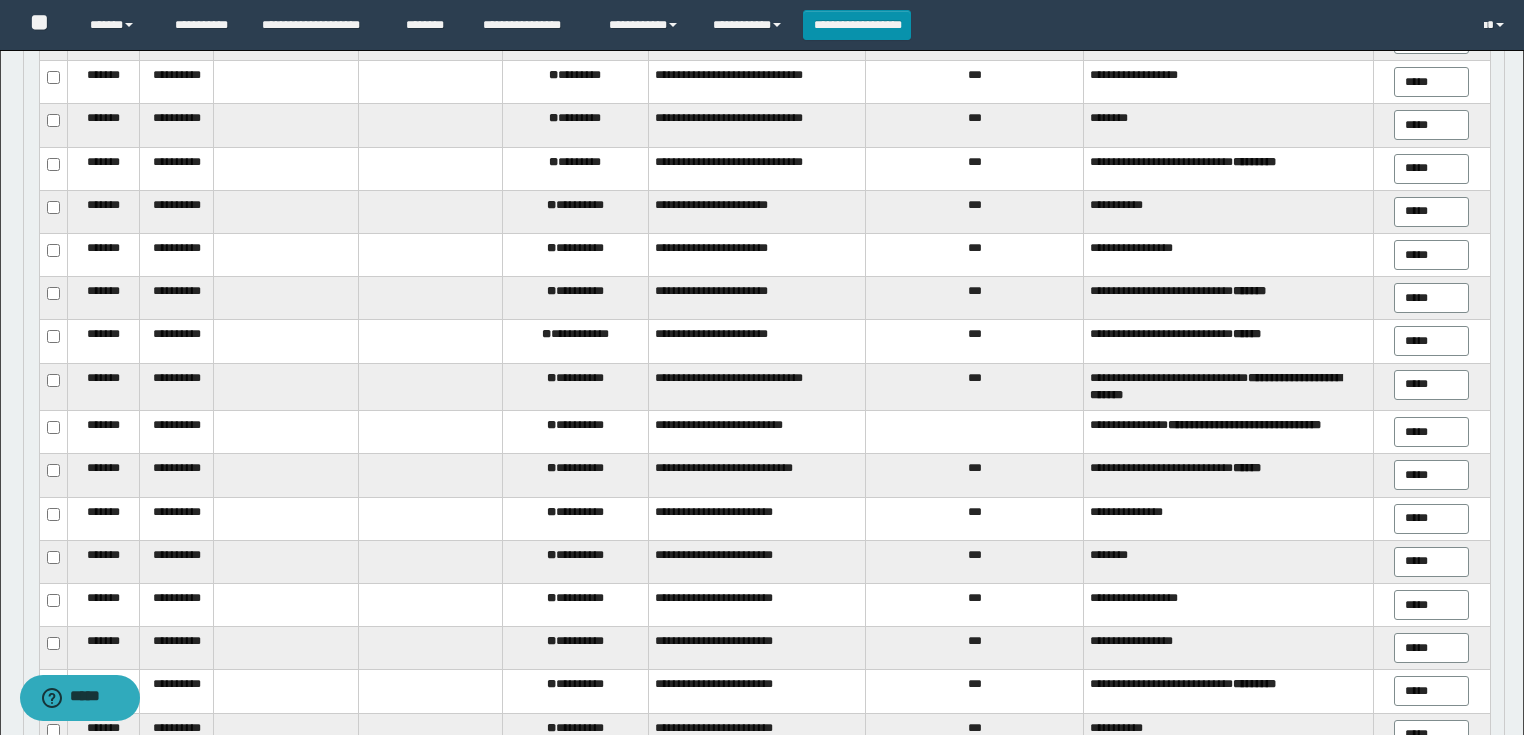 drag, startPoint x: 1450, startPoint y: 468, endPoint x: 1308, endPoint y: 471, distance: 142.0317 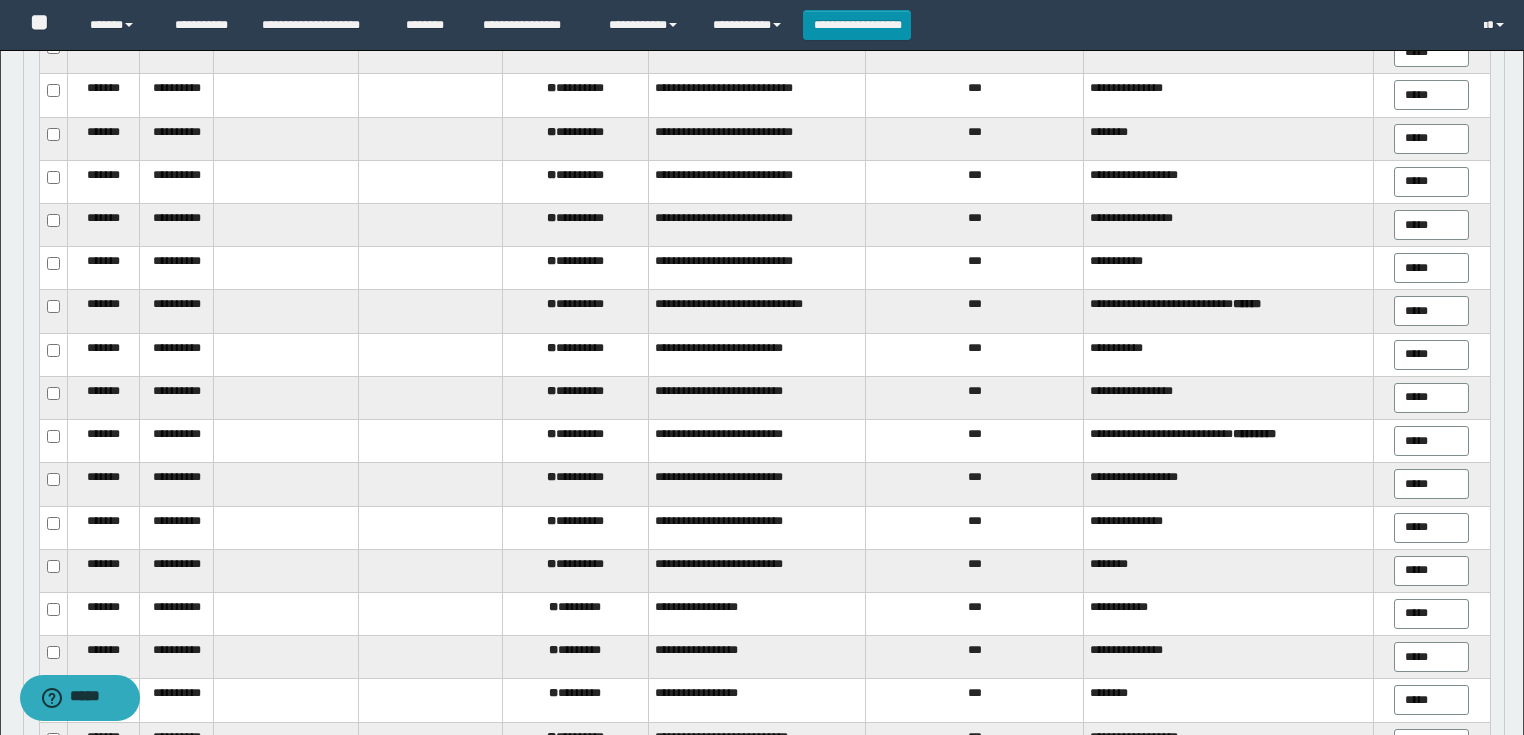scroll, scrollTop: 3520, scrollLeft: 0, axis: vertical 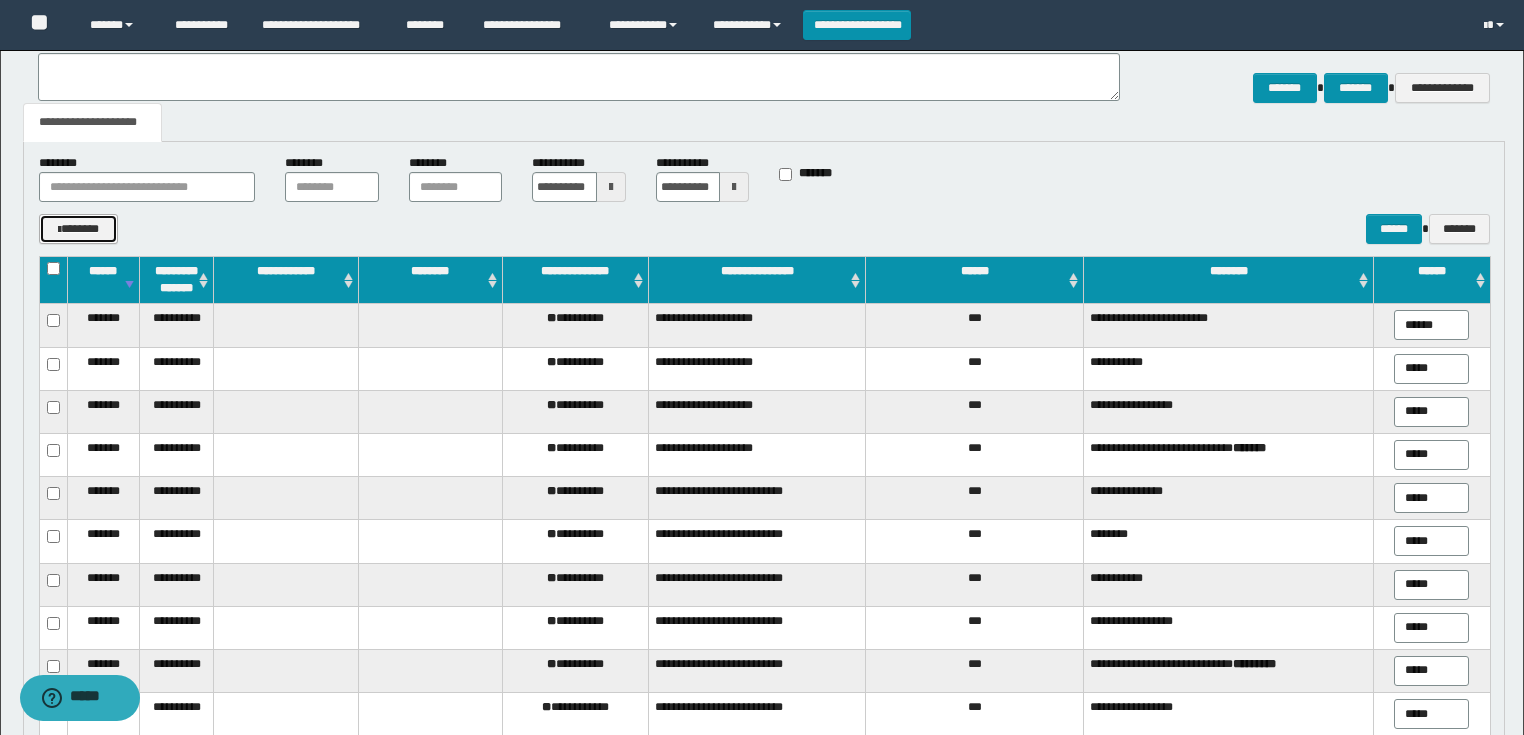 click on "*******" at bounding box center (78, 229) 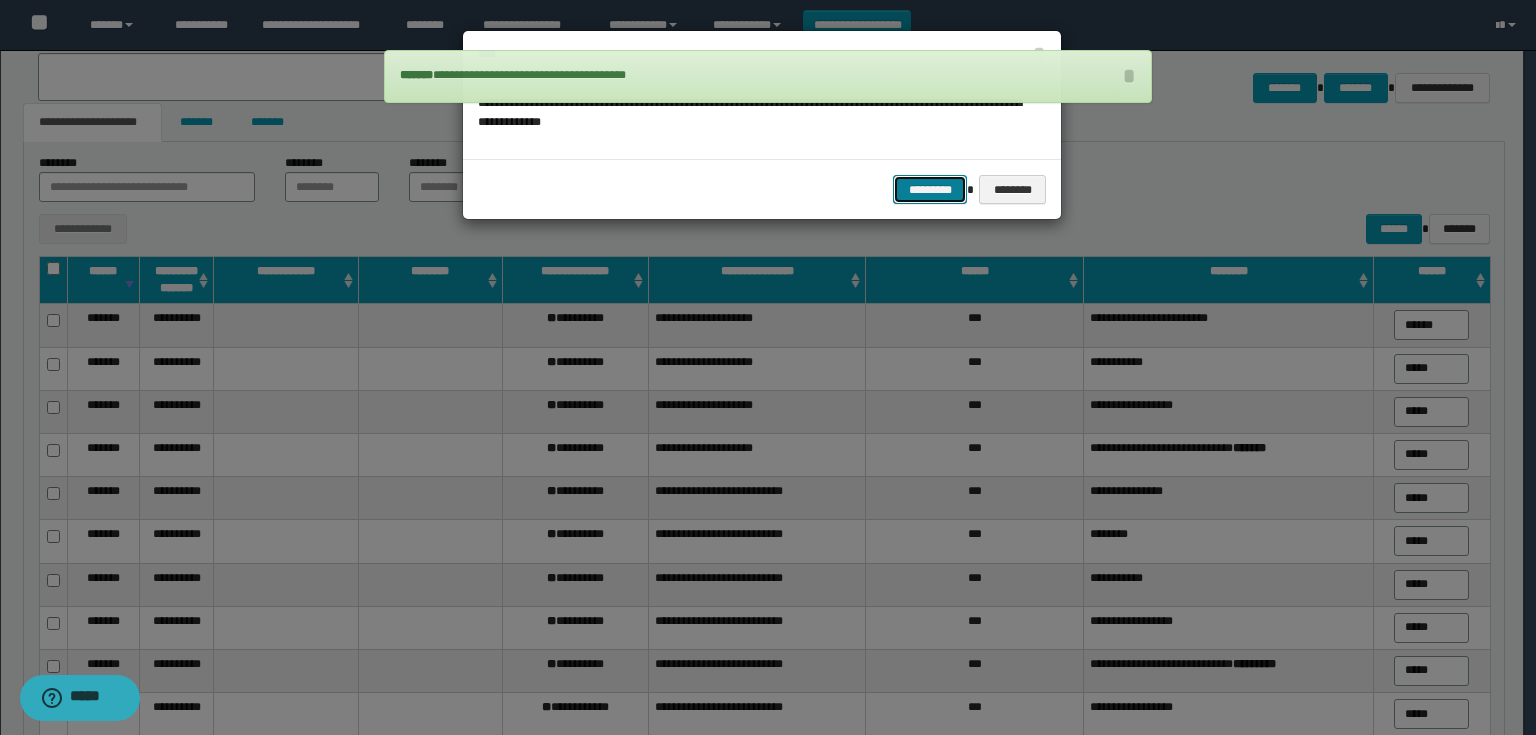 click on "*********" at bounding box center (930, 190) 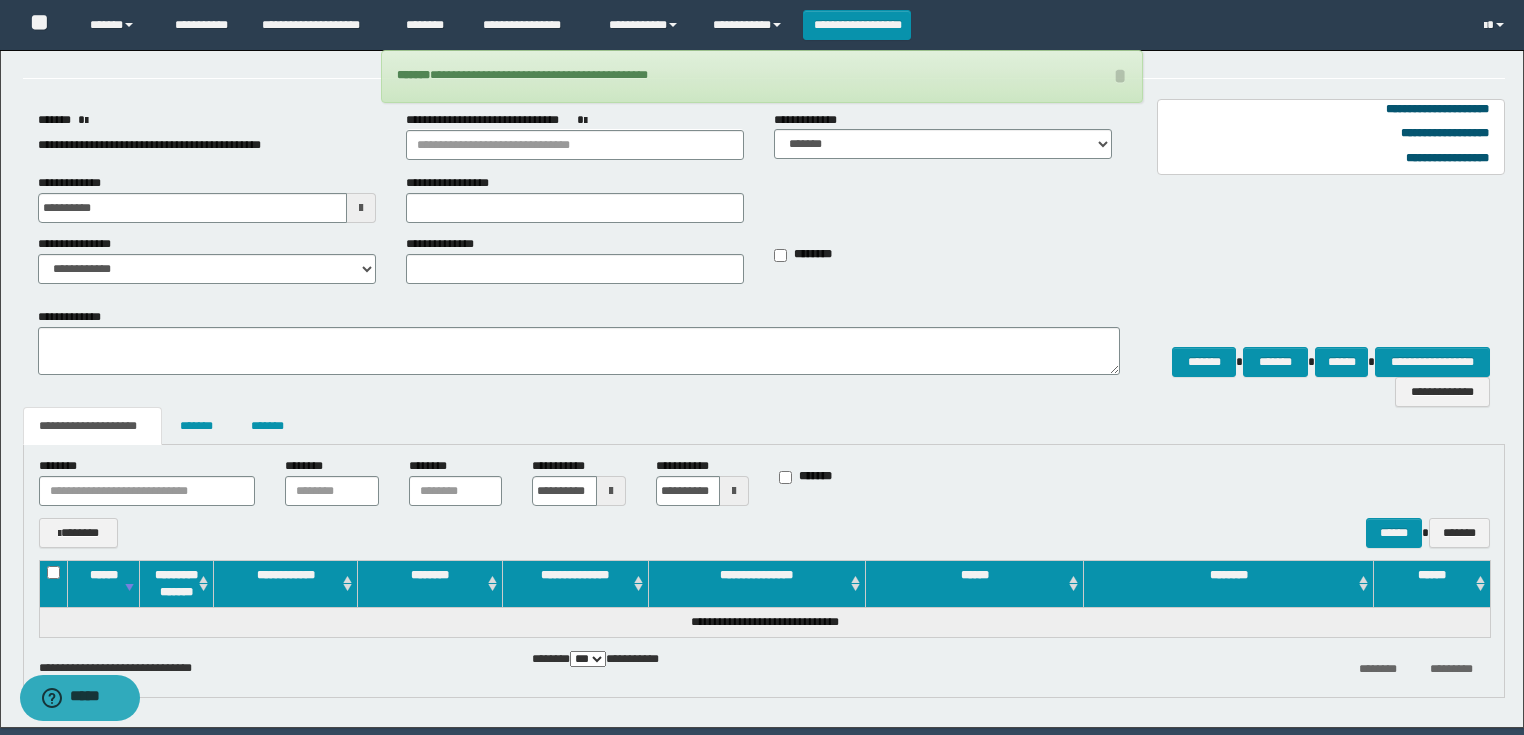 scroll, scrollTop: 140, scrollLeft: 0, axis: vertical 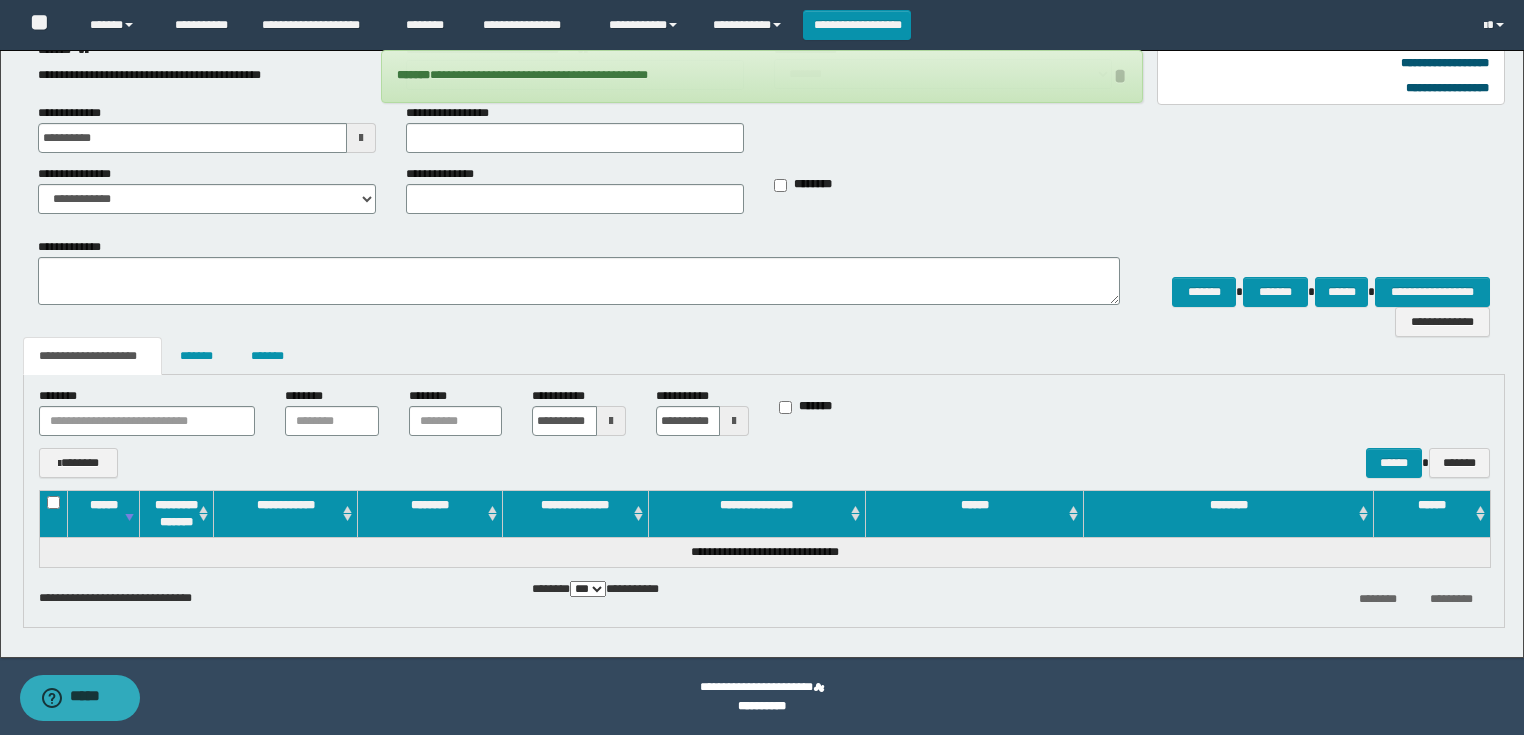click at bounding box center [611, 421] 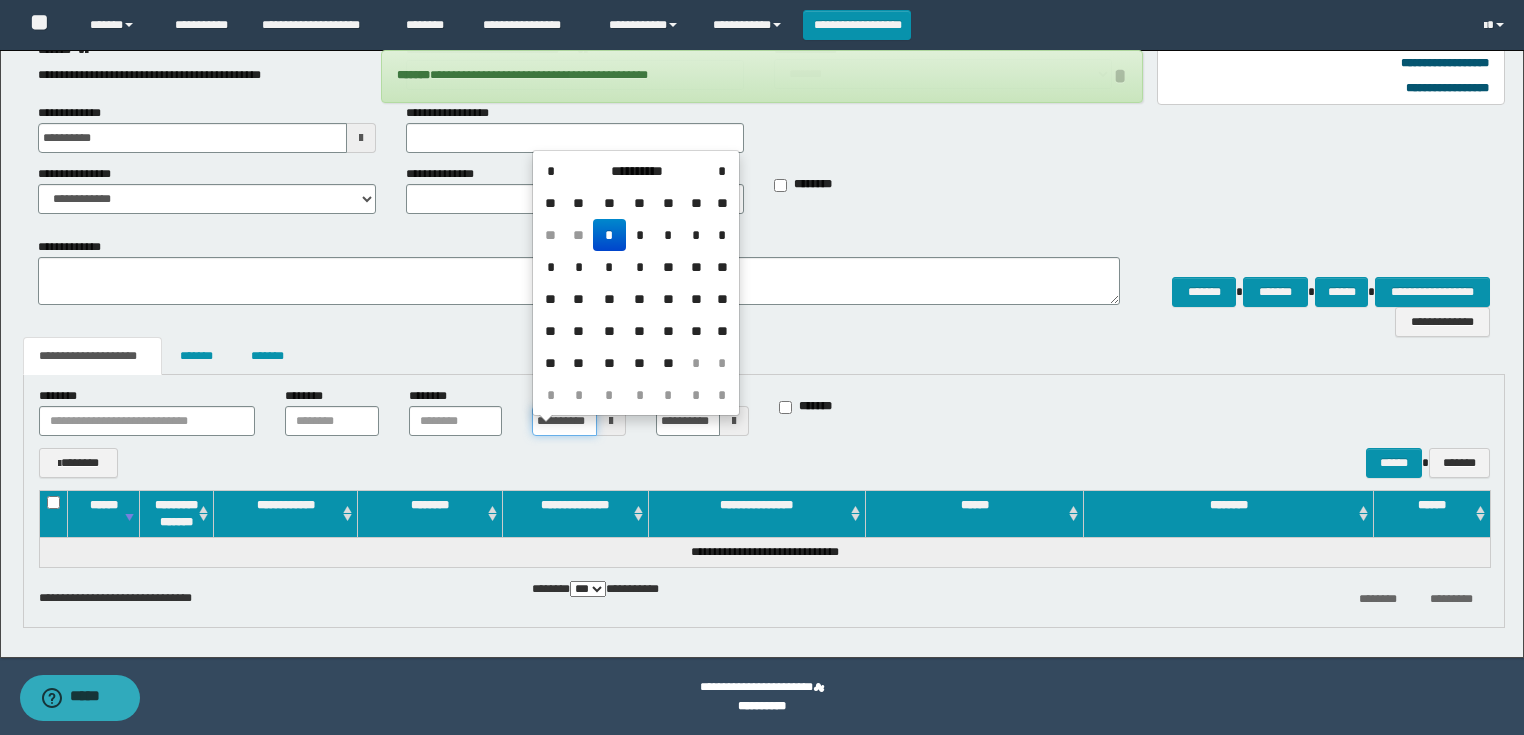 scroll, scrollTop: 0, scrollLeft: 16, axis: horizontal 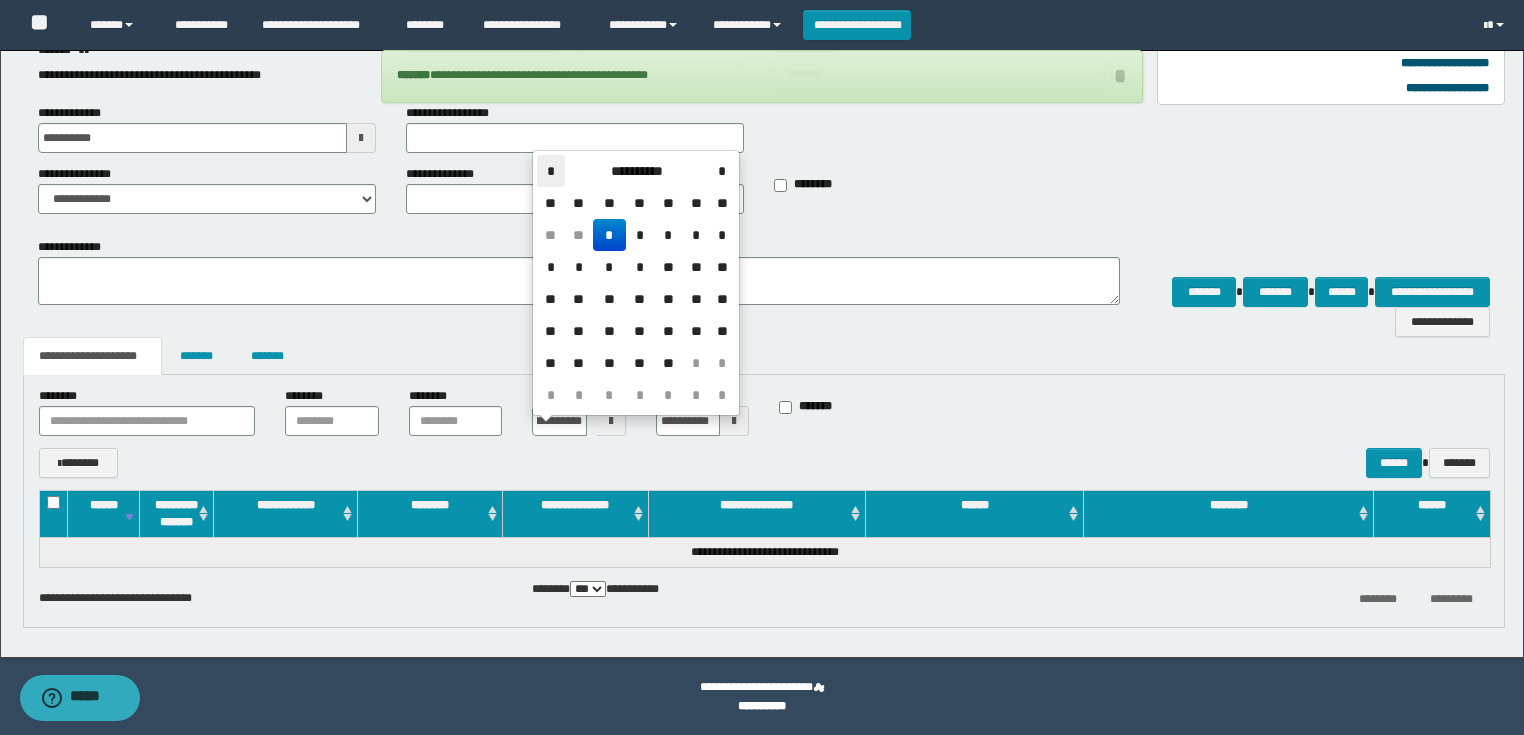 click on "*" at bounding box center [551, 171] 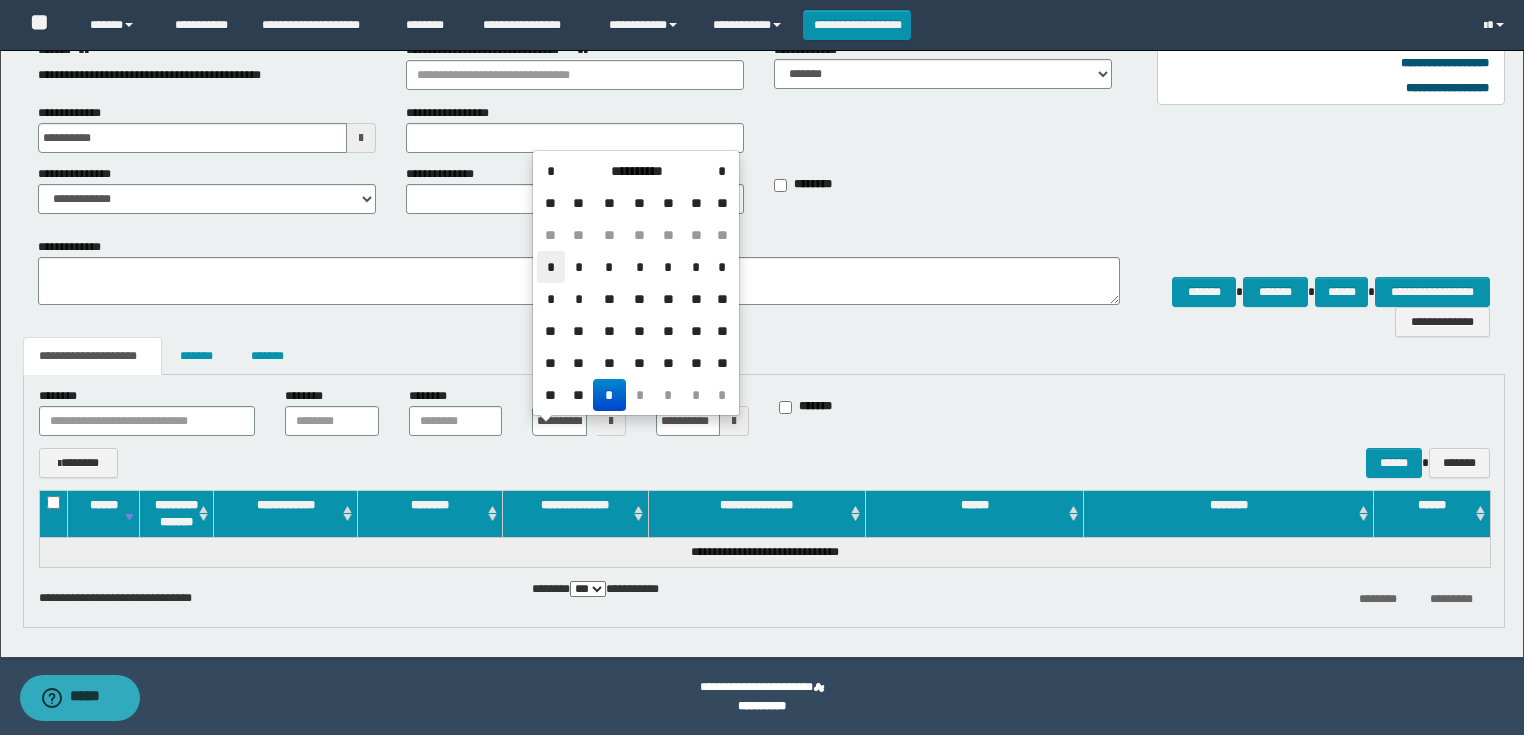 click on "*" at bounding box center (551, 267) 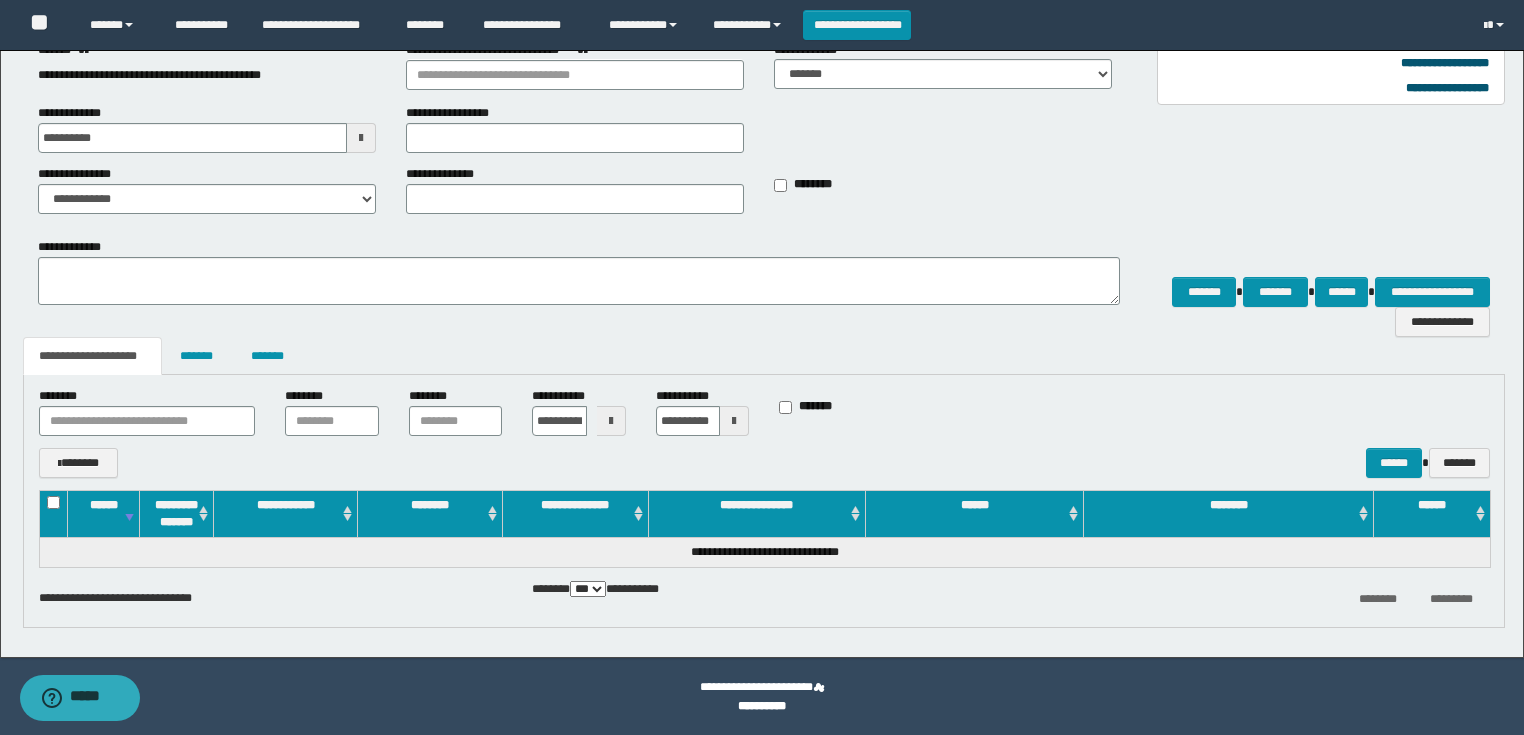 click at bounding box center (734, 421) 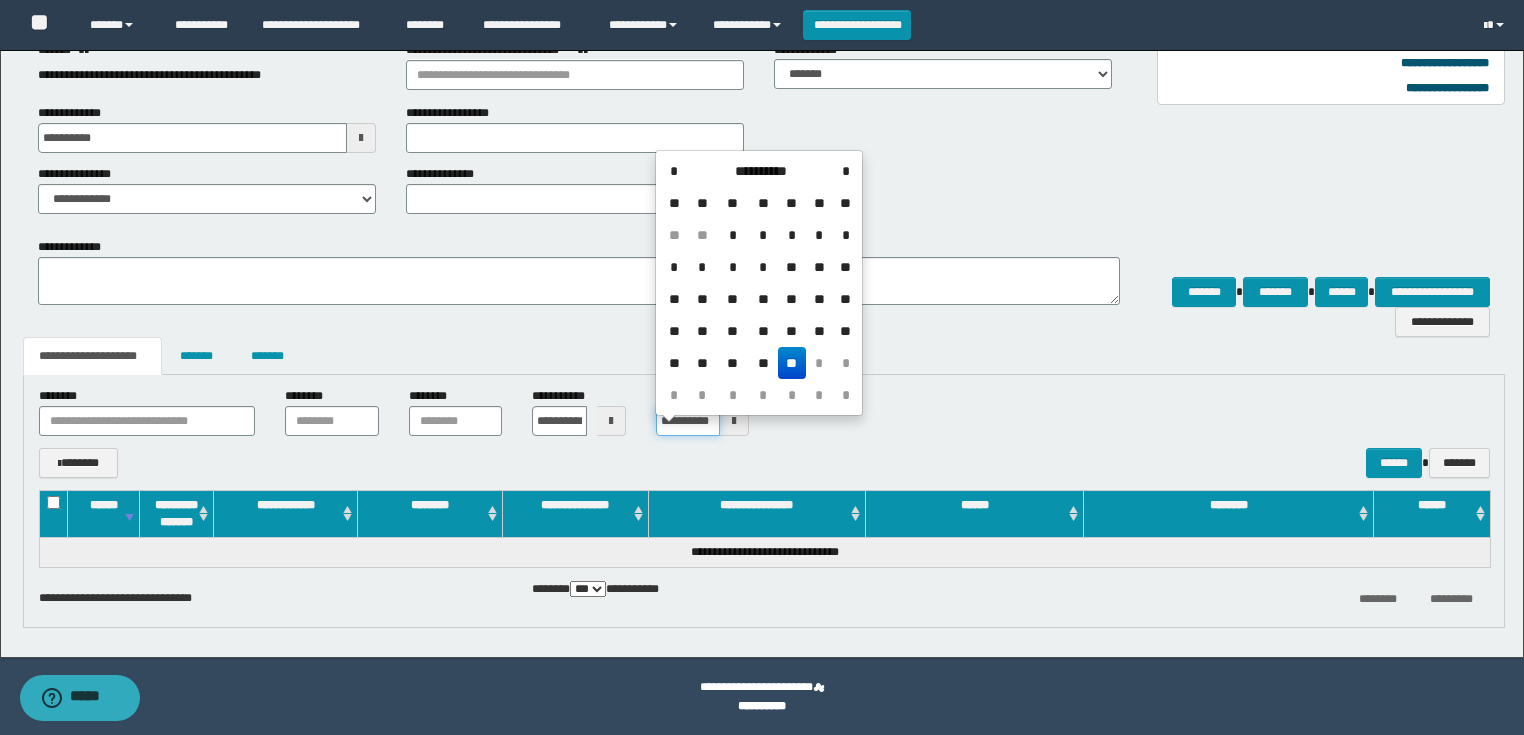 scroll, scrollTop: 0, scrollLeft: 16, axis: horizontal 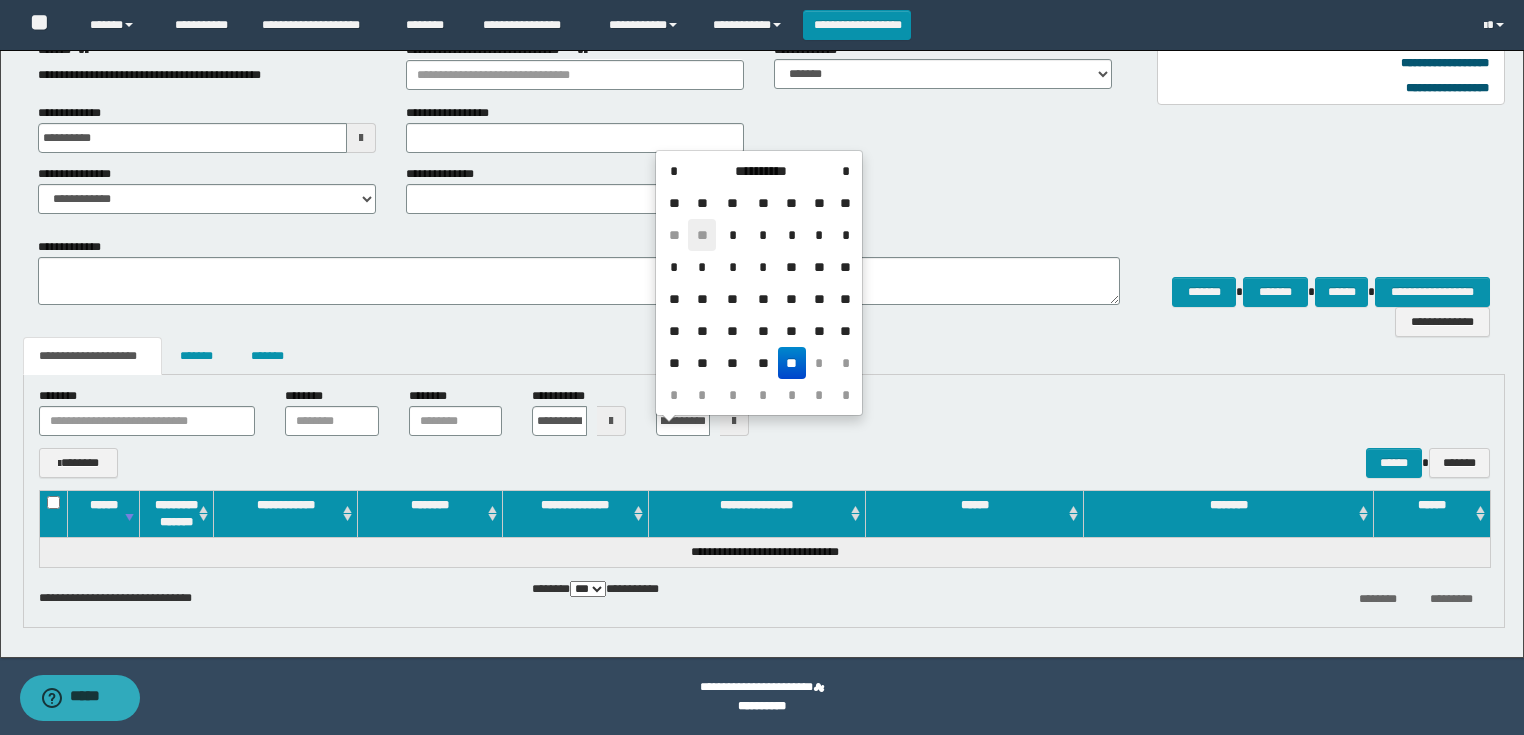 click on "**" at bounding box center [702, 235] 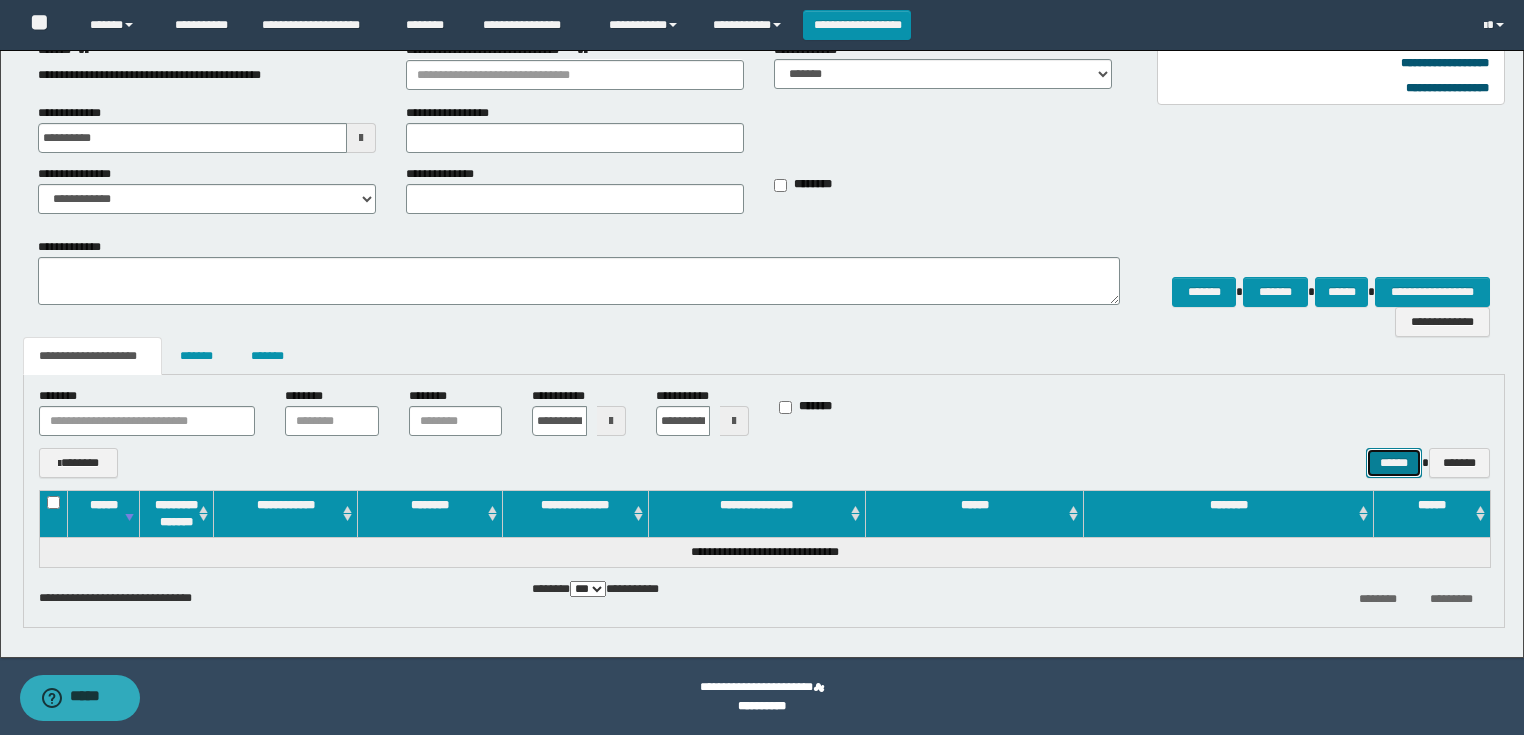 click on "******" at bounding box center [1394, 463] 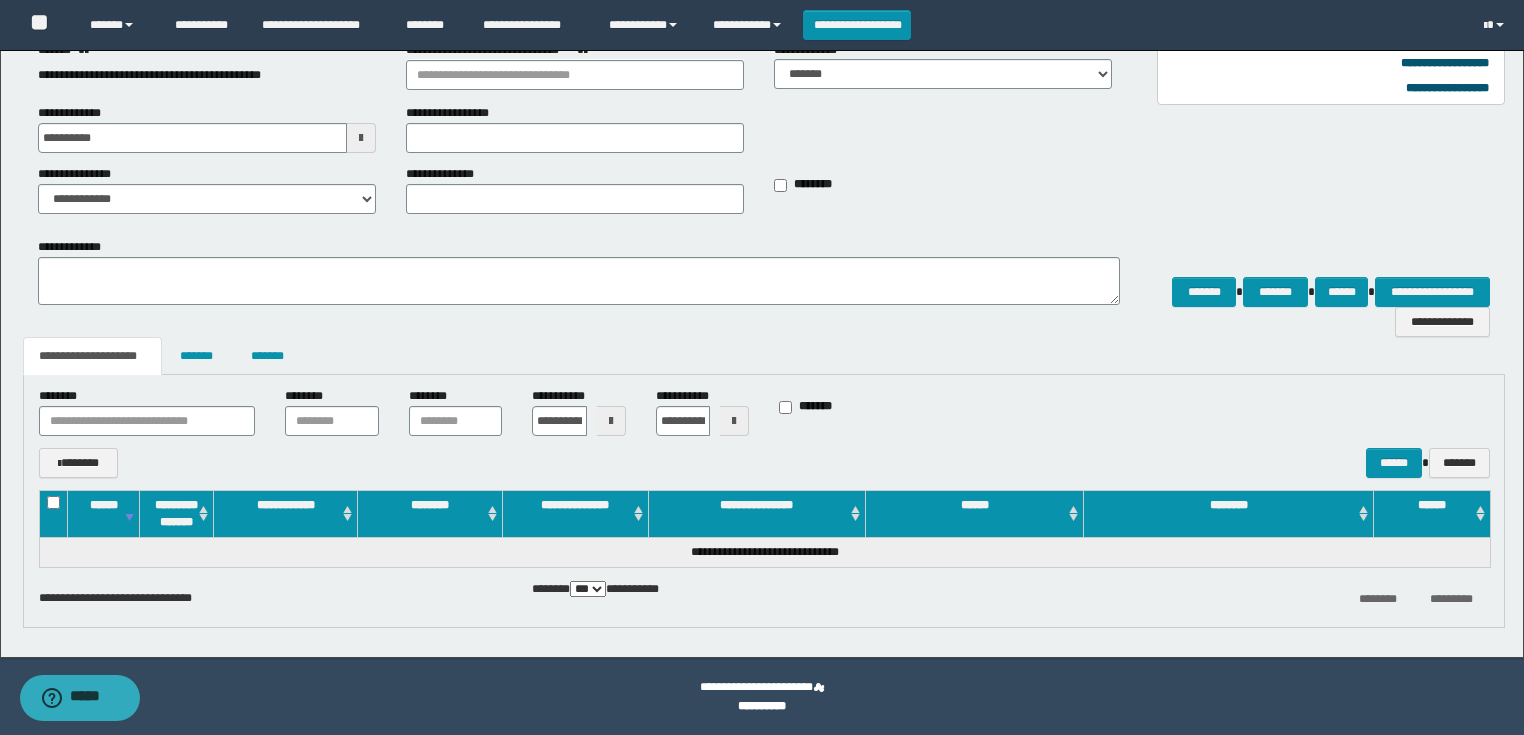 click at bounding box center (611, 421) 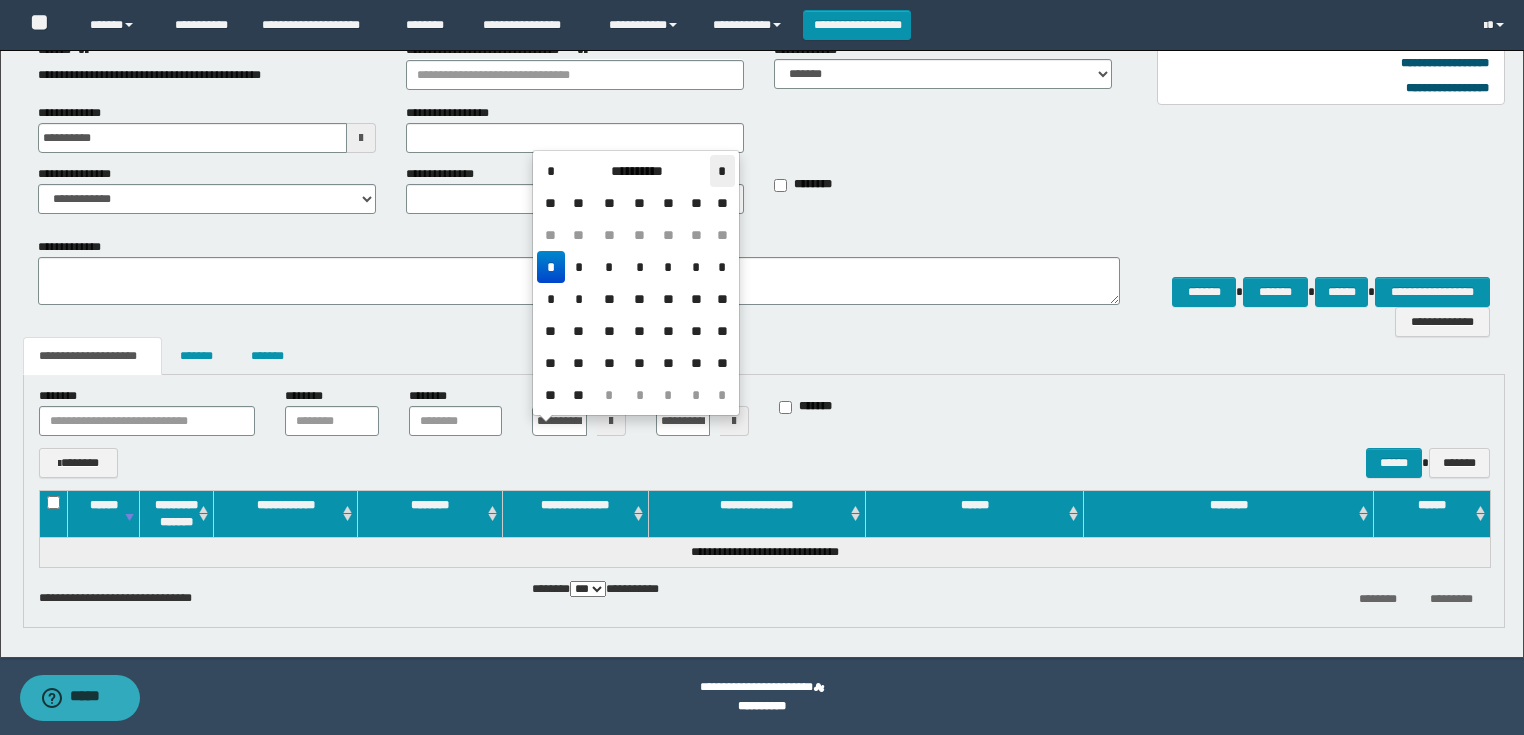 click on "*" at bounding box center [722, 171] 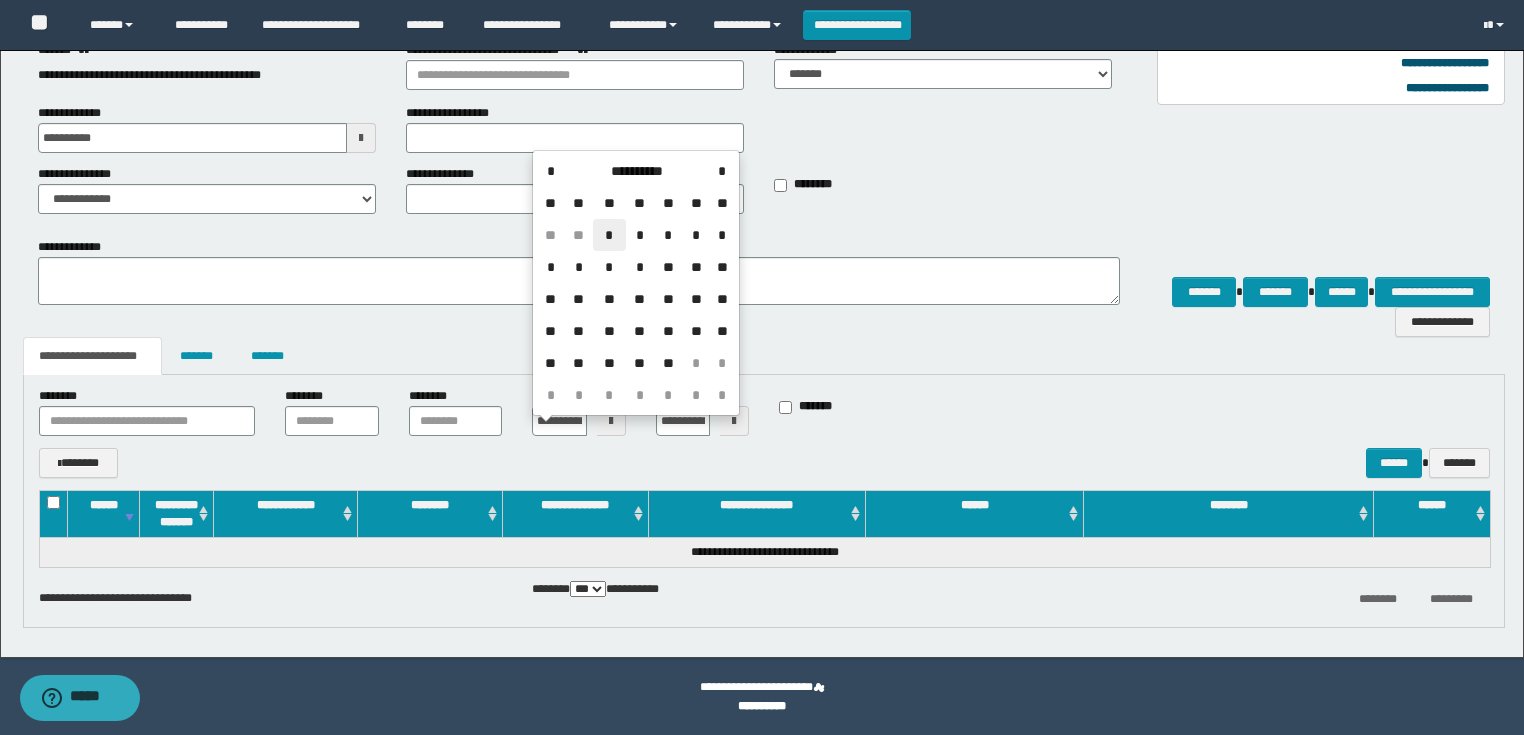 click on "*" at bounding box center [609, 235] 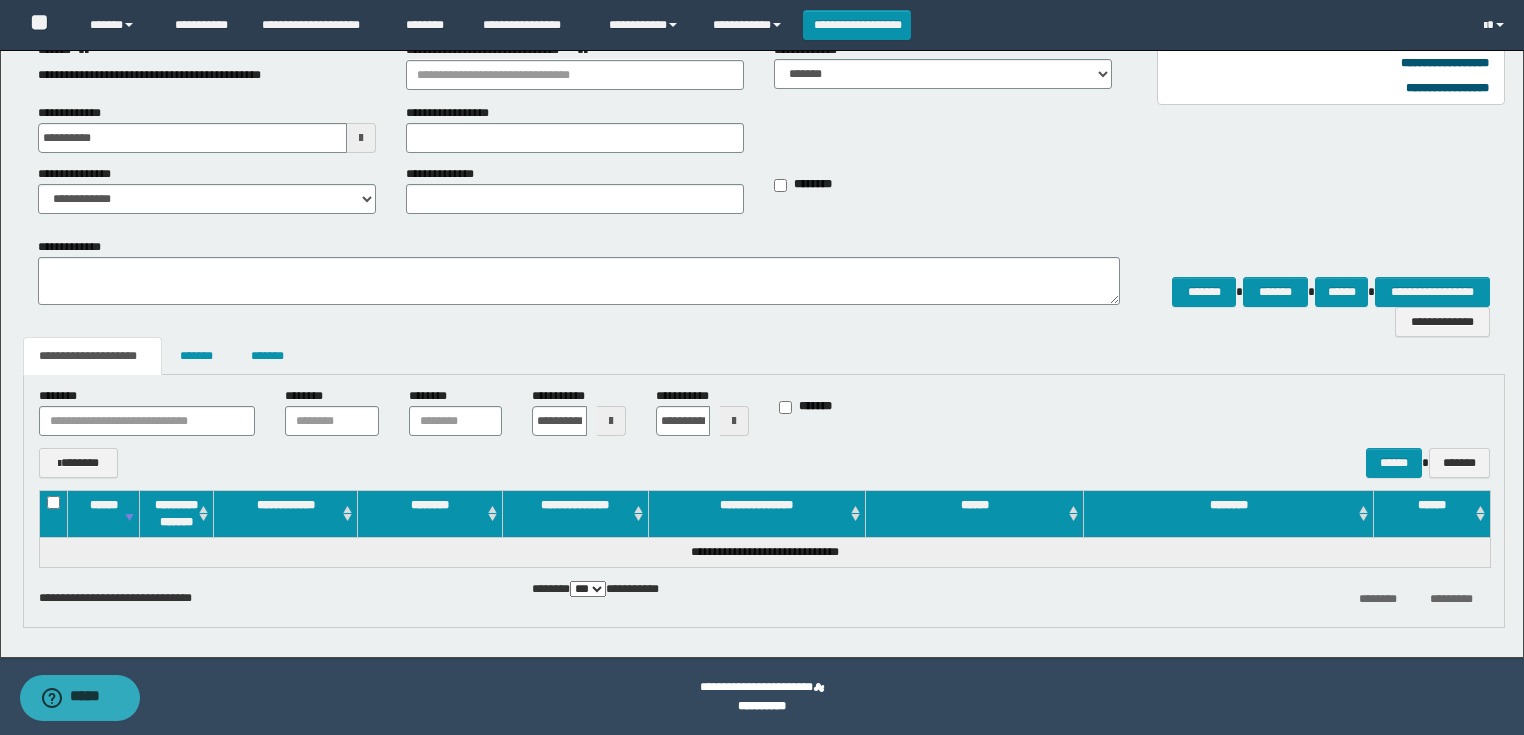 click at bounding box center [734, 421] 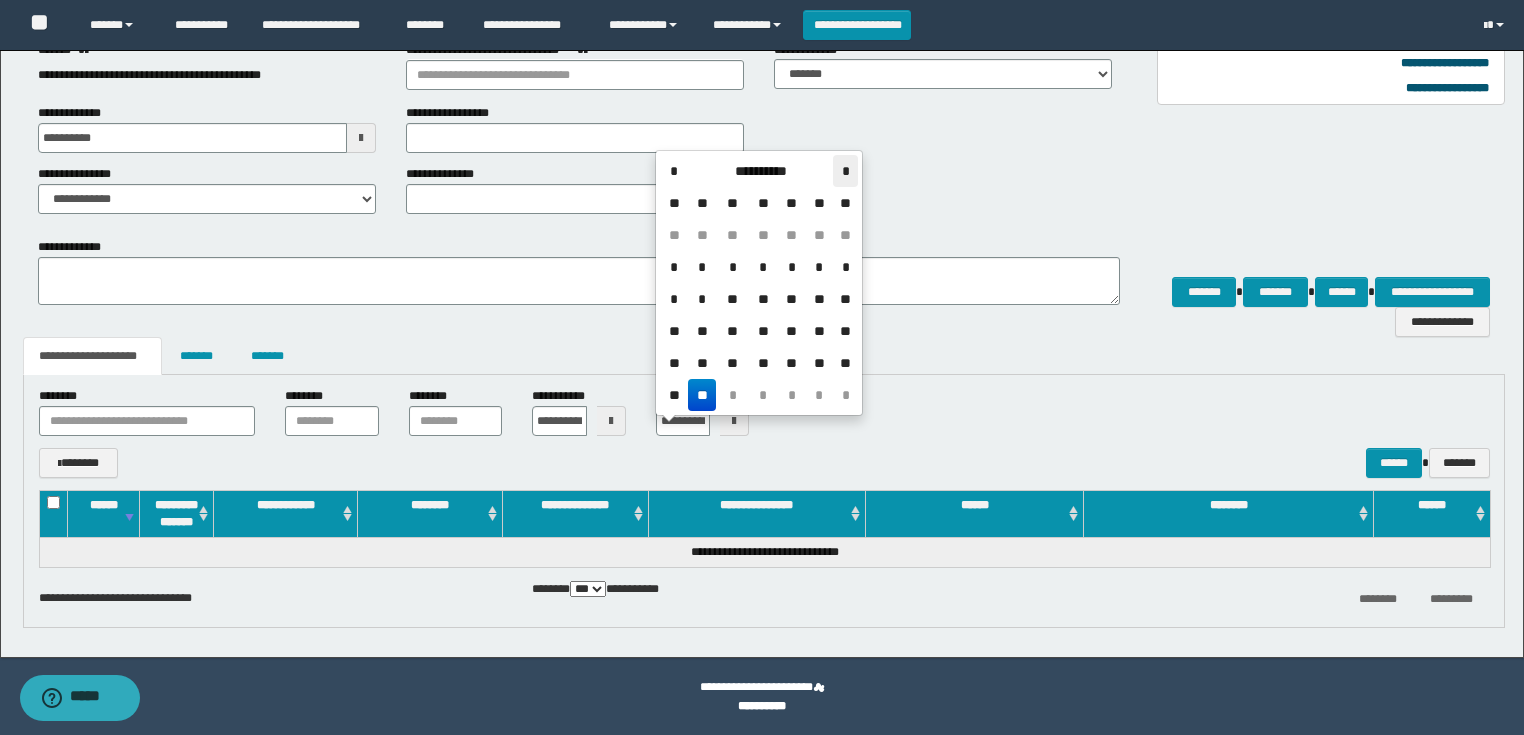 click on "*" at bounding box center (845, 171) 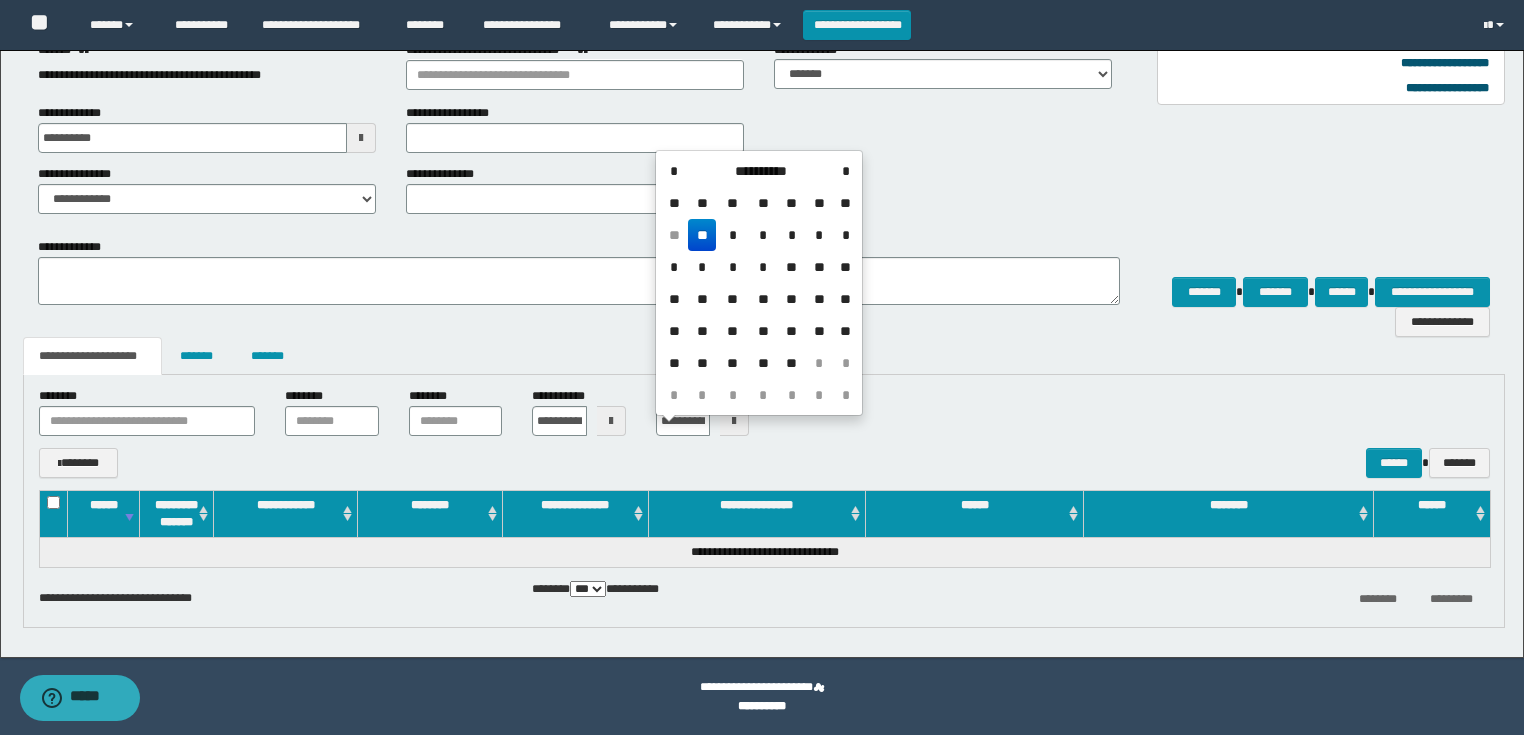 click on "**" at bounding box center (792, 363) 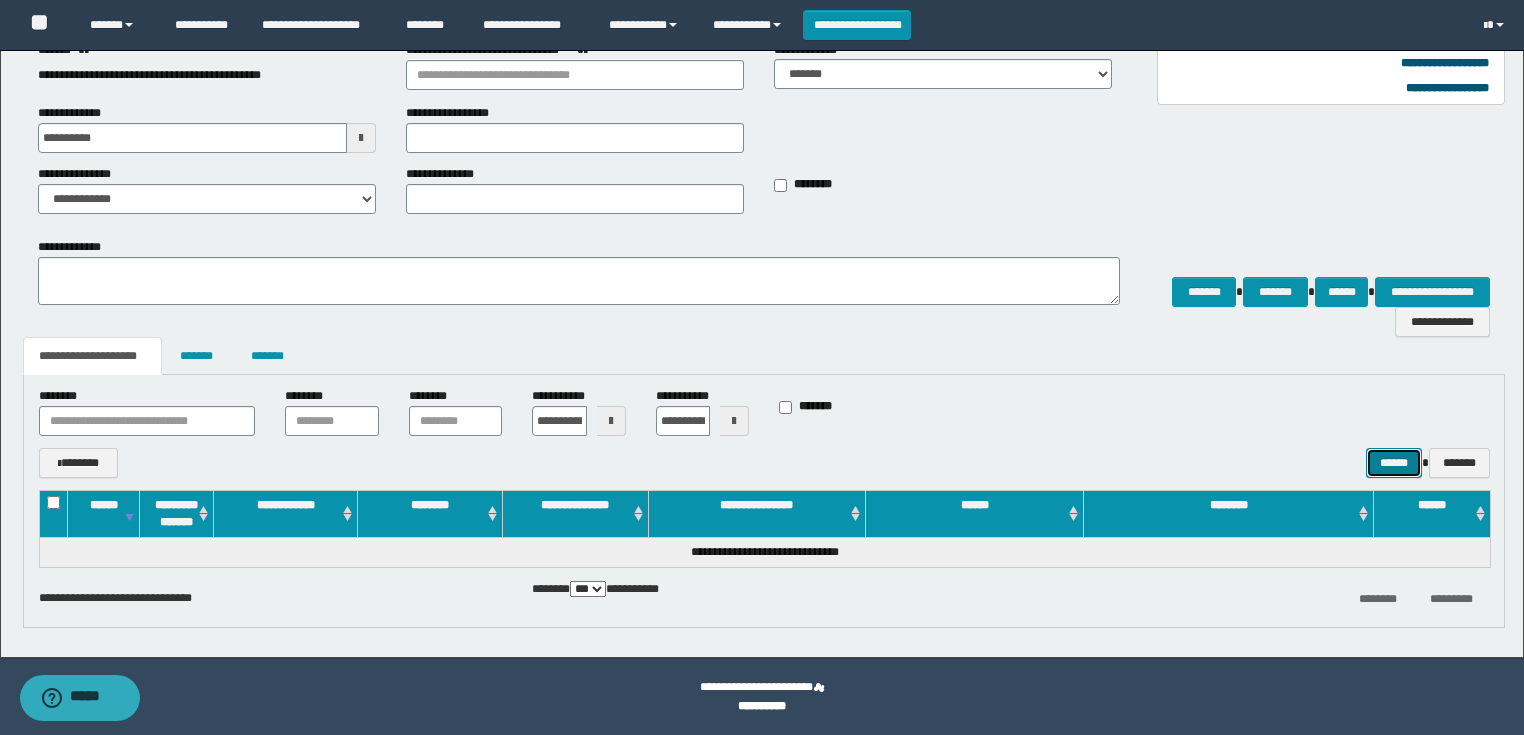 click on "******" at bounding box center (1394, 463) 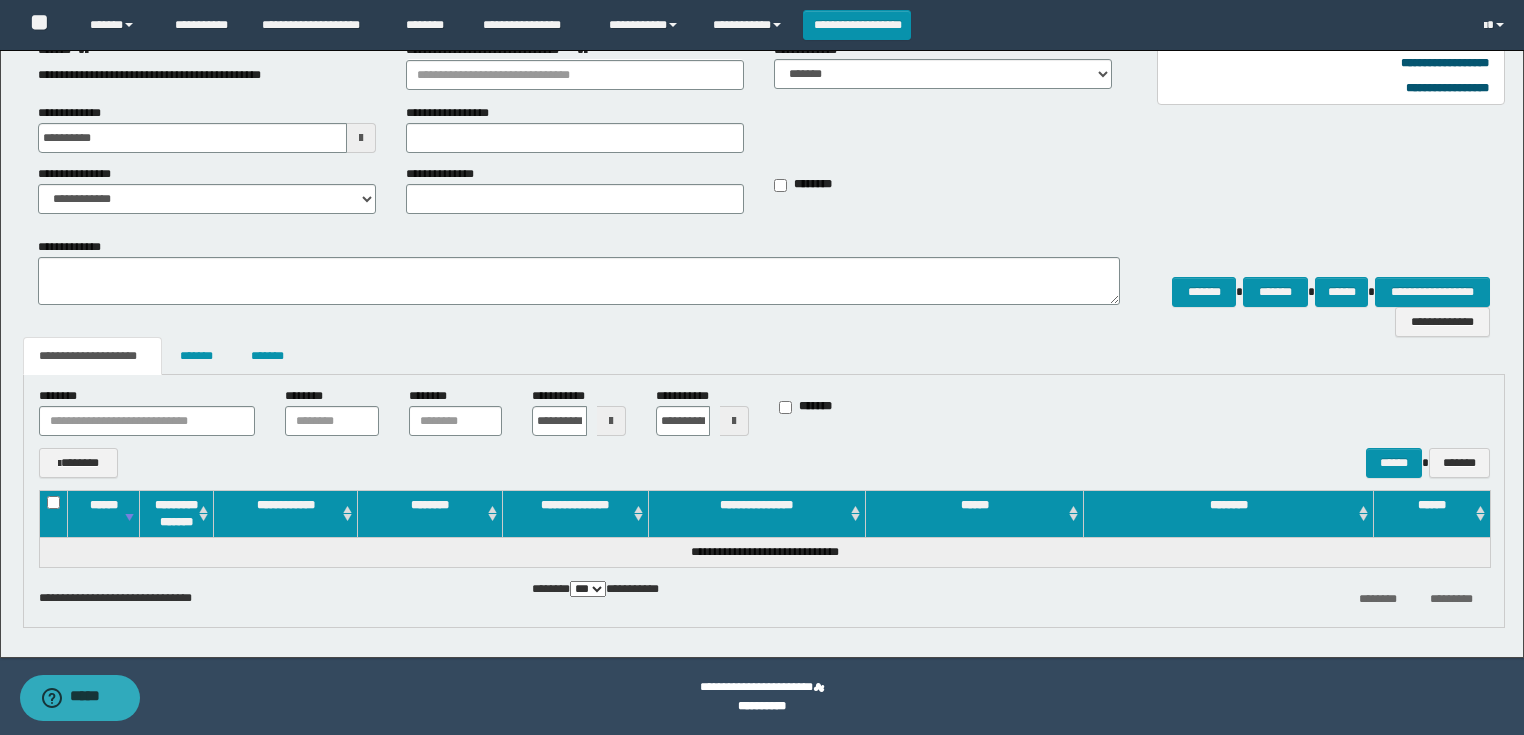 click at bounding box center (611, 421) 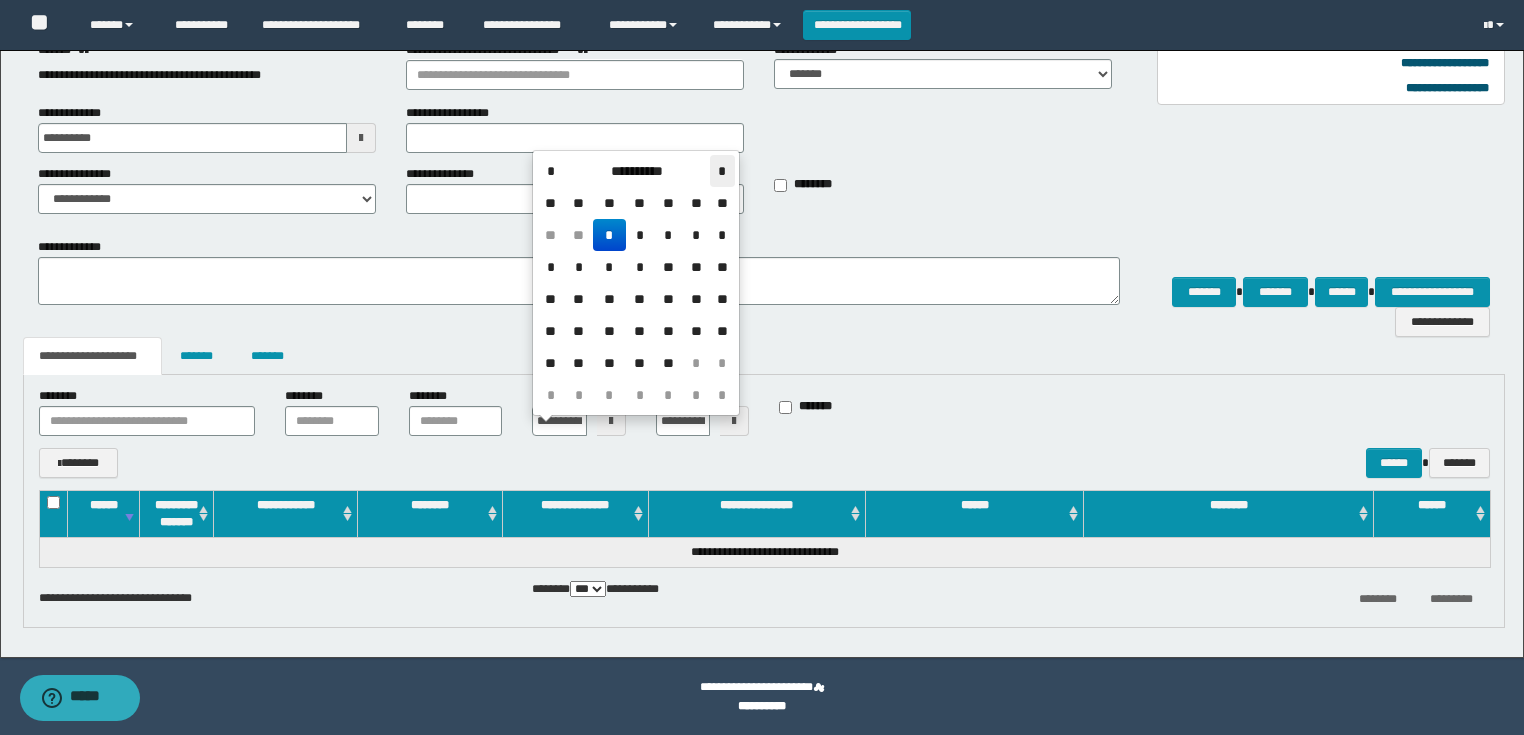 click on "*" at bounding box center (722, 171) 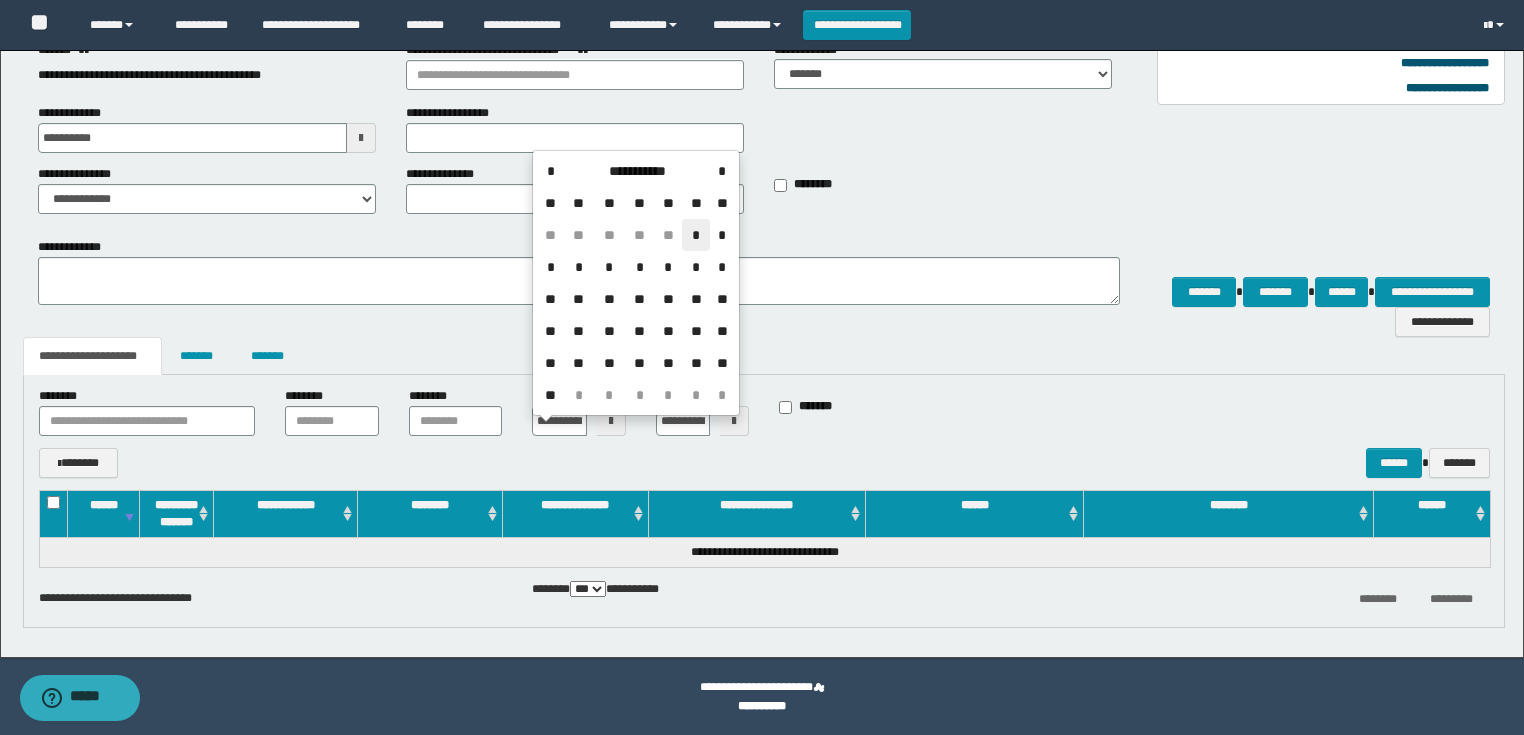 click on "*" at bounding box center [696, 235] 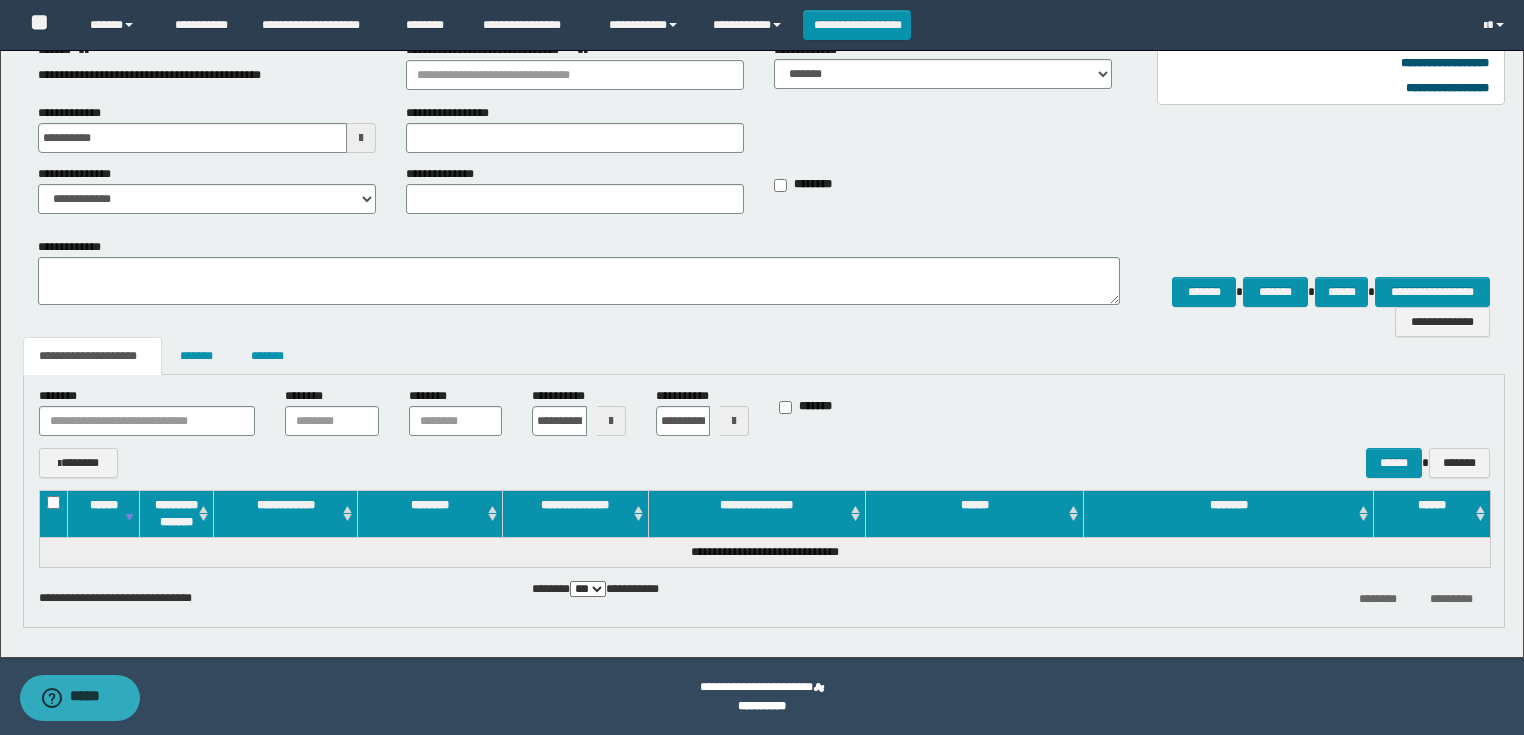 click on "**********" at bounding box center [702, 411] 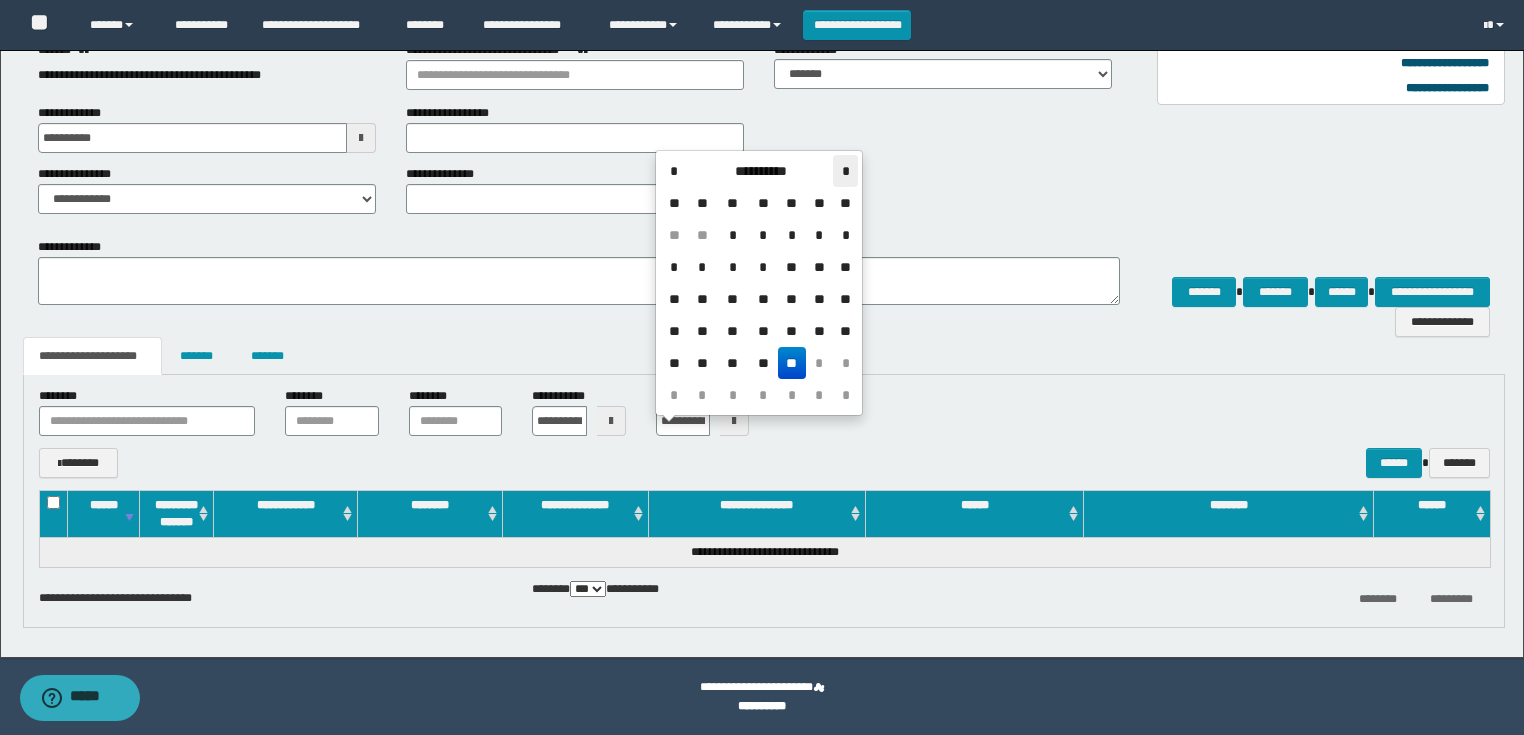 click on "*" at bounding box center (845, 171) 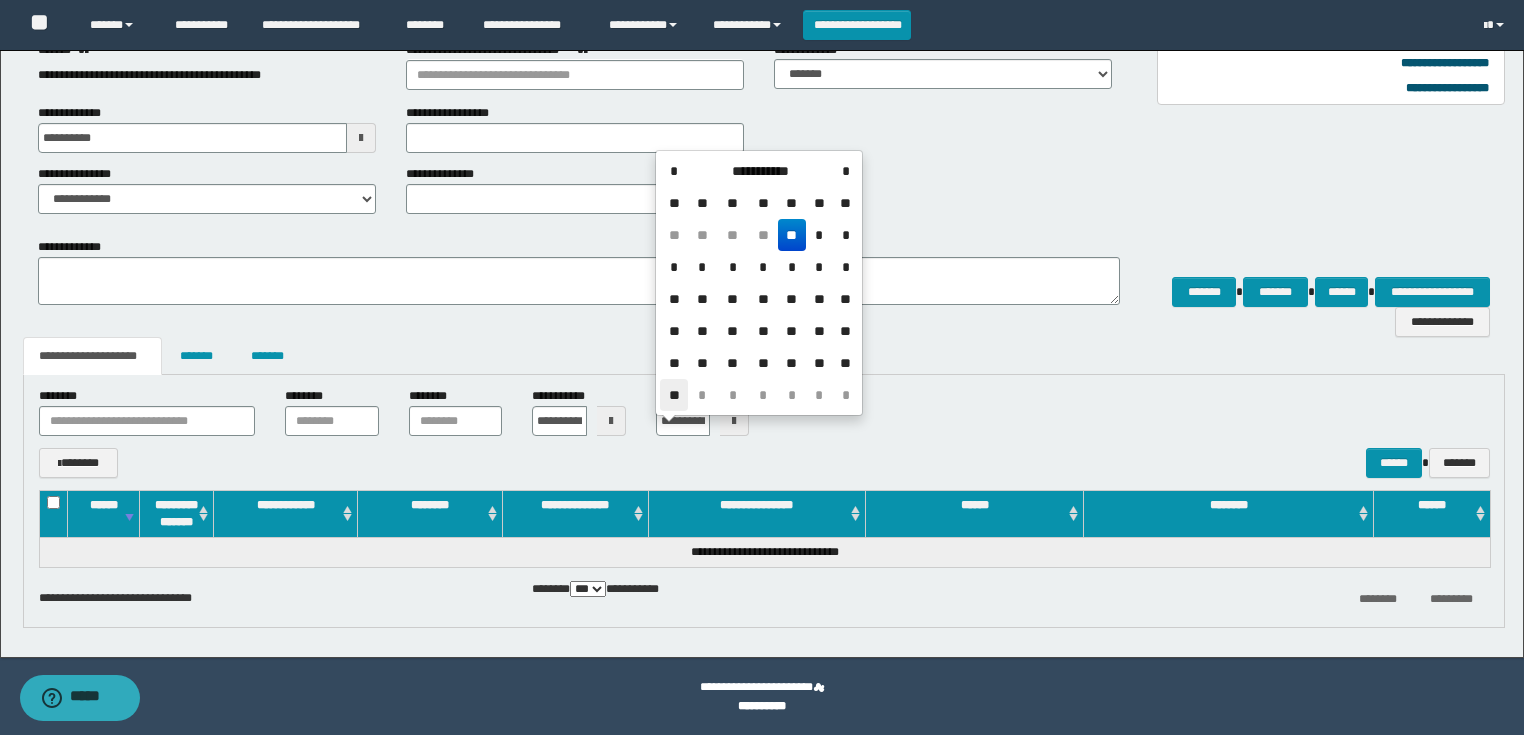 click on "**" at bounding box center [674, 395] 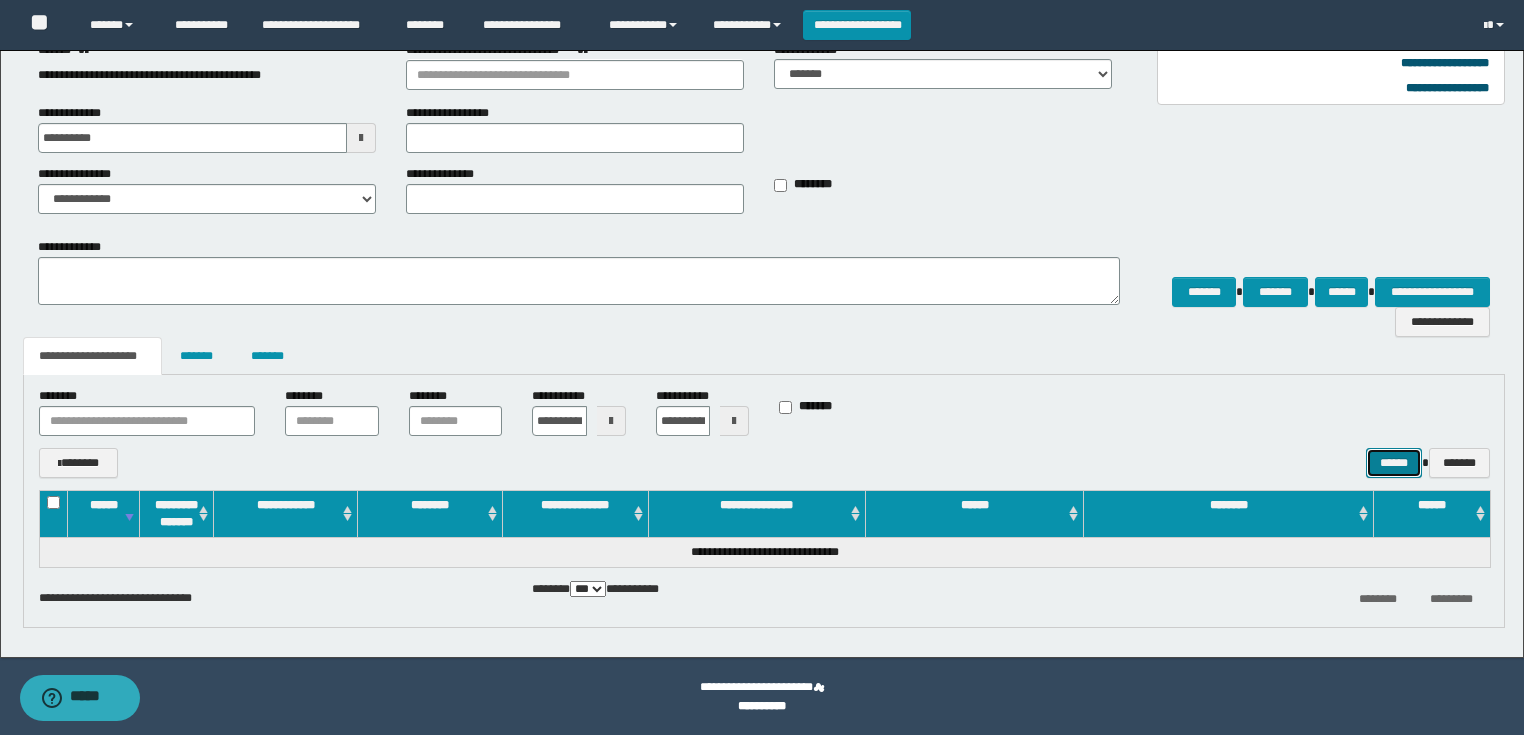 click on "******" at bounding box center [1394, 463] 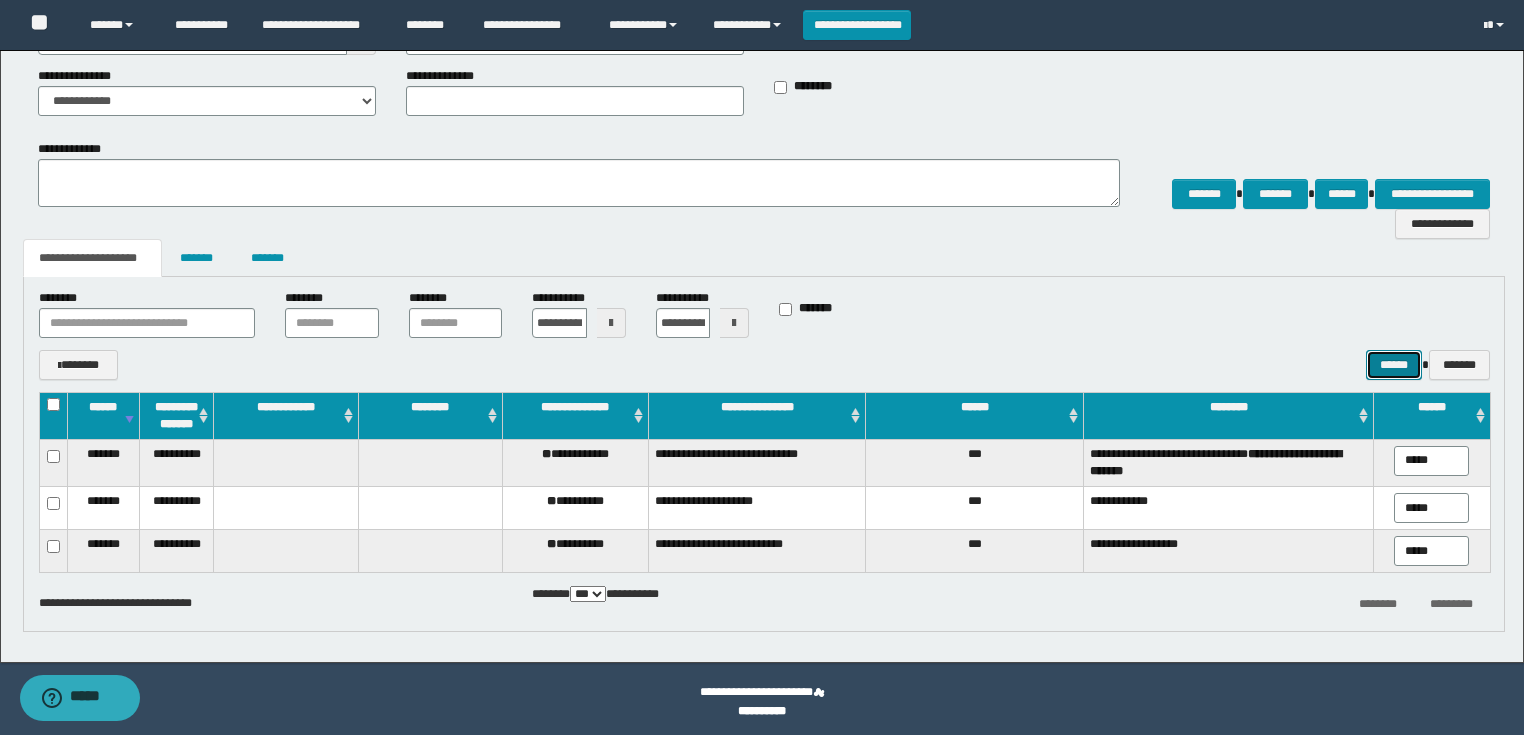 scroll, scrollTop: 243, scrollLeft: 0, axis: vertical 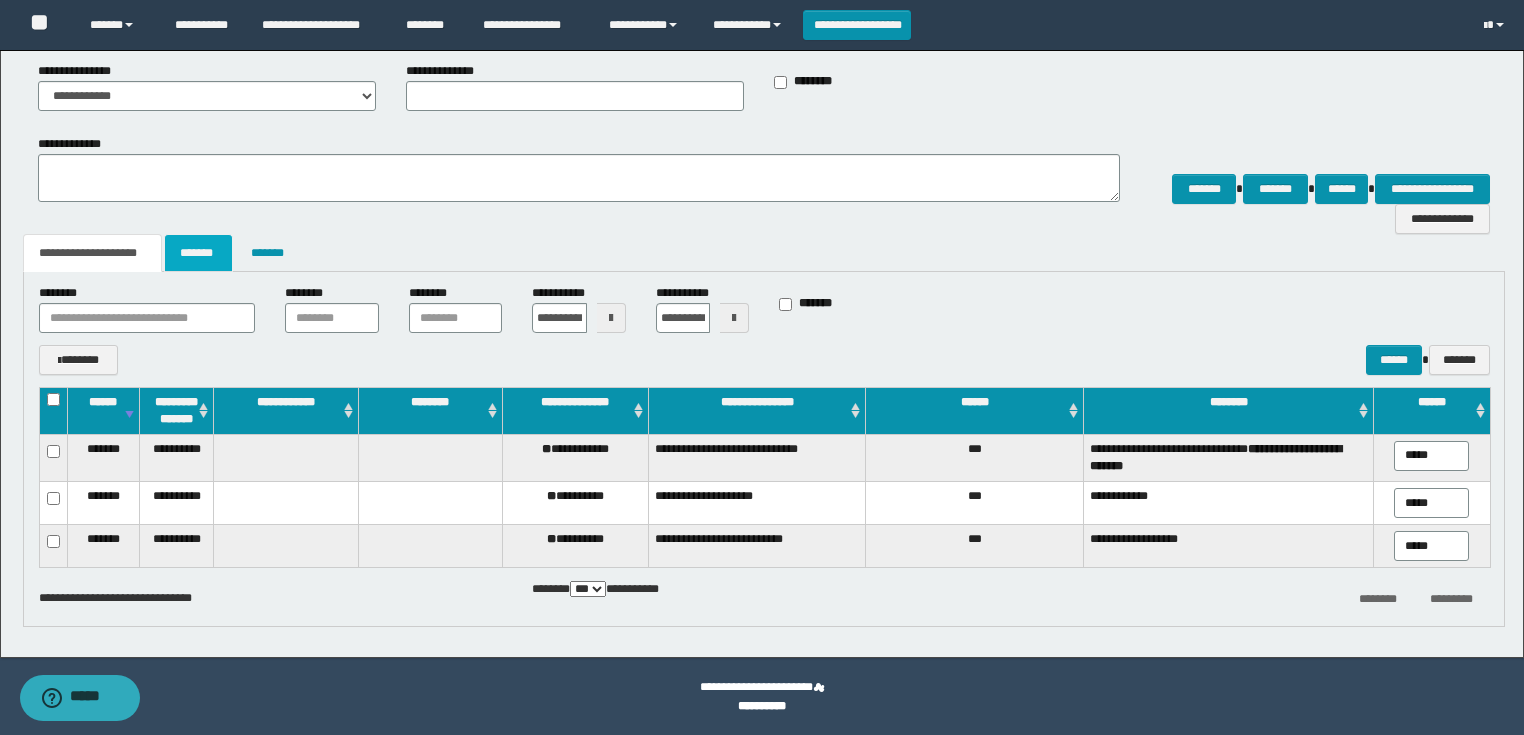 click on "*******" at bounding box center (198, 253) 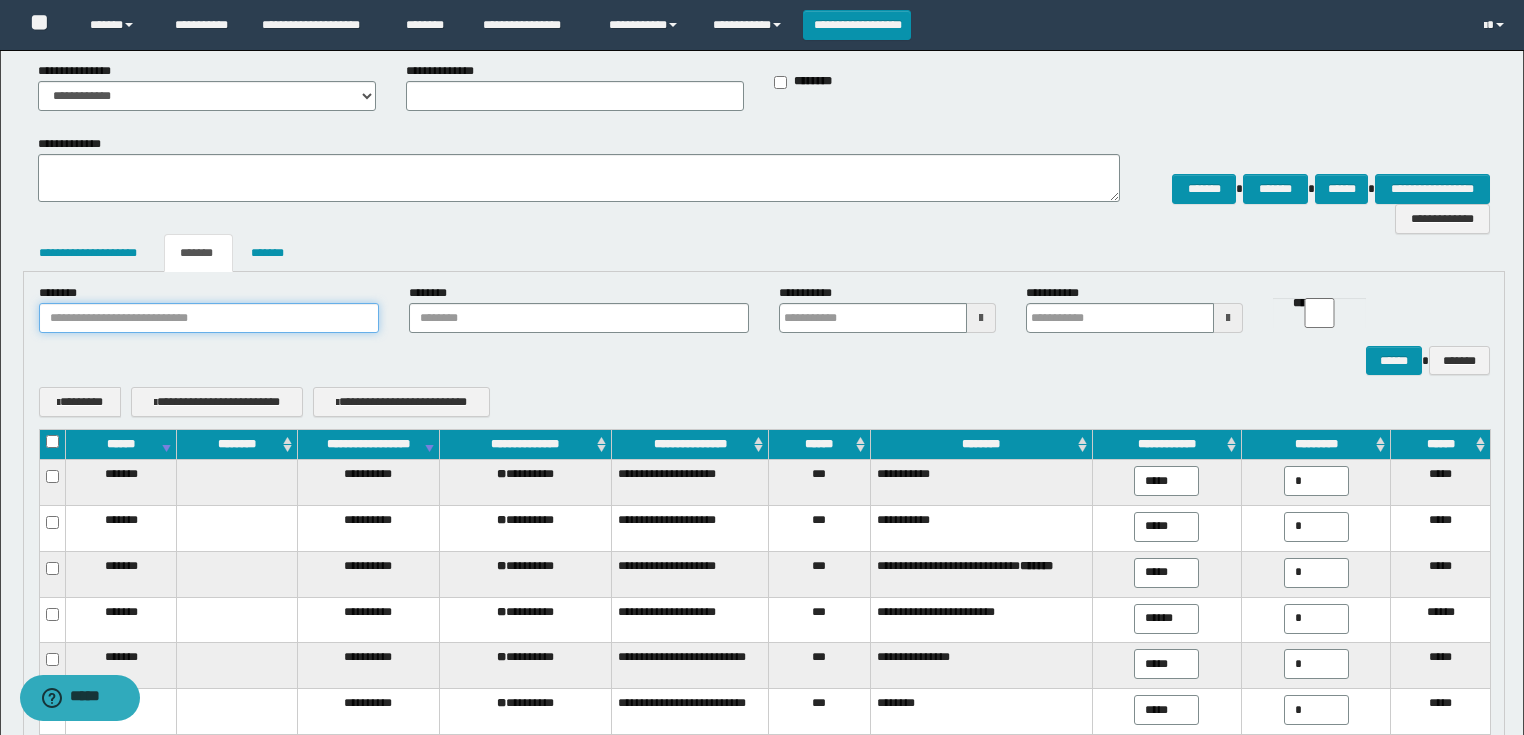 click at bounding box center (209, 318) 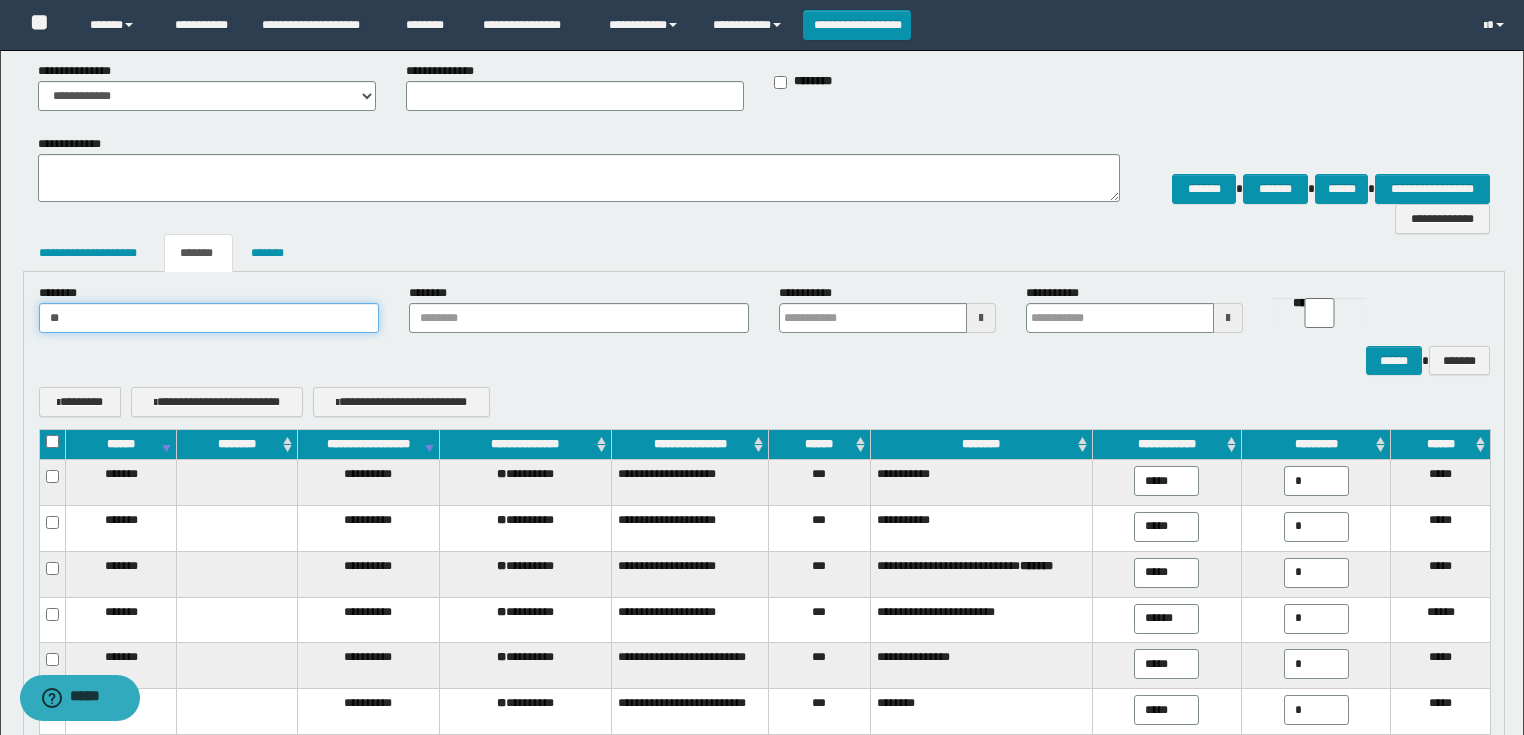 type on "*" 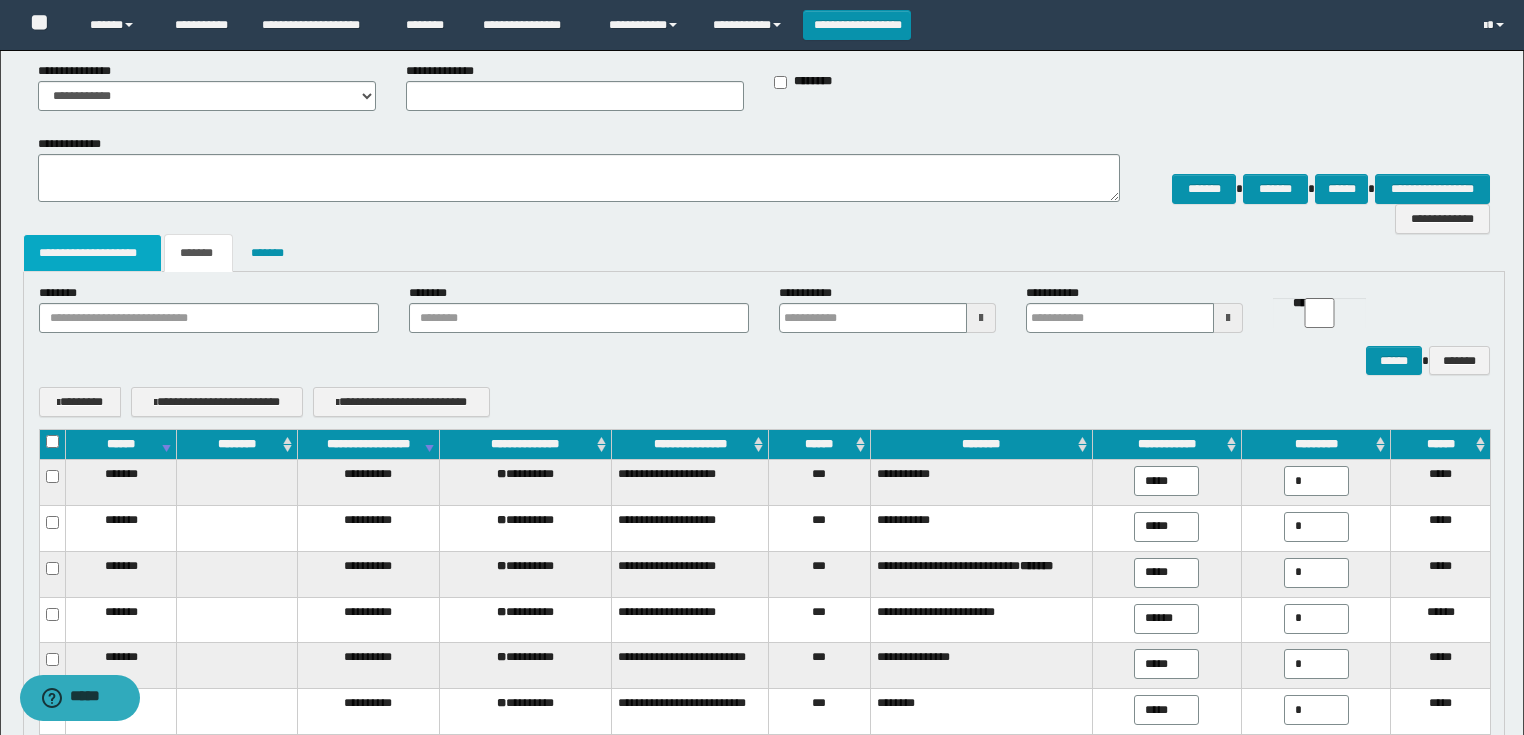 click on "**********" at bounding box center [93, 253] 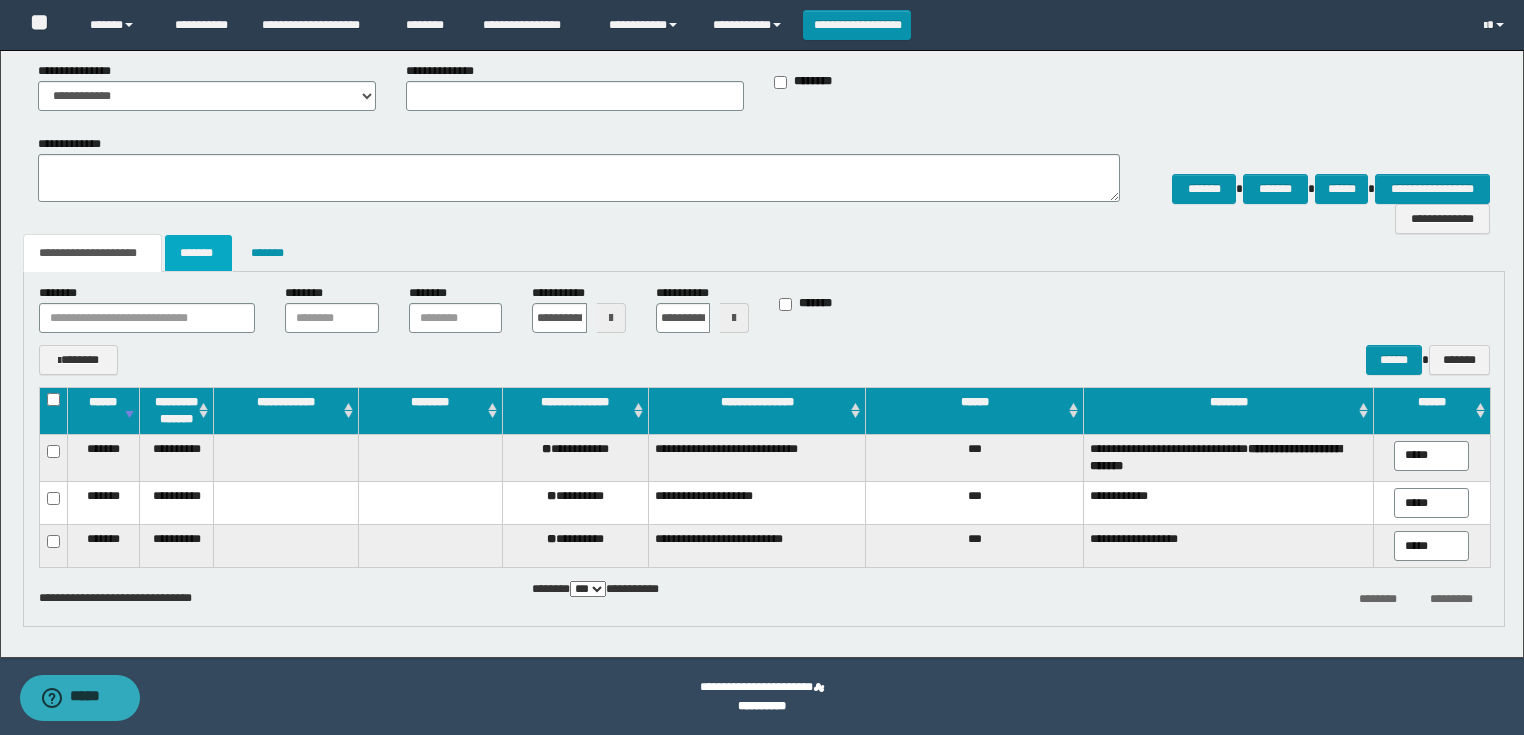 click on "*******" at bounding box center [198, 253] 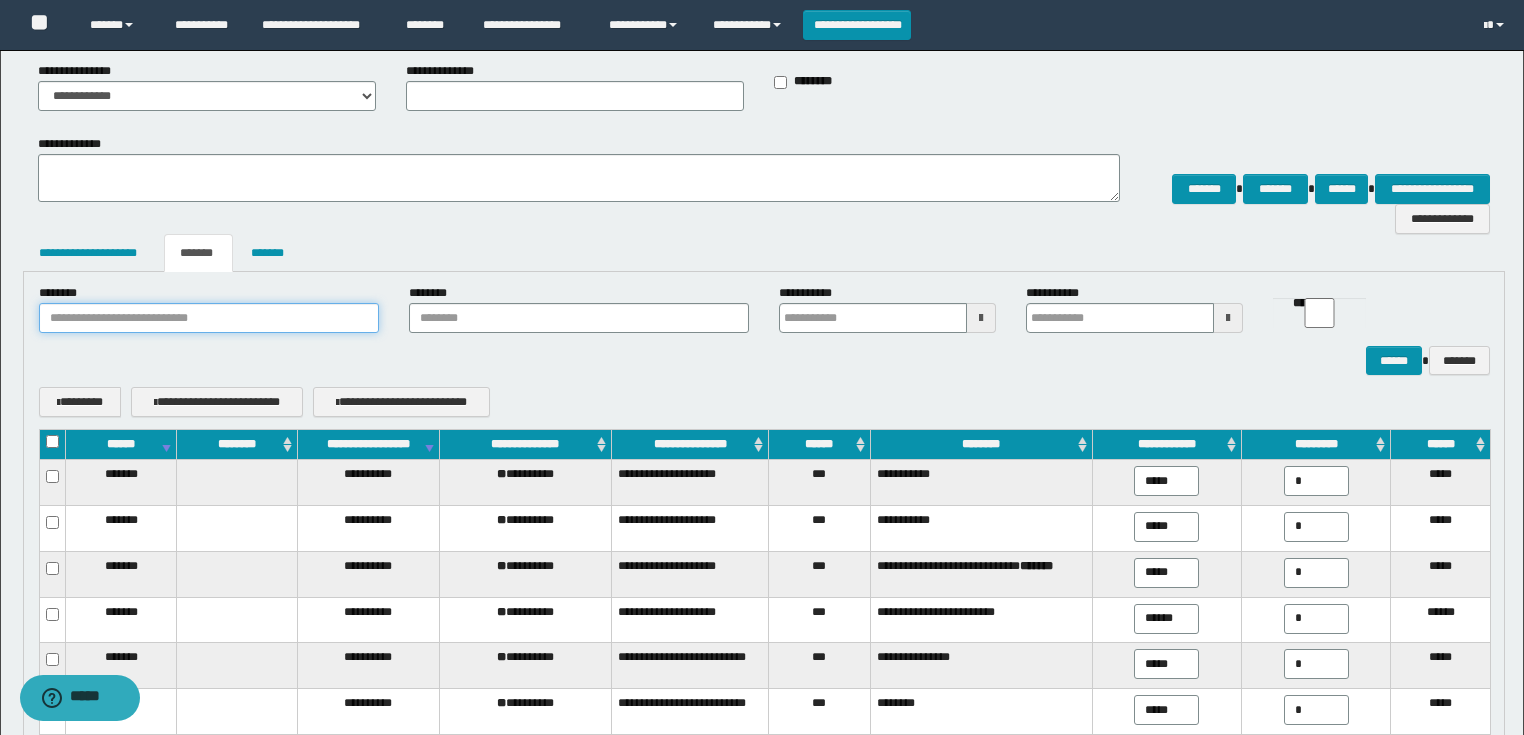 click at bounding box center (209, 318) 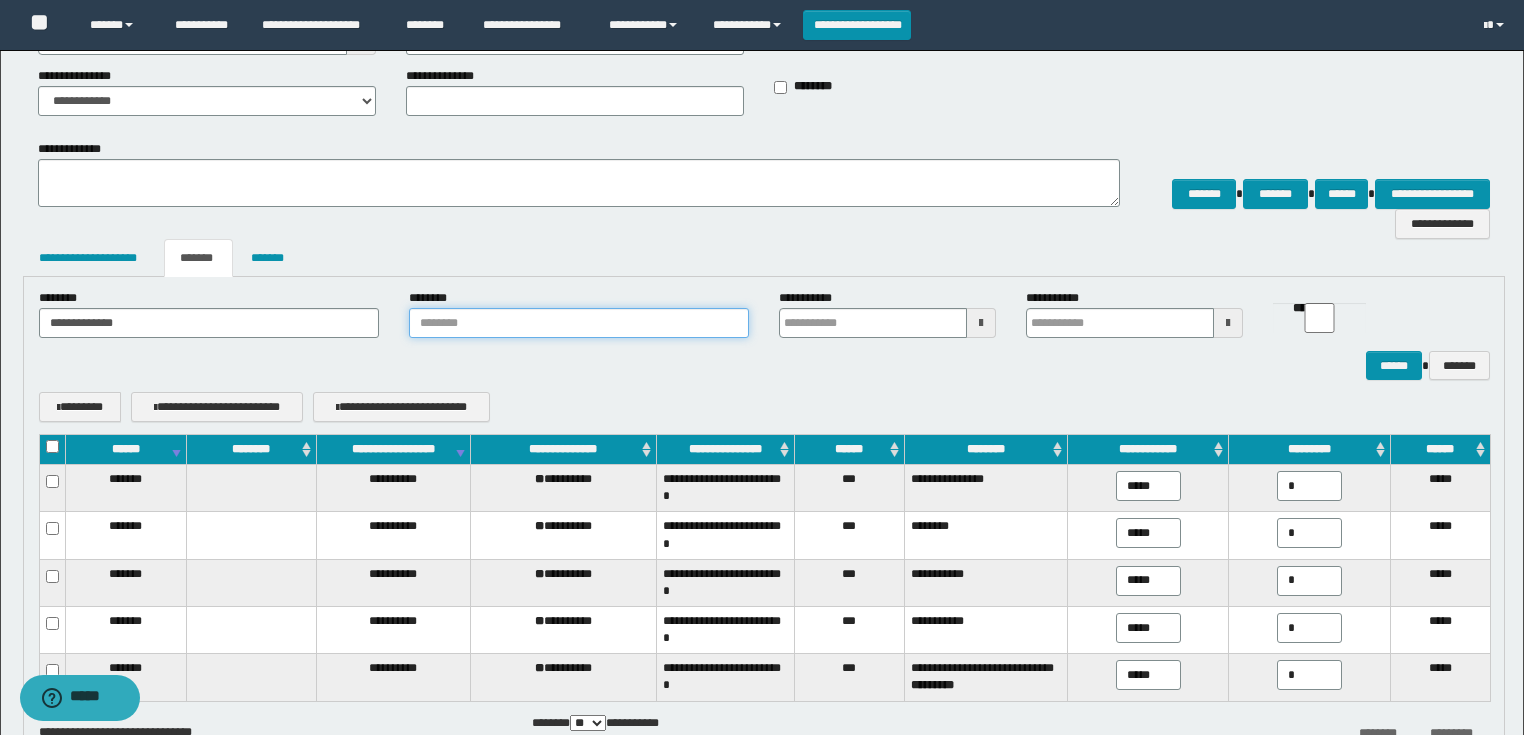scroll, scrollTop: 163, scrollLeft: 0, axis: vertical 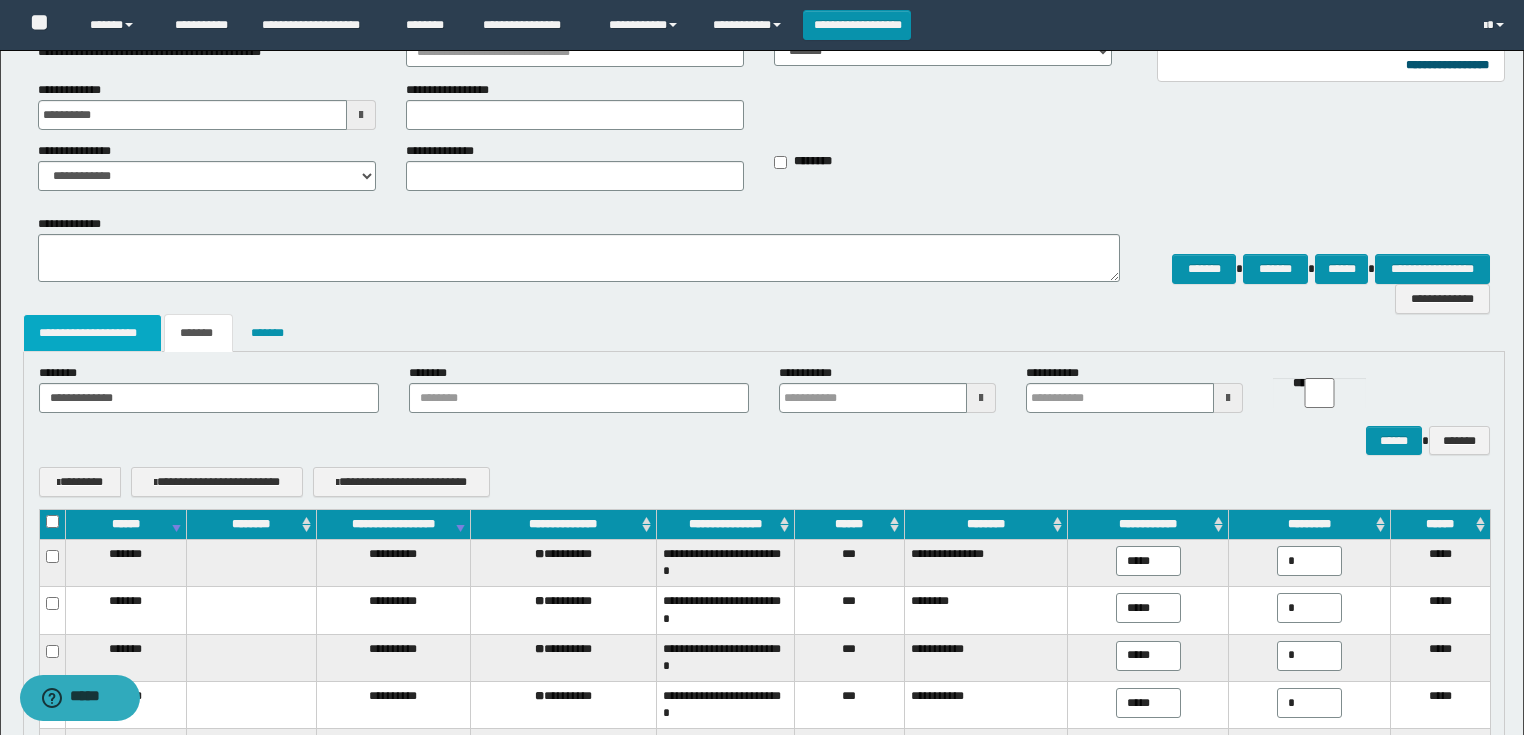 click on "**********" at bounding box center (93, 333) 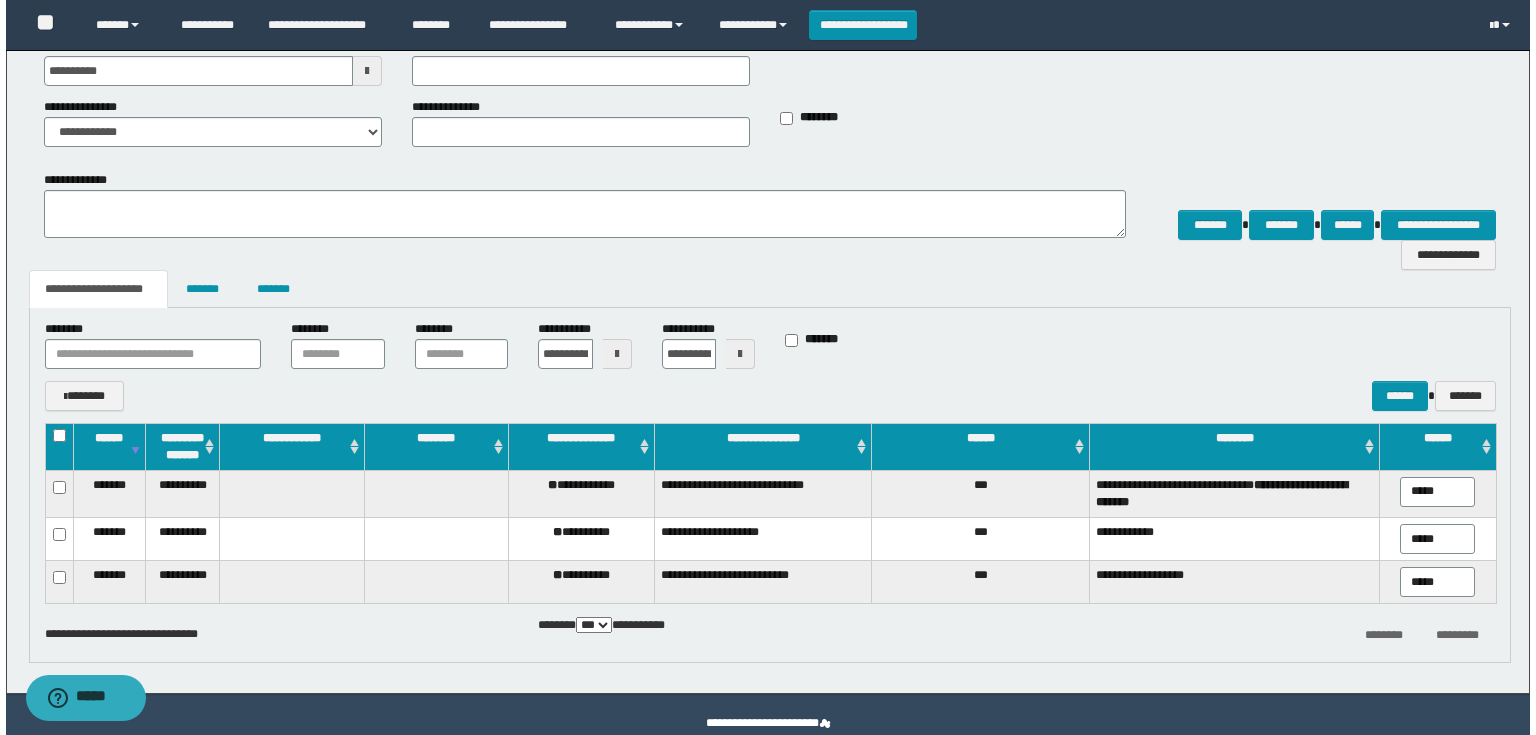 scroll, scrollTop: 243, scrollLeft: 0, axis: vertical 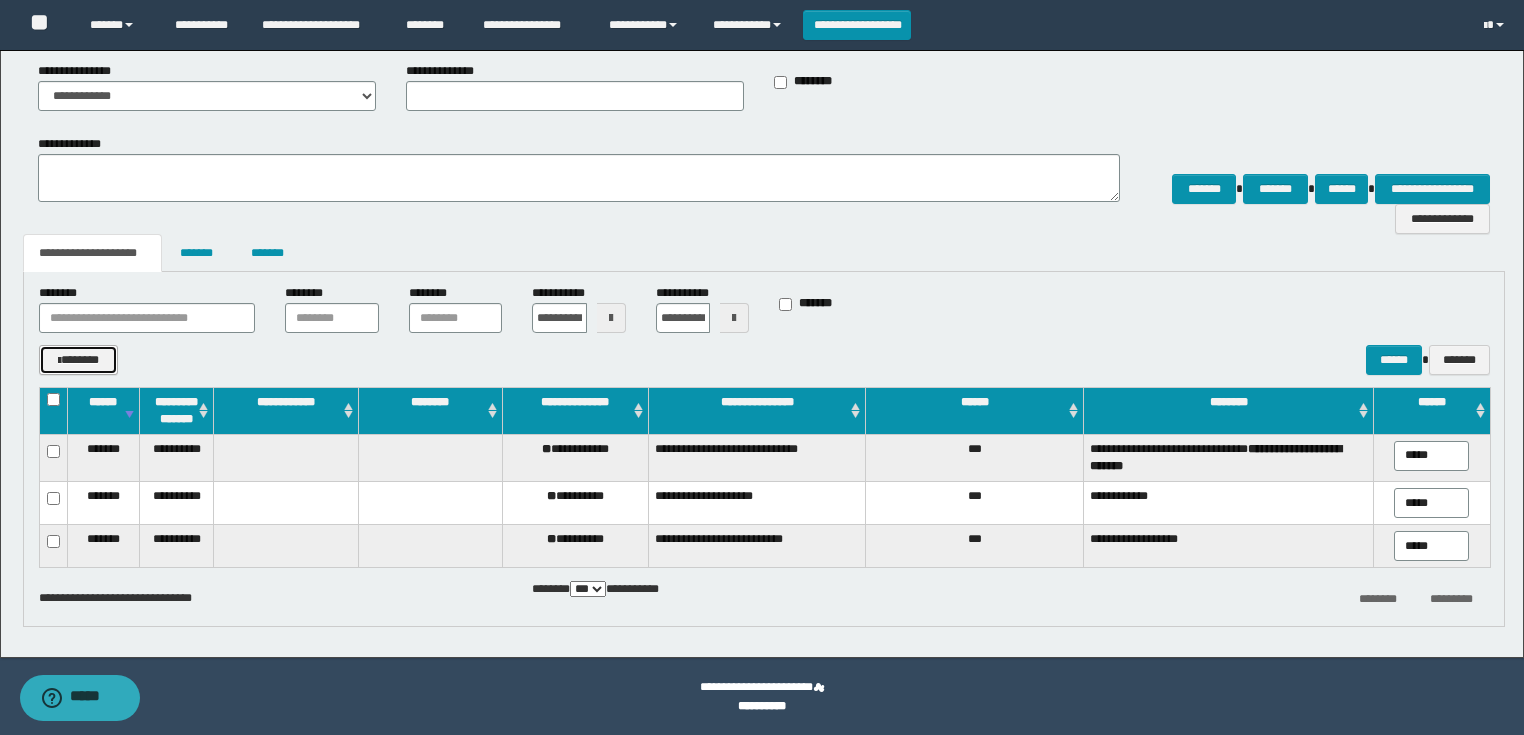 click on "*******" at bounding box center [78, 360] 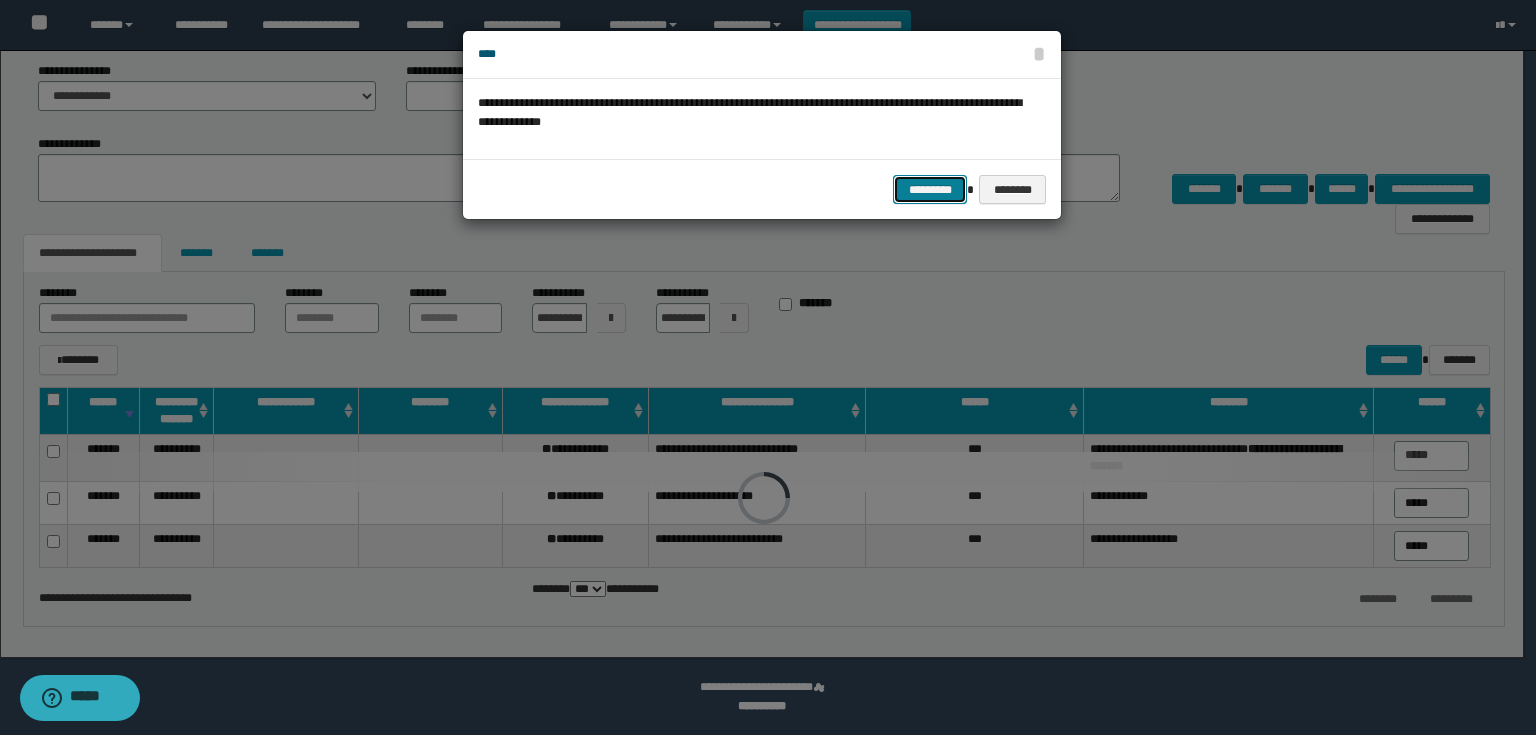click on "*********" at bounding box center [930, 190] 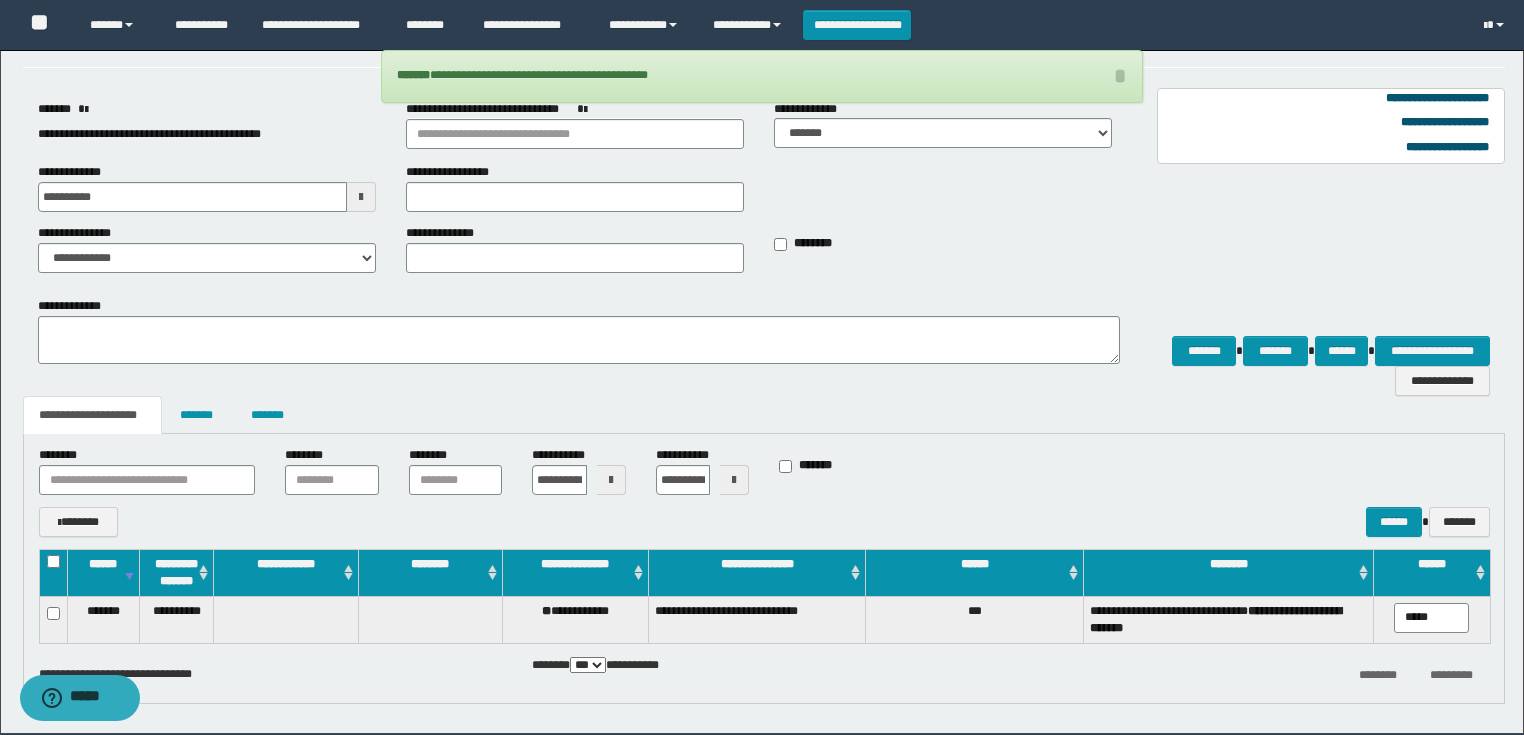 scroll, scrollTop: 157, scrollLeft: 0, axis: vertical 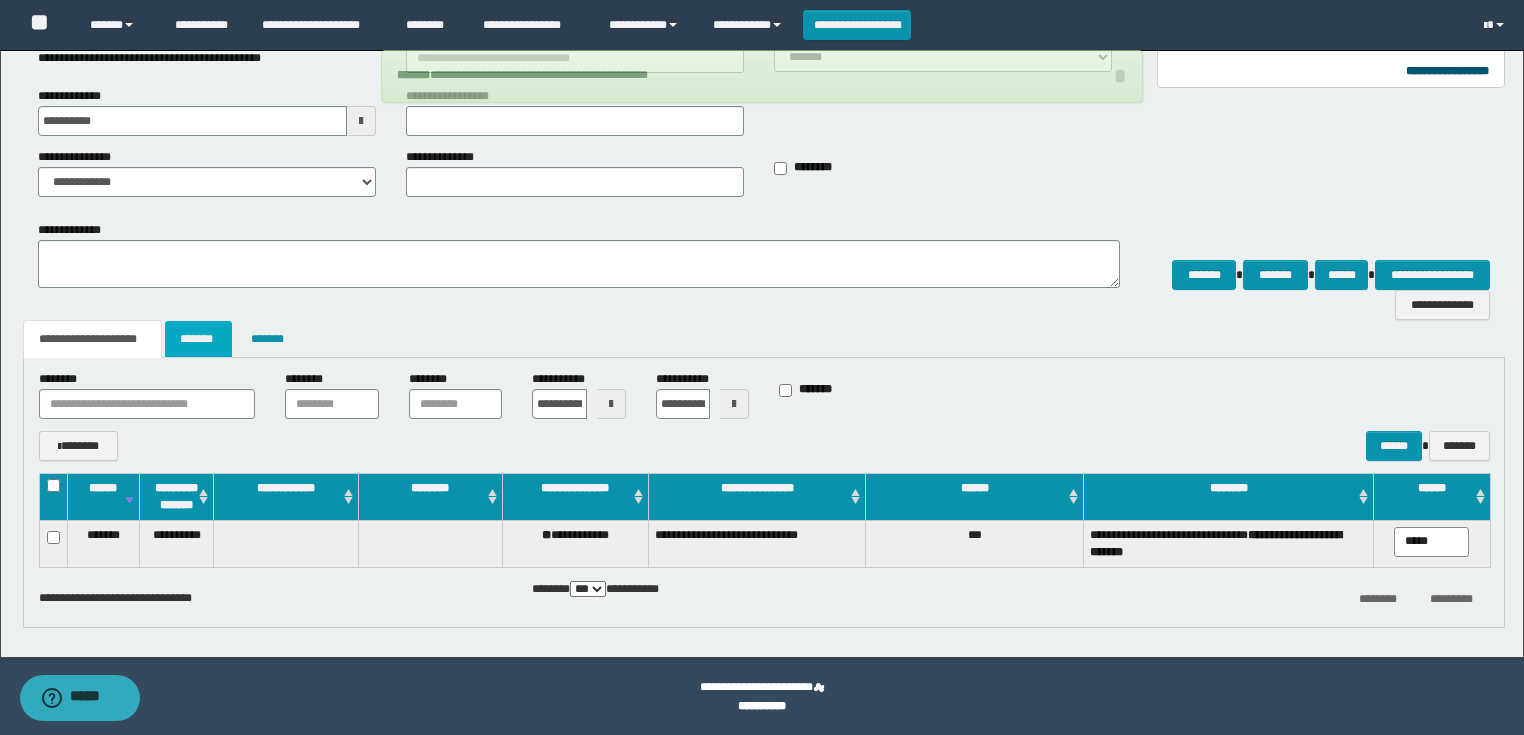 click on "*******" at bounding box center [198, 339] 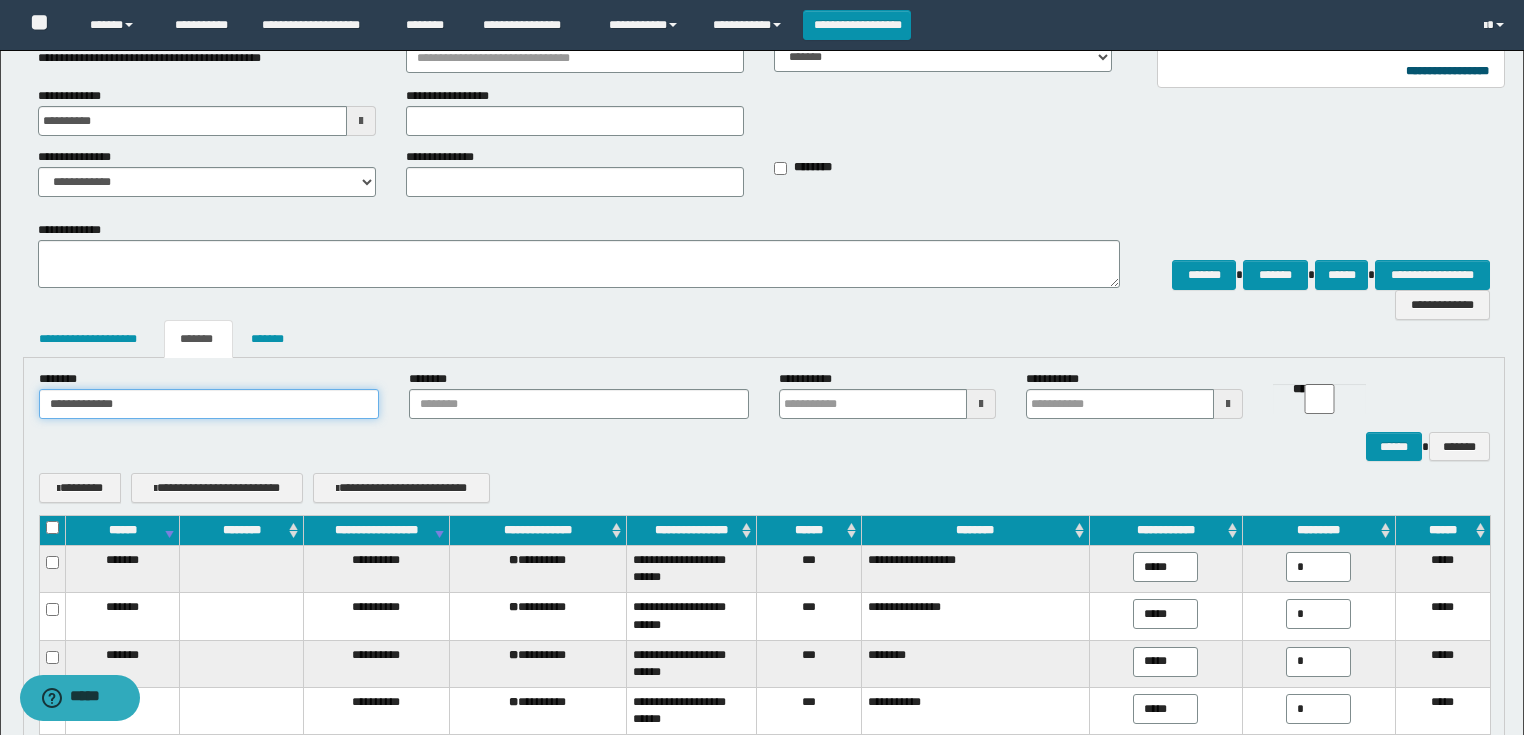 click on "**********" at bounding box center [209, 404] 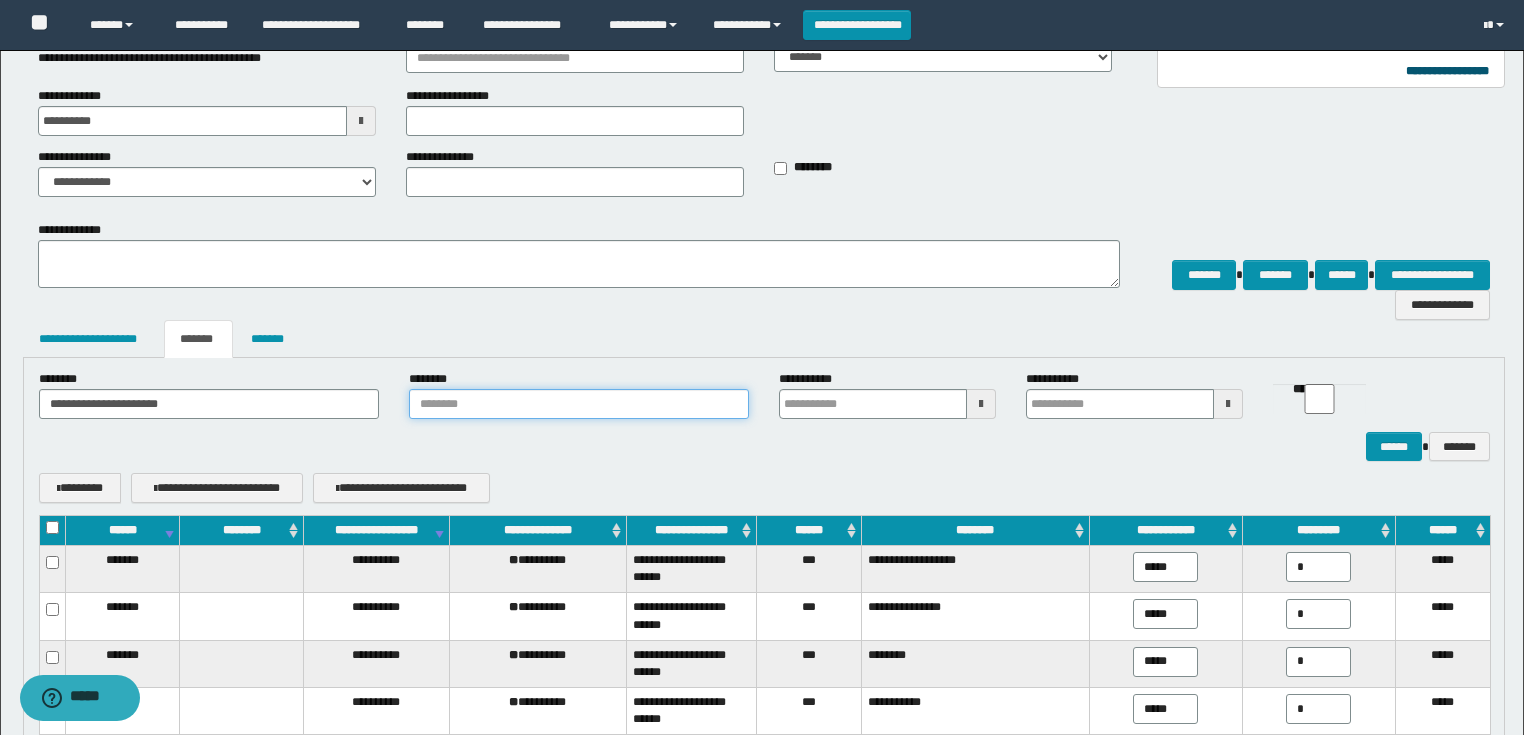 scroll, scrollTop: 136, scrollLeft: 0, axis: vertical 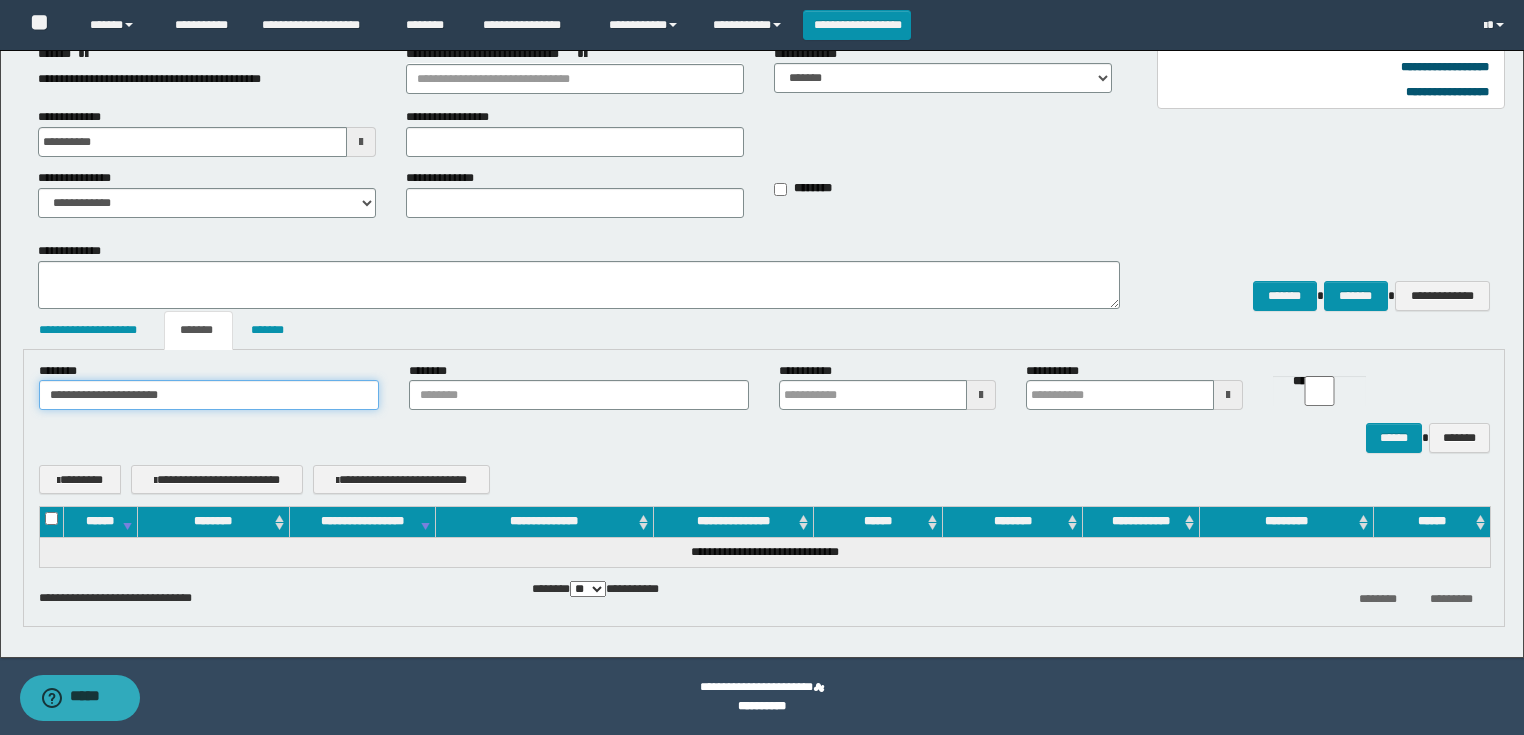 click on "**********" at bounding box center [209, 395] 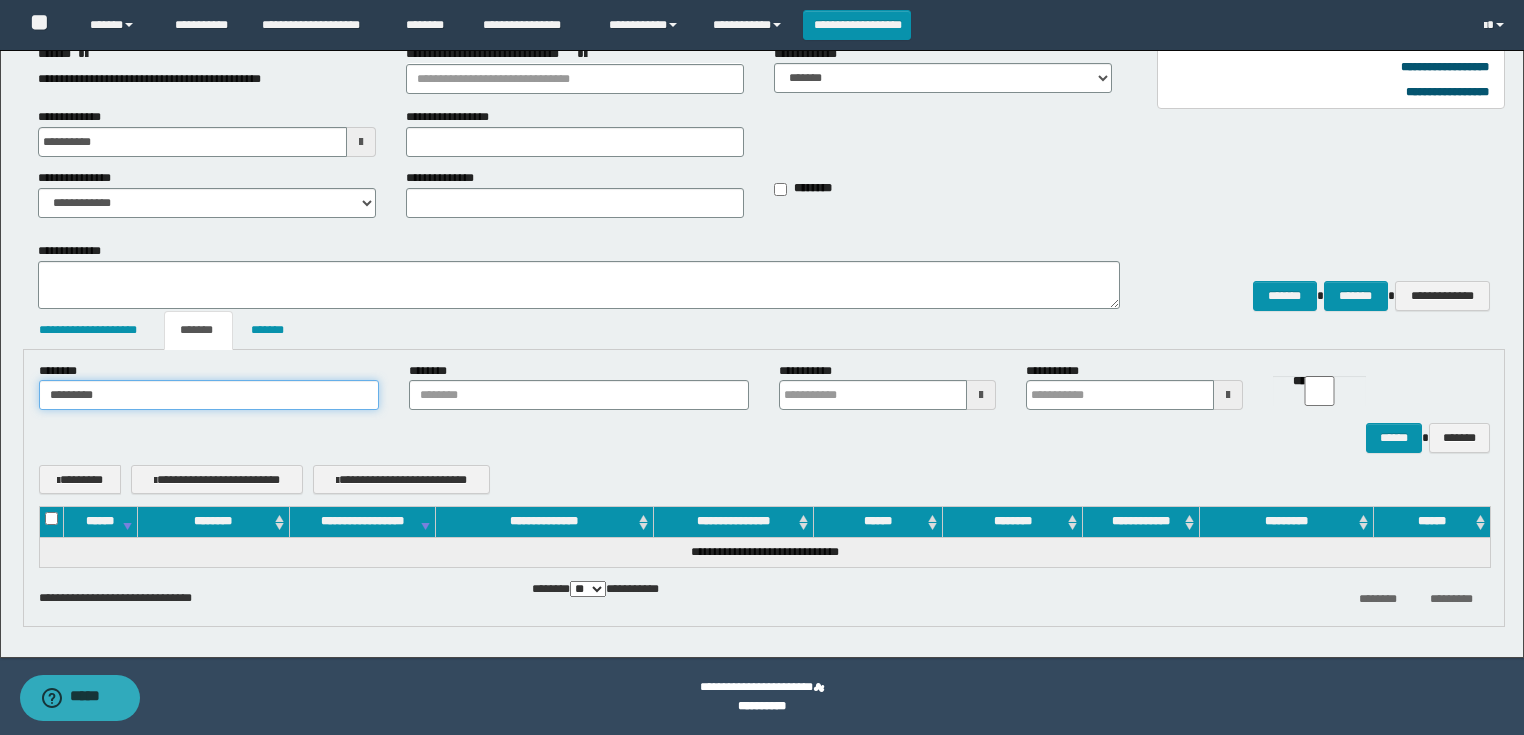 type on "*********" 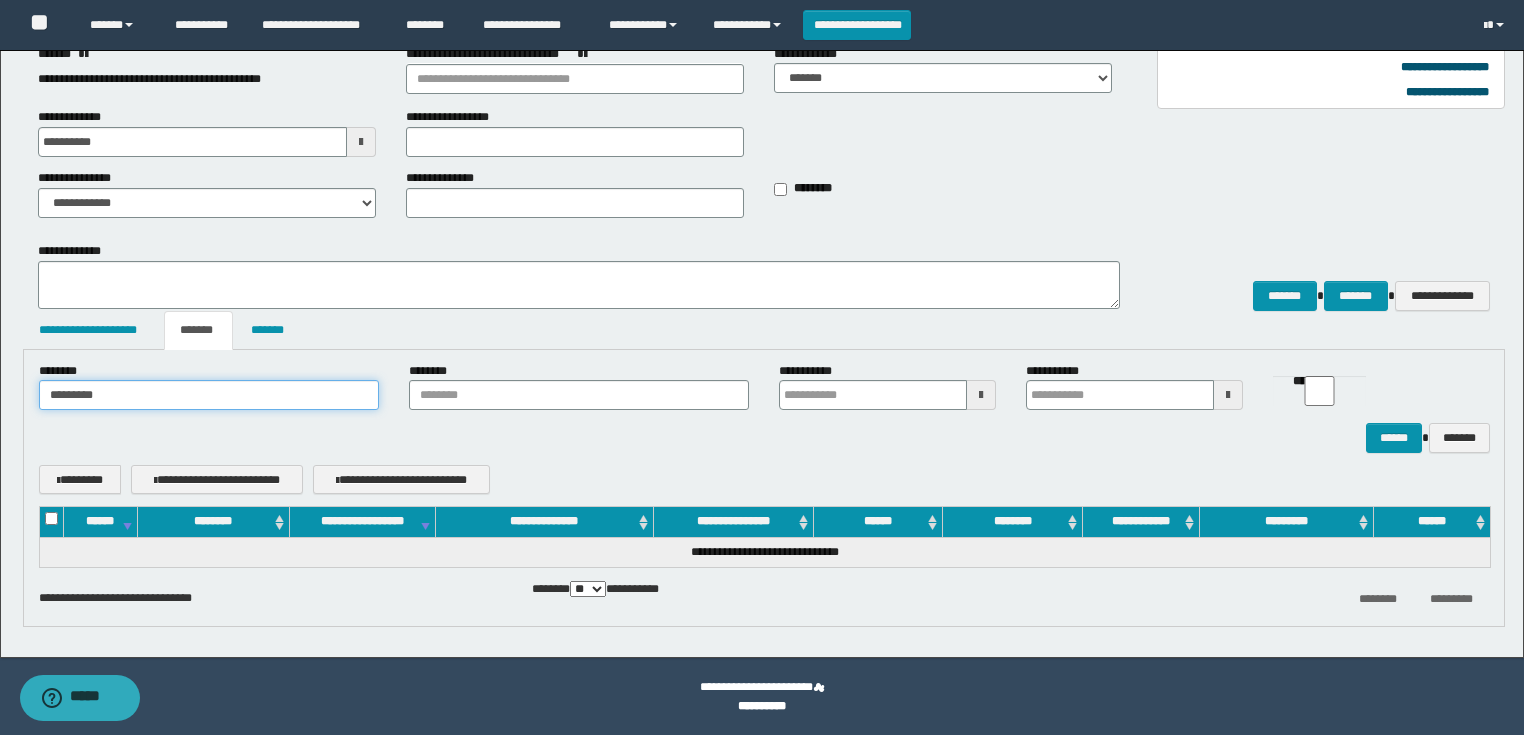 drag, startPoint x: 166, startPoint y: 400, endPoint x: 0, endPoint y: 408, distance: 166.19266 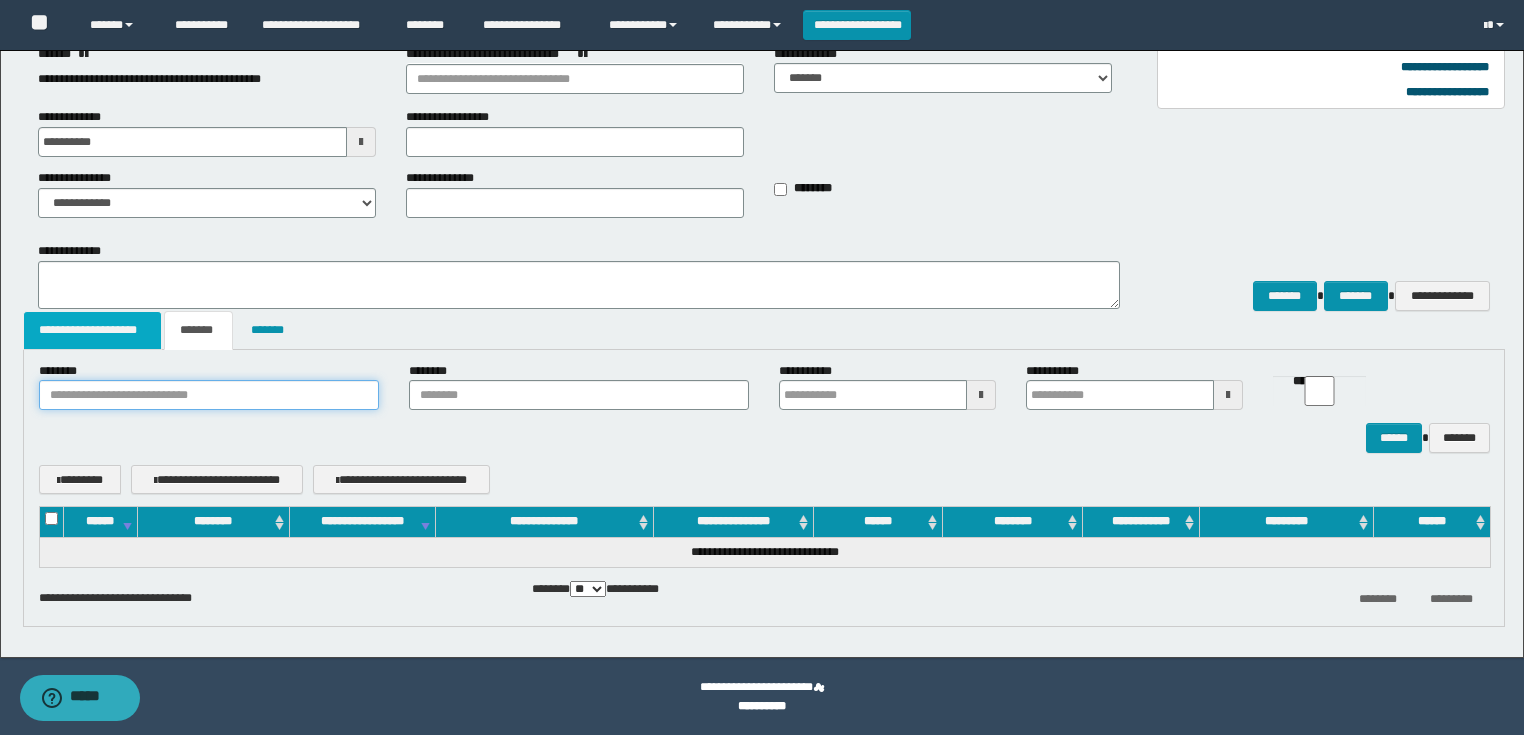 type 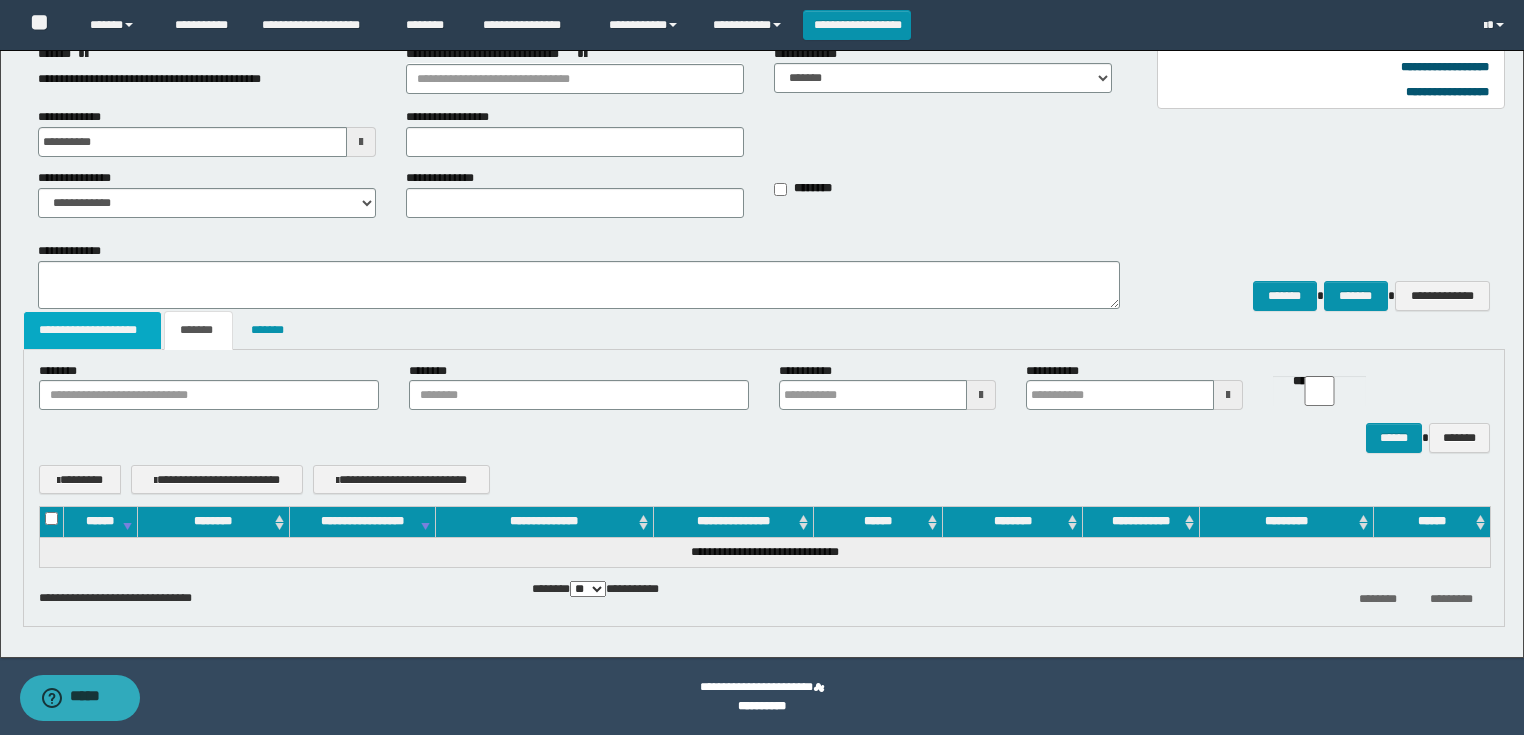 click on "**********" at bounding box center (93, 330) 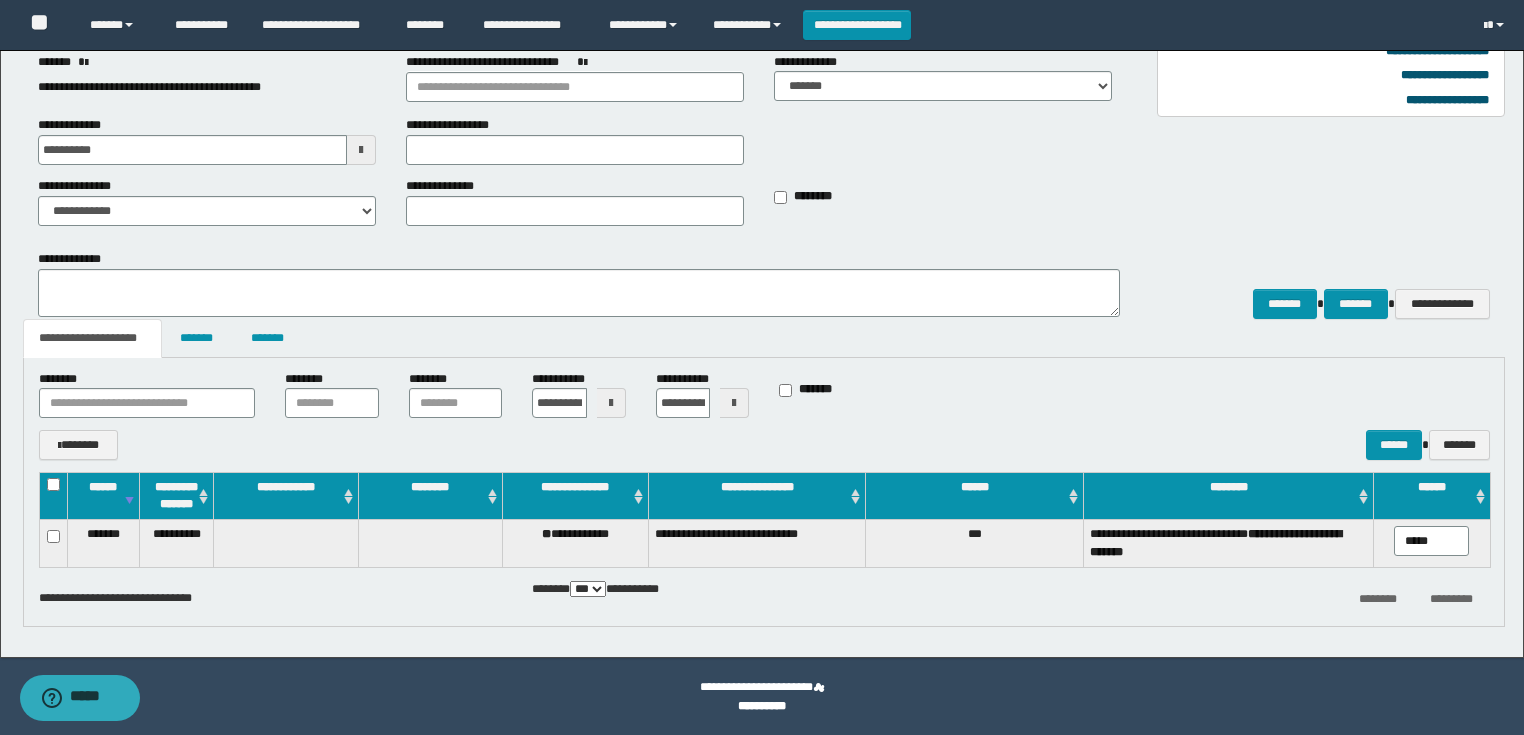 scroll, scrollTop: 128, scrollLeft: 0, axis: vertical 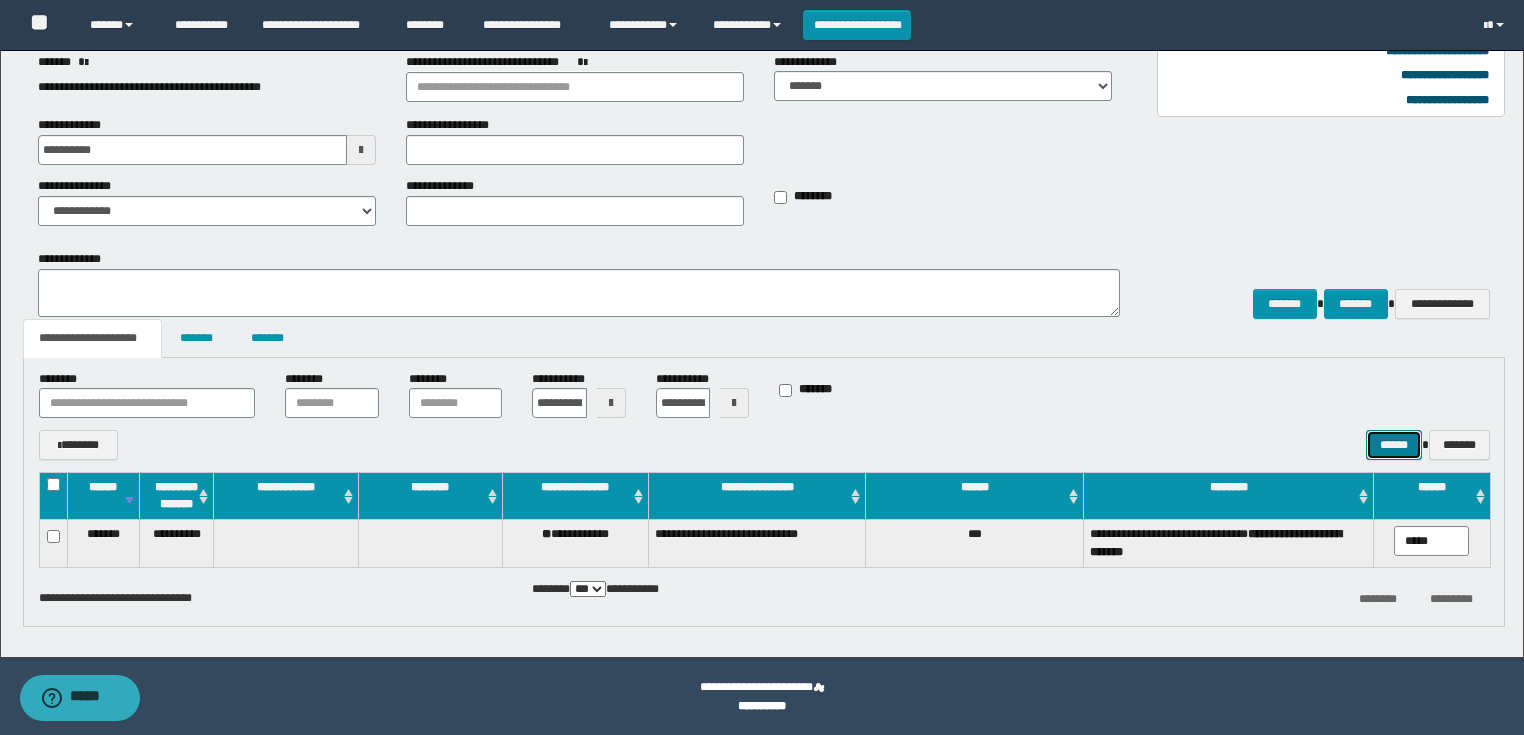 click on "******" at bounding box center [1394, 445] 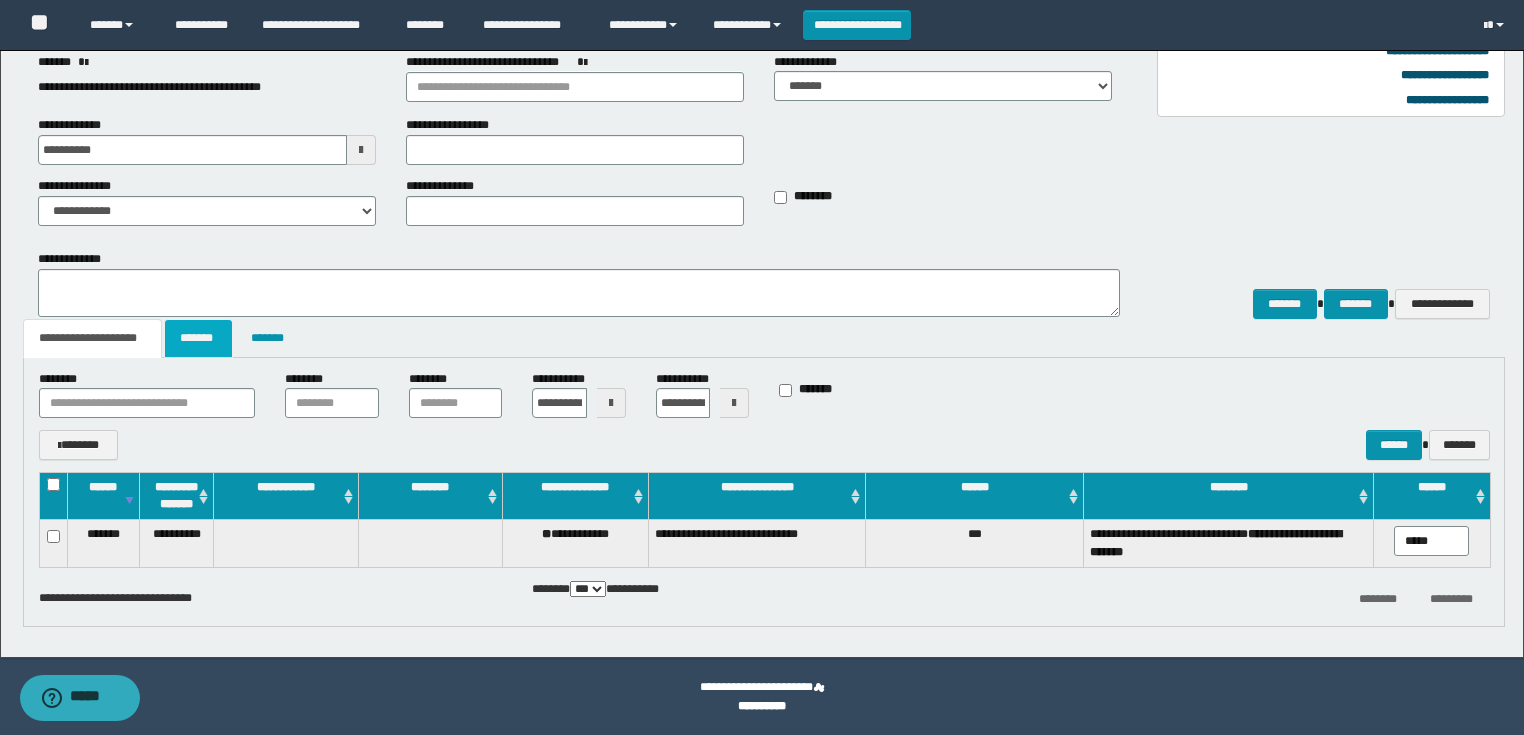 click on "*******" at bounding box center (198, 338) 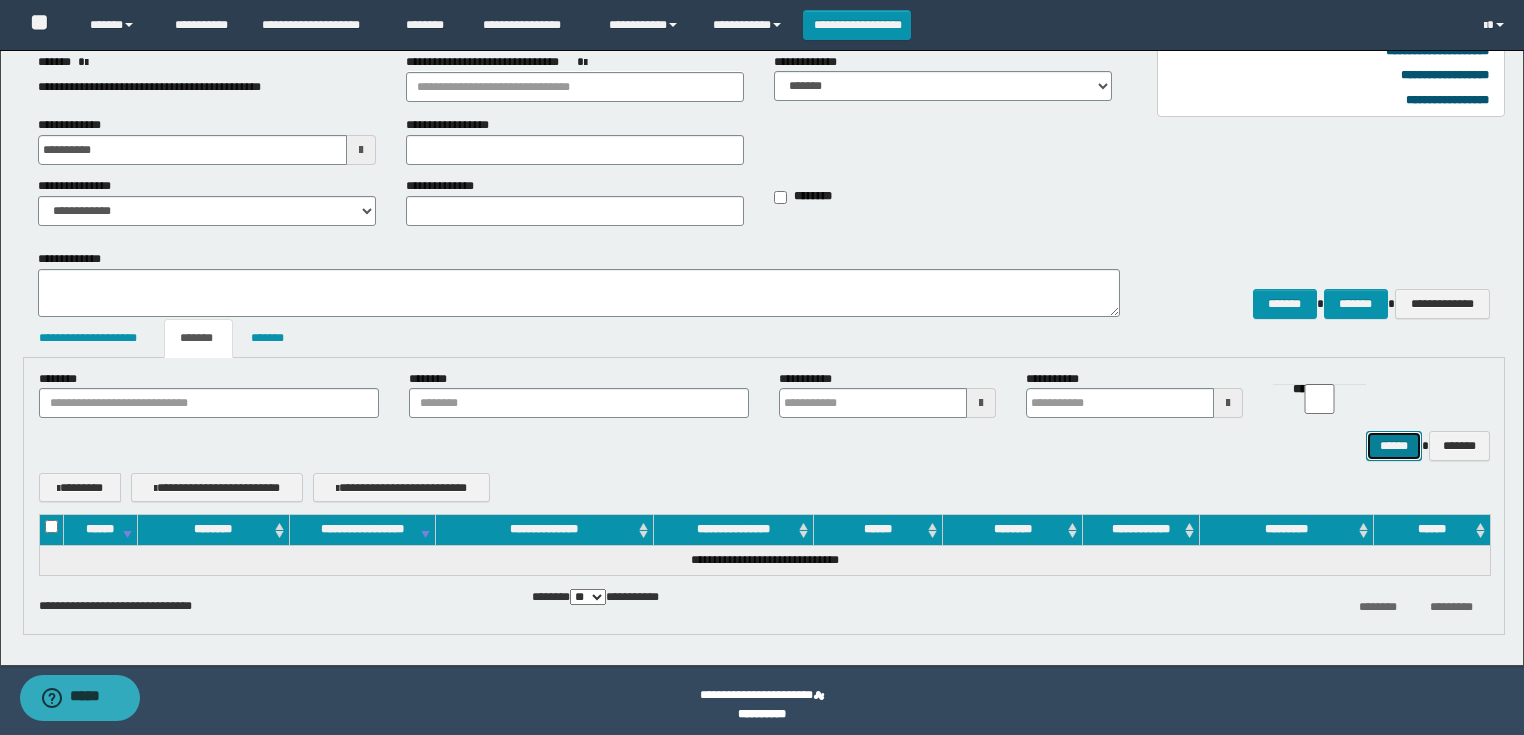 click on "******" at bounding box center [1394, 446] 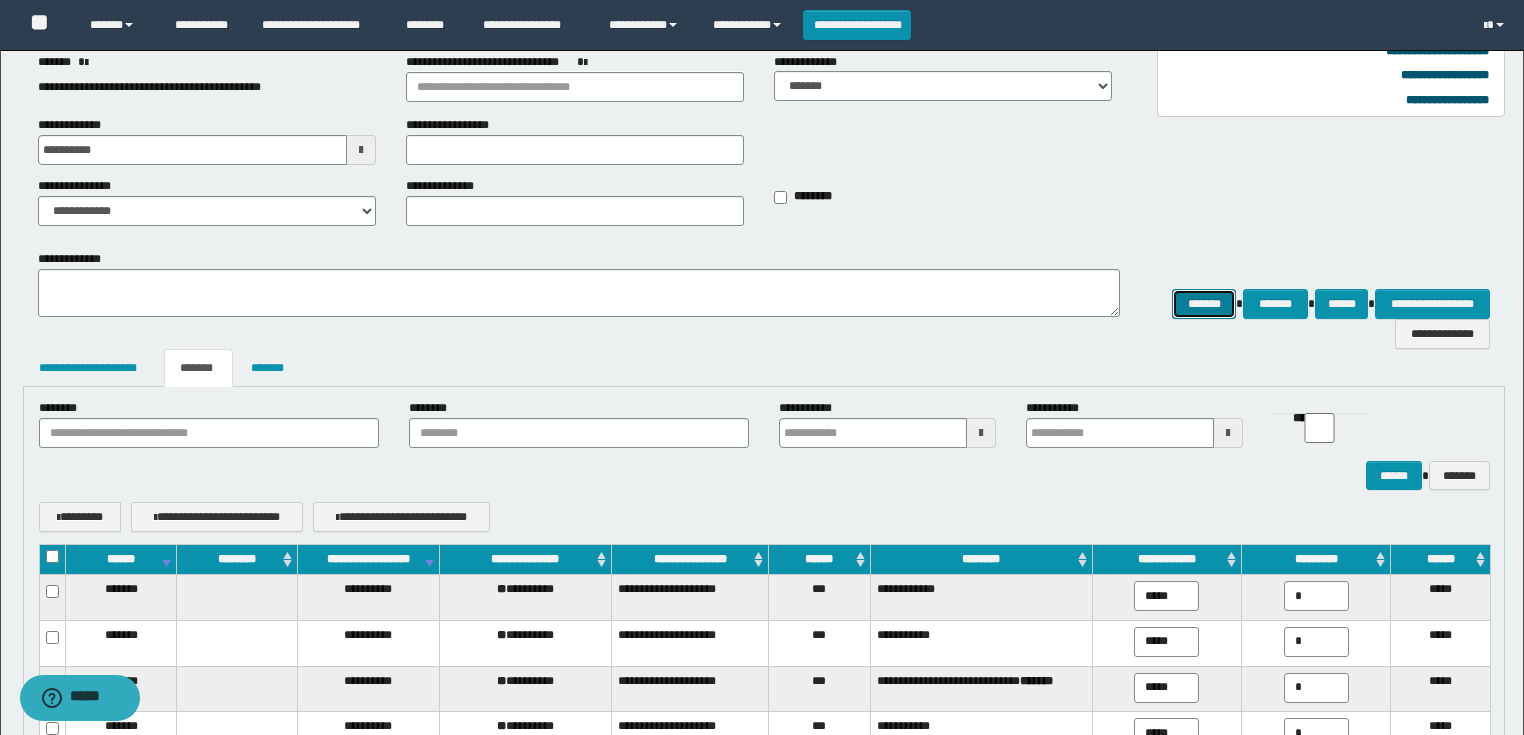 click on "*******" at bounding box center [1204, 304] 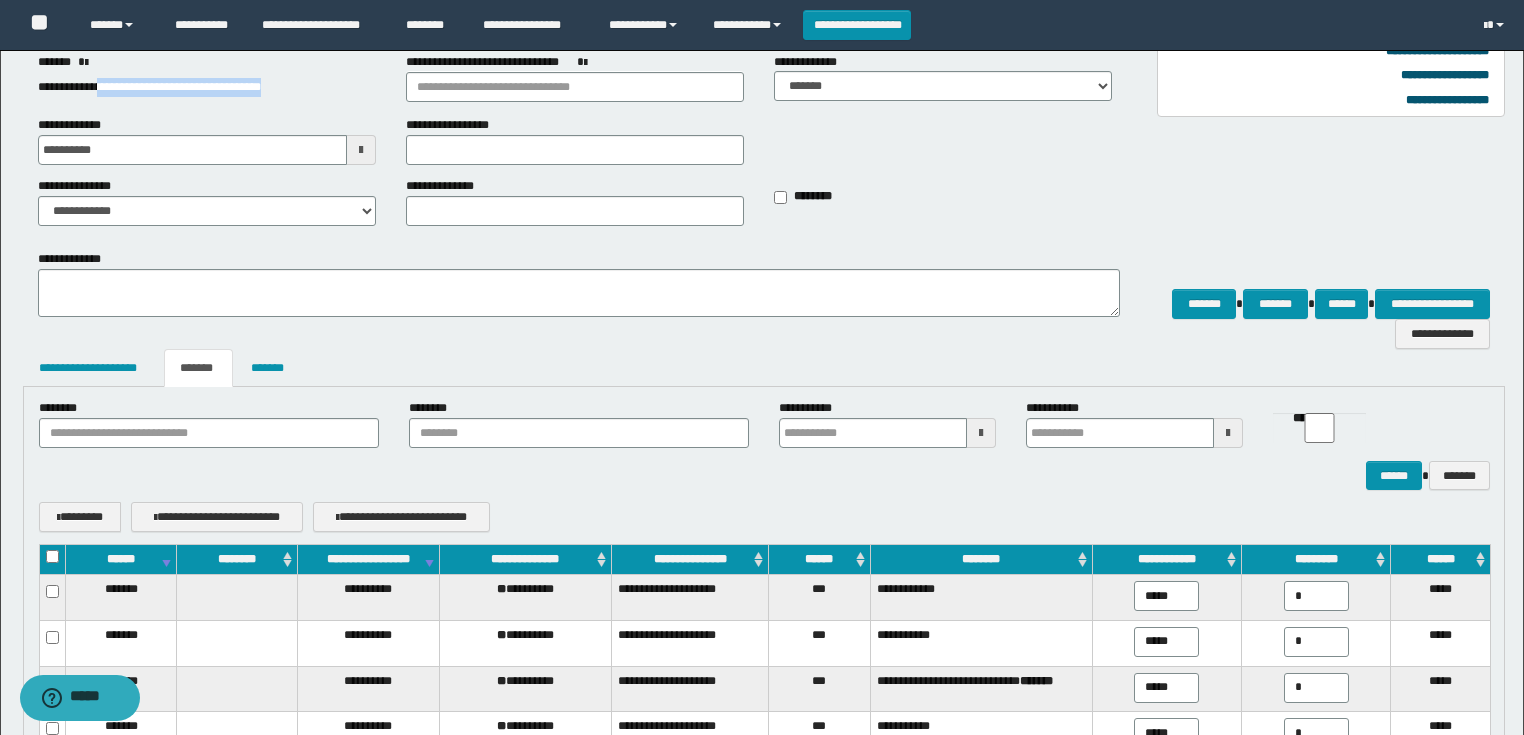 drag, startPoint x: 106, startPoint y: 87, endPoint x: 311, endPoint y: 92, distance: 205.06097 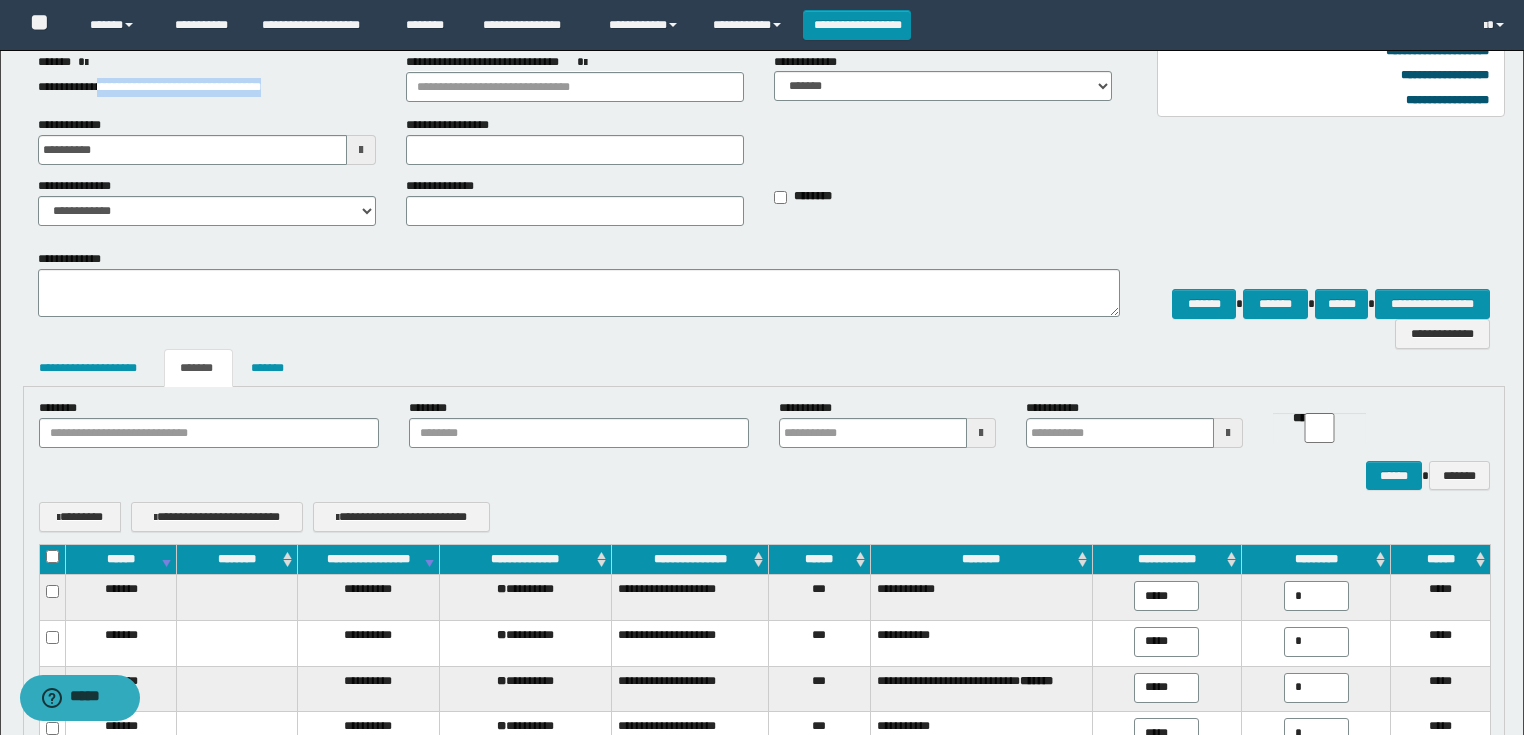 click on "**********" at bounding box center [149, 87] 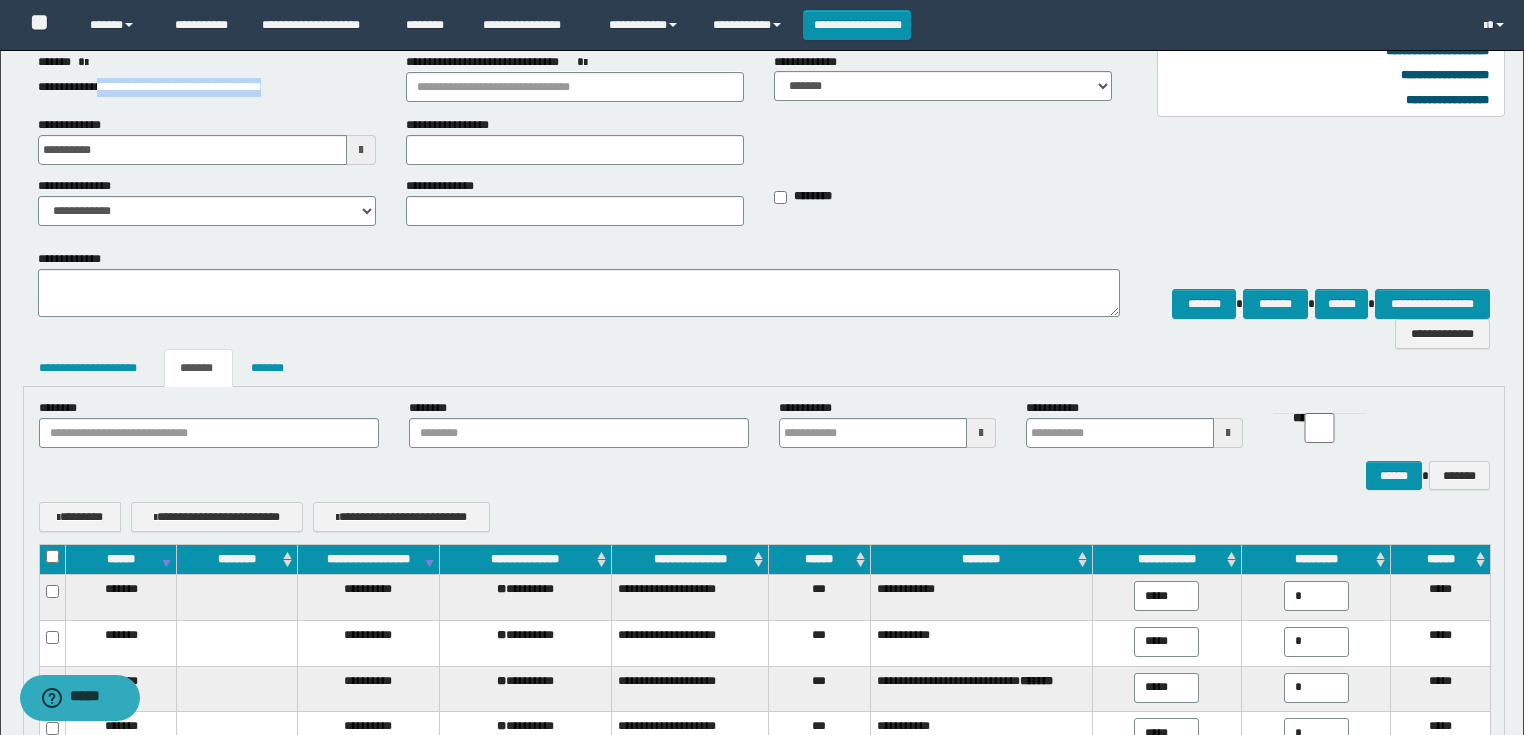 copy on "**********" 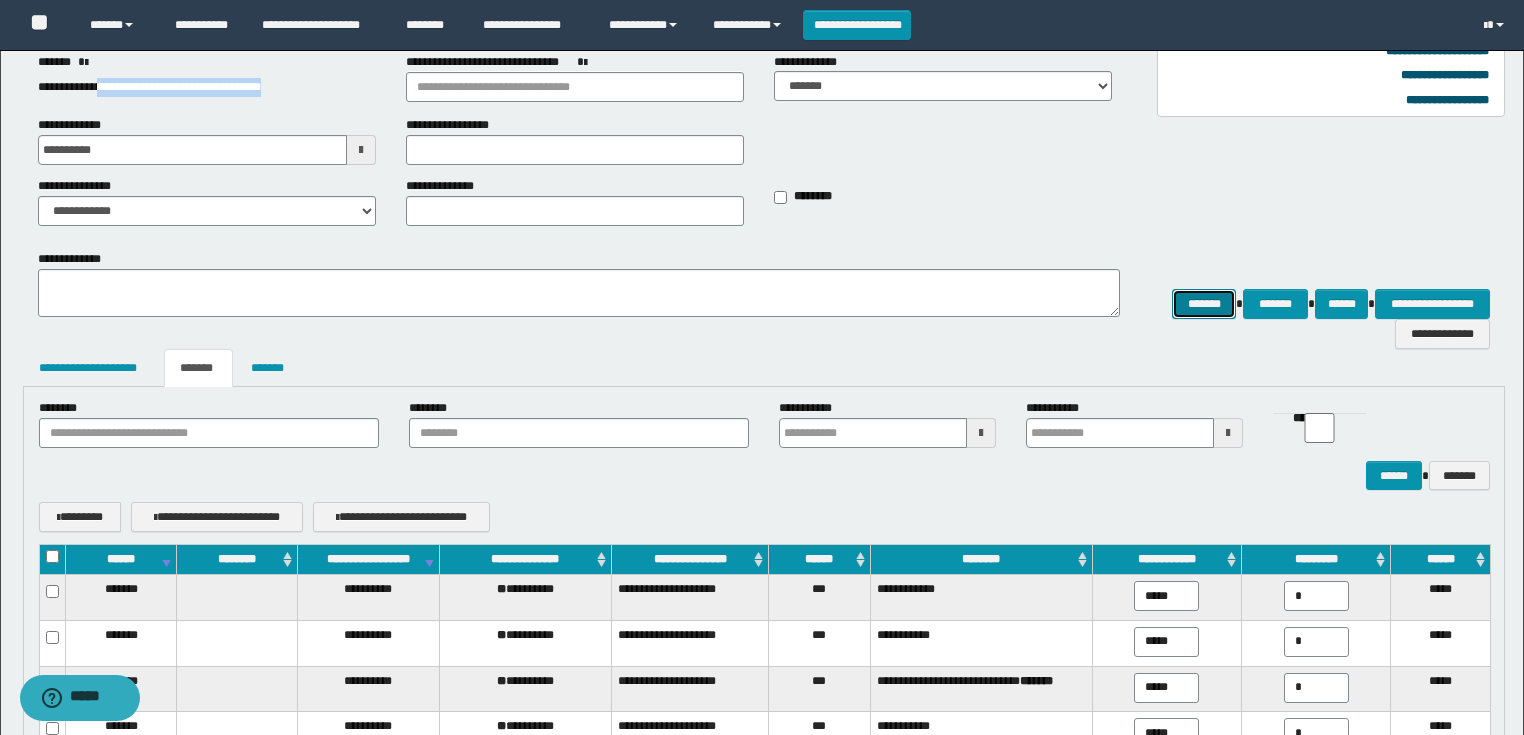 click on "*******" at bounding box center [1204, 304] 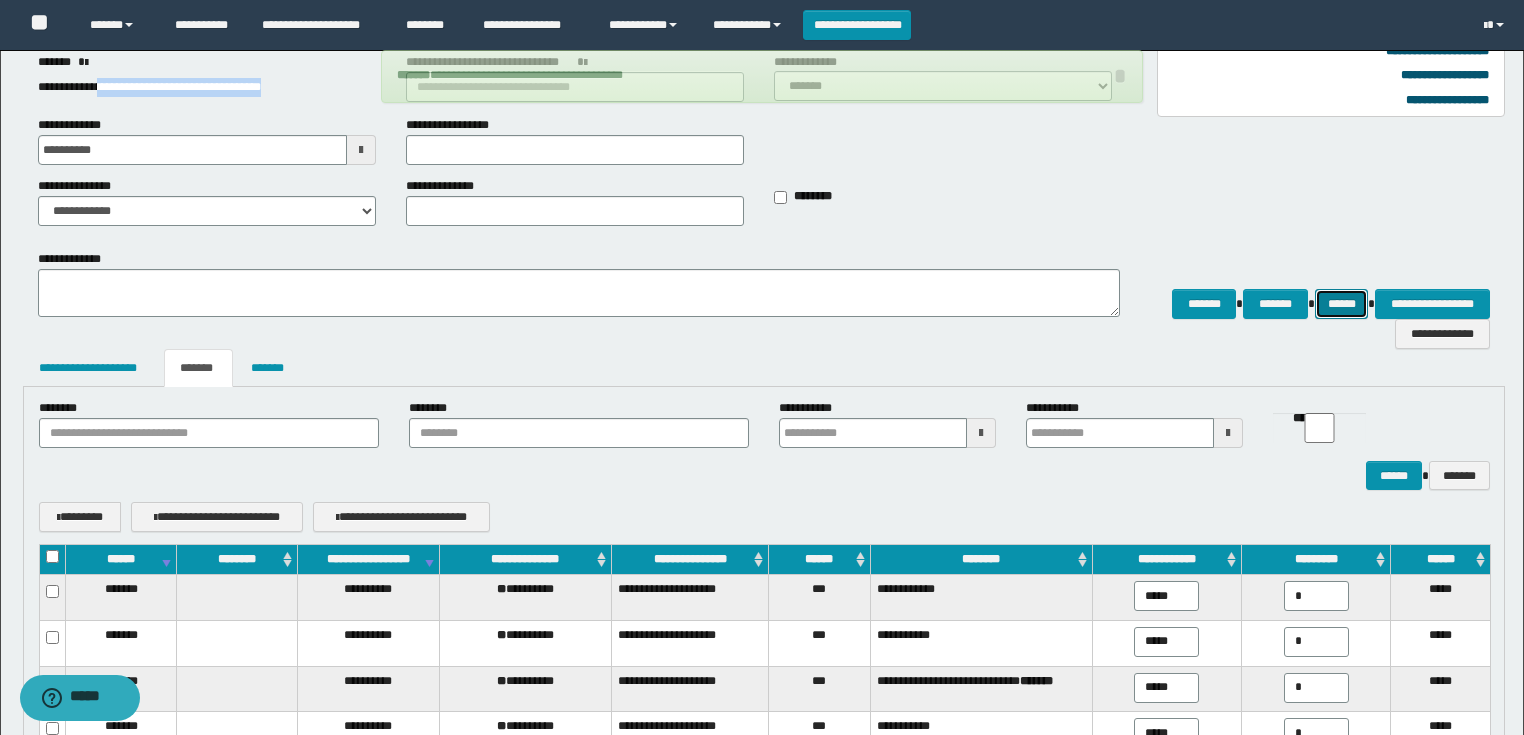 click on "******" at bounding box center (1342, 304) 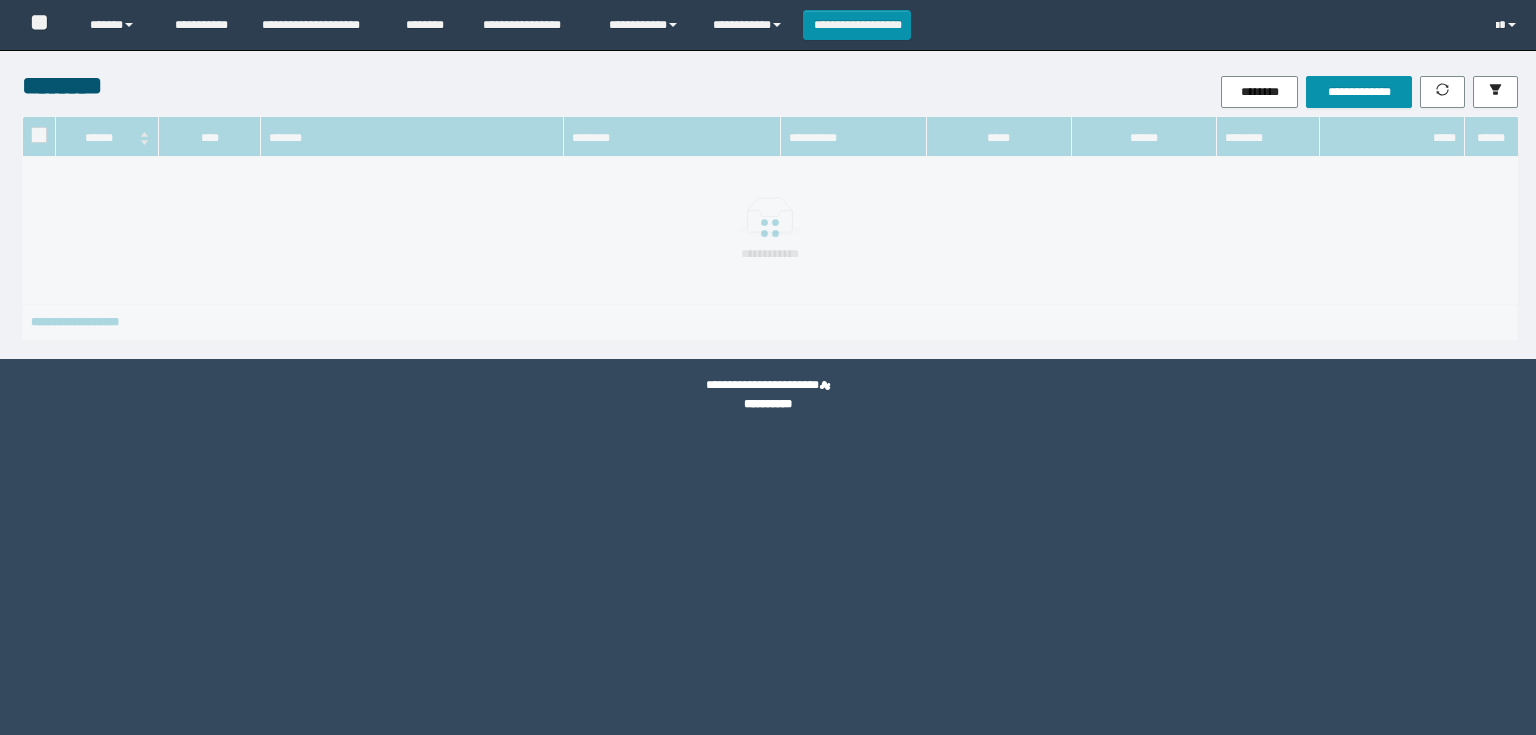 scroll, scrollTop: 0, scrollLeft: 0, axis: both 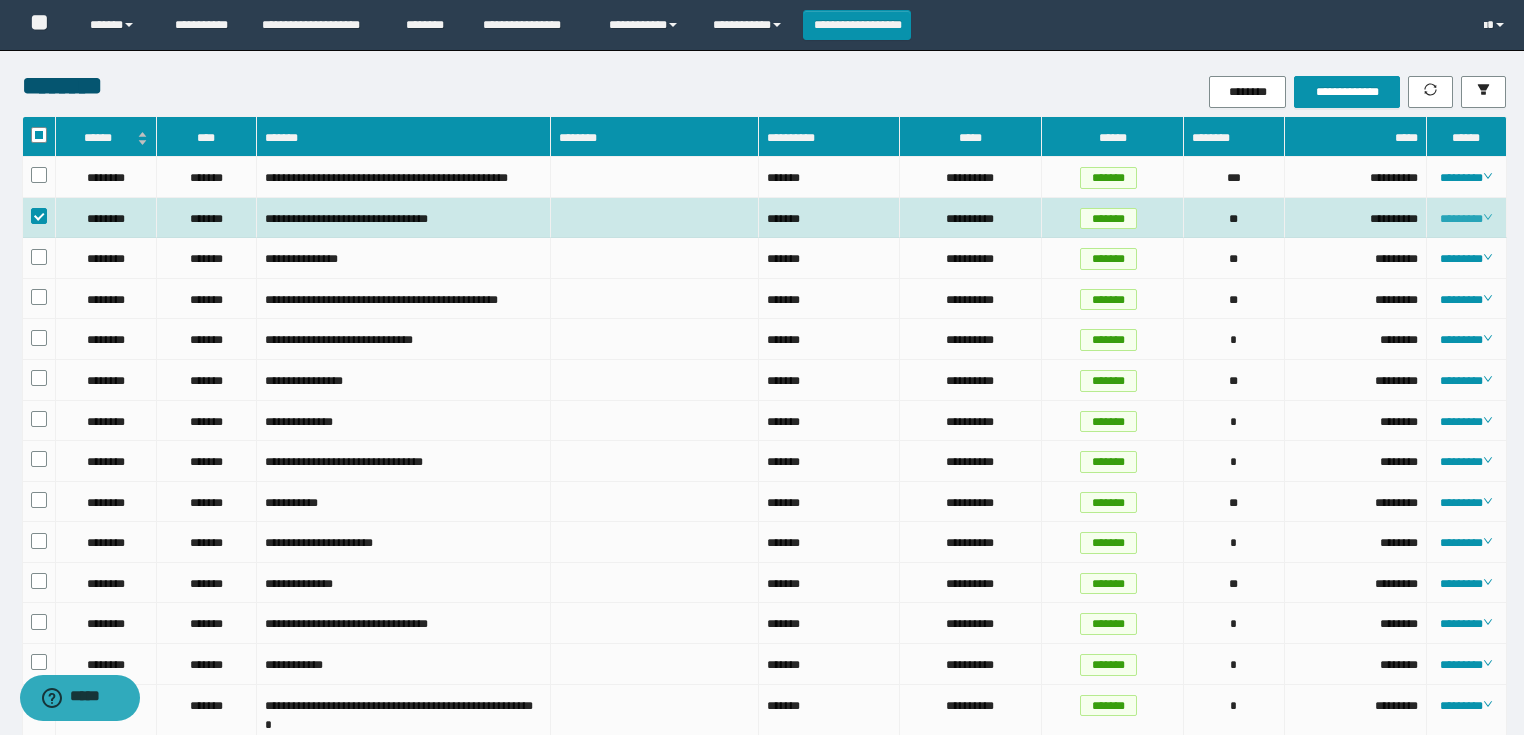 click 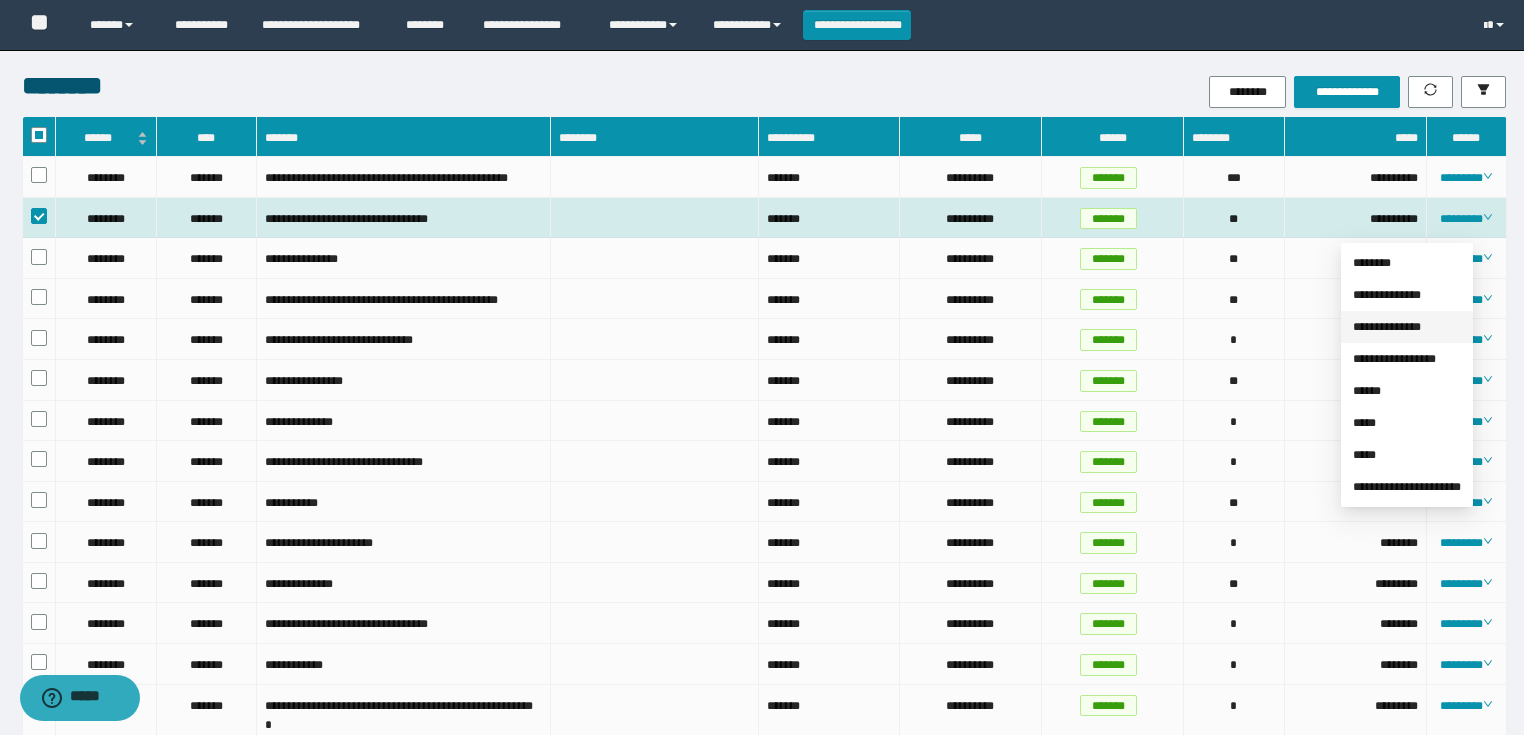 click on "**********" at bounding box center (1387, 327) 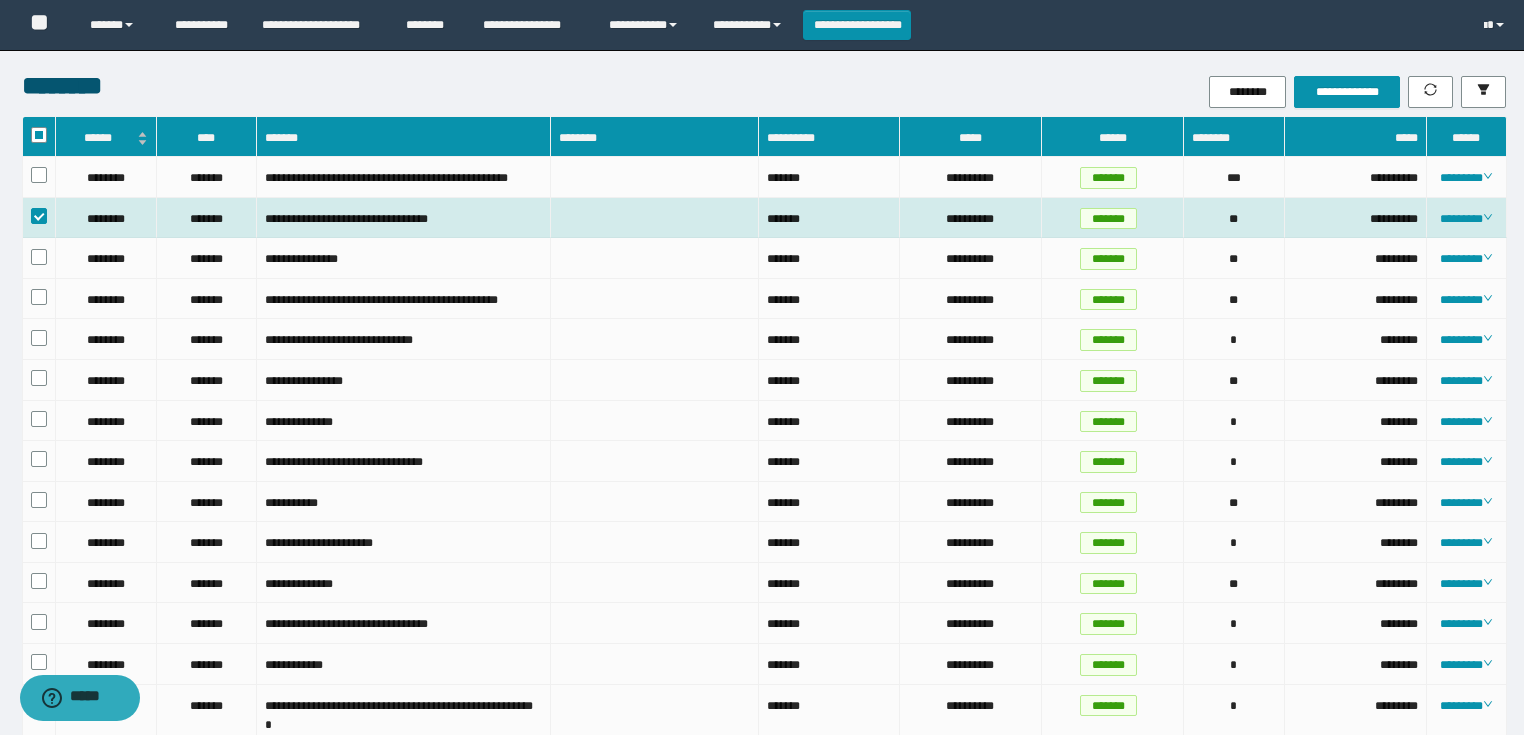click on "**********" at bounding box center (1320, 92) 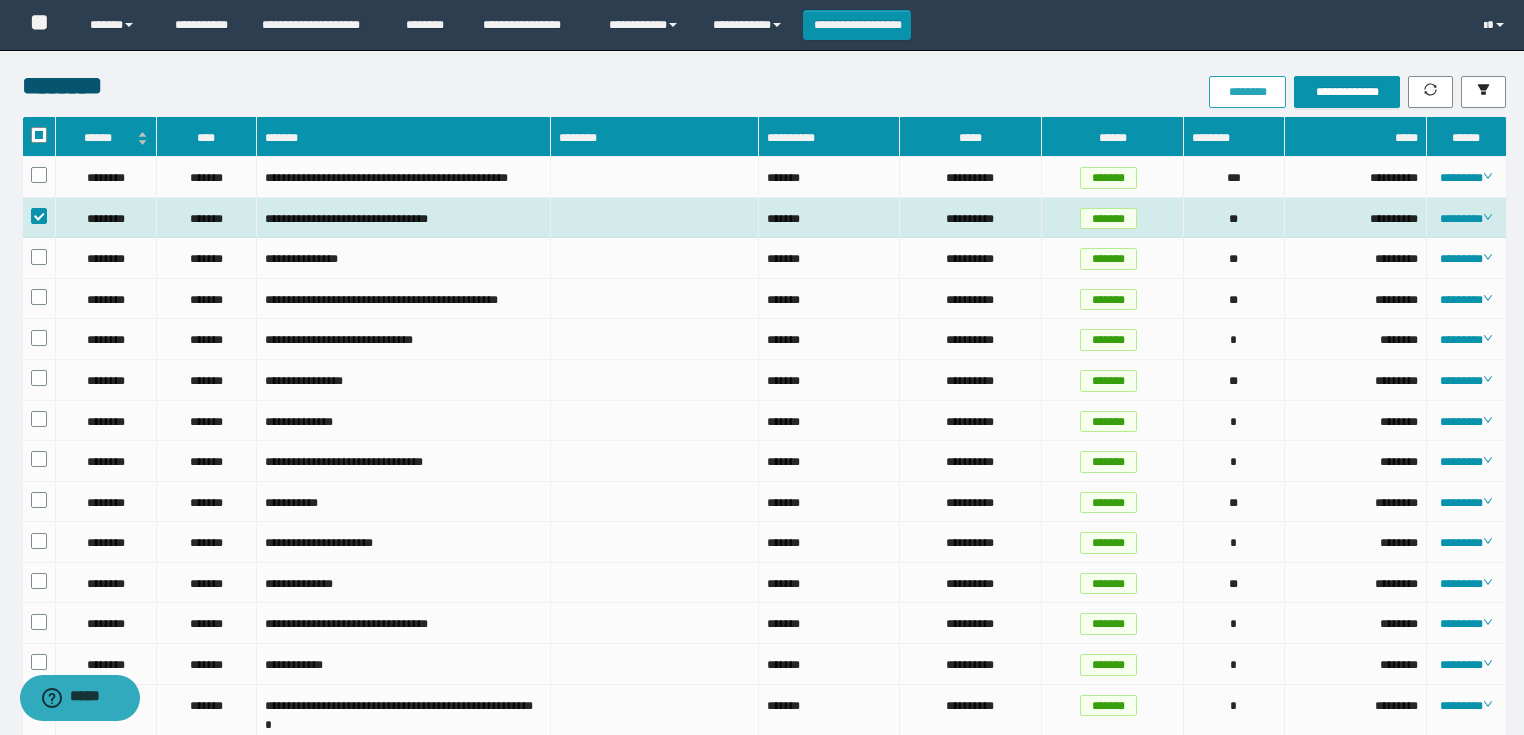 click on "********" at bounding box center (1247, 92) 